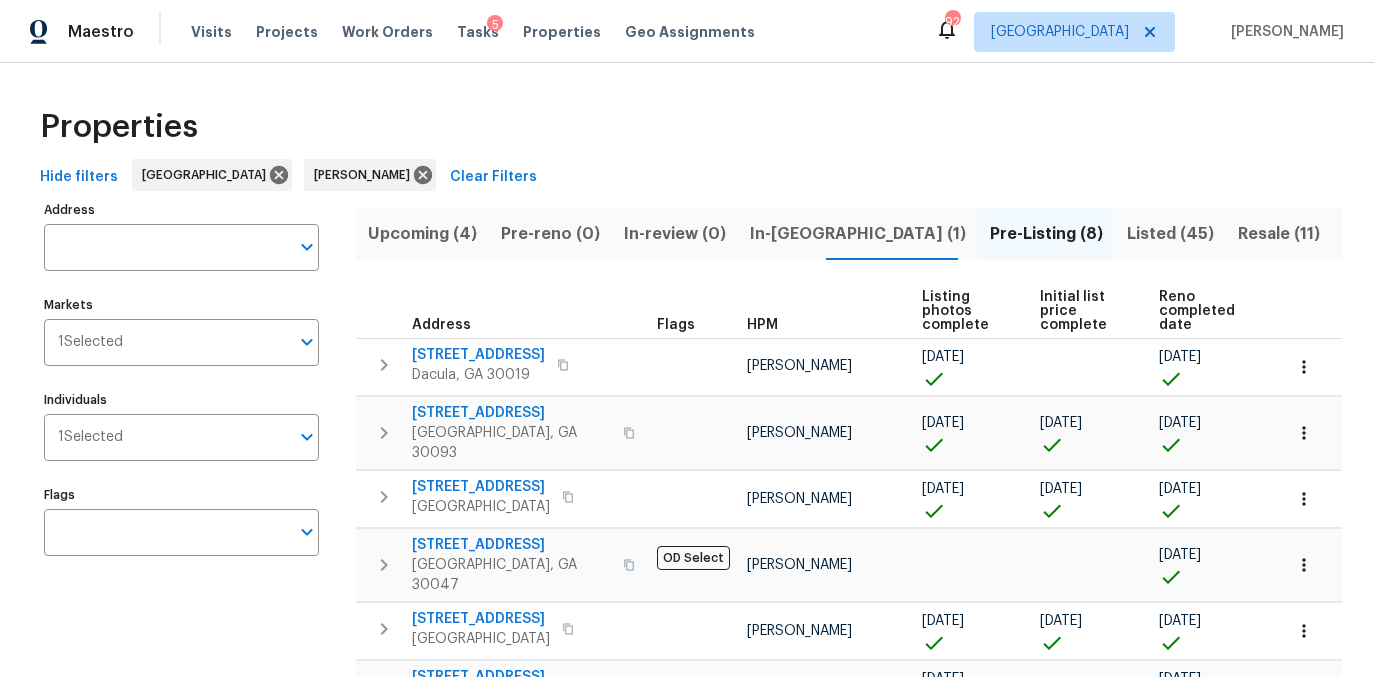 scroll, scrollTop: 0, scrollLeft: 0, axis: both 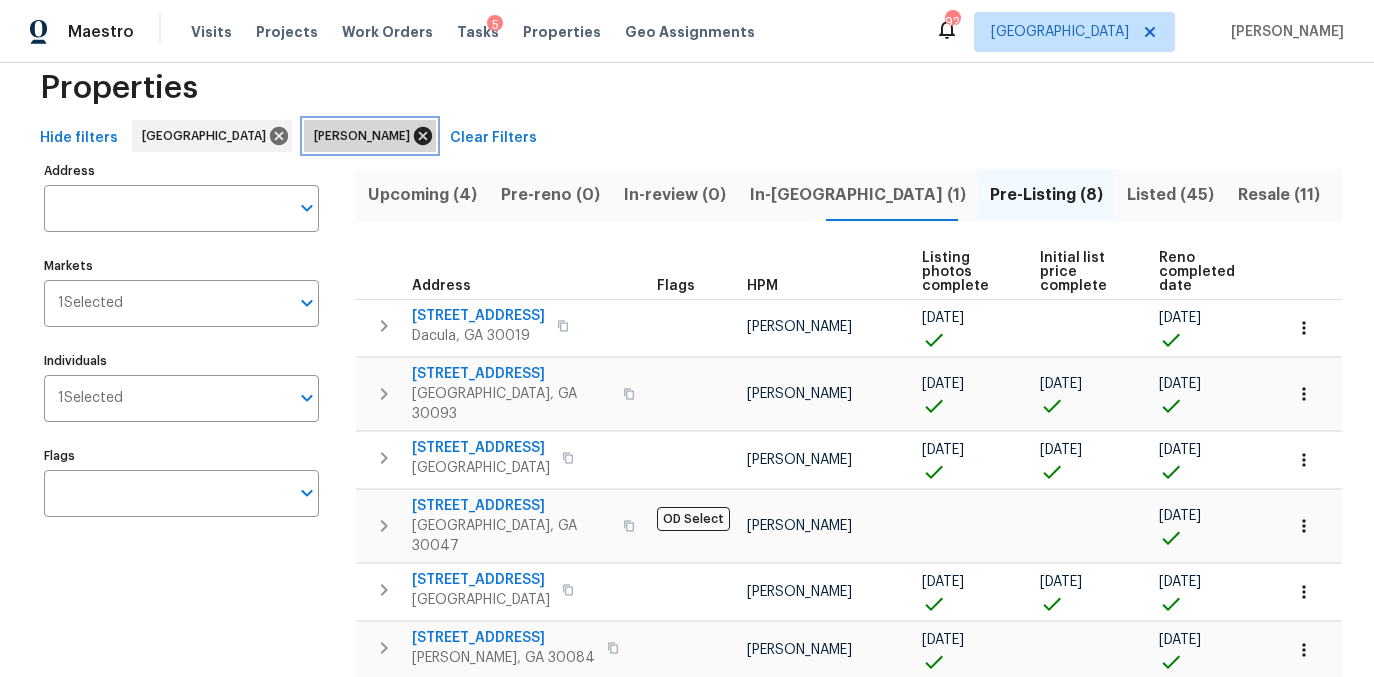 click 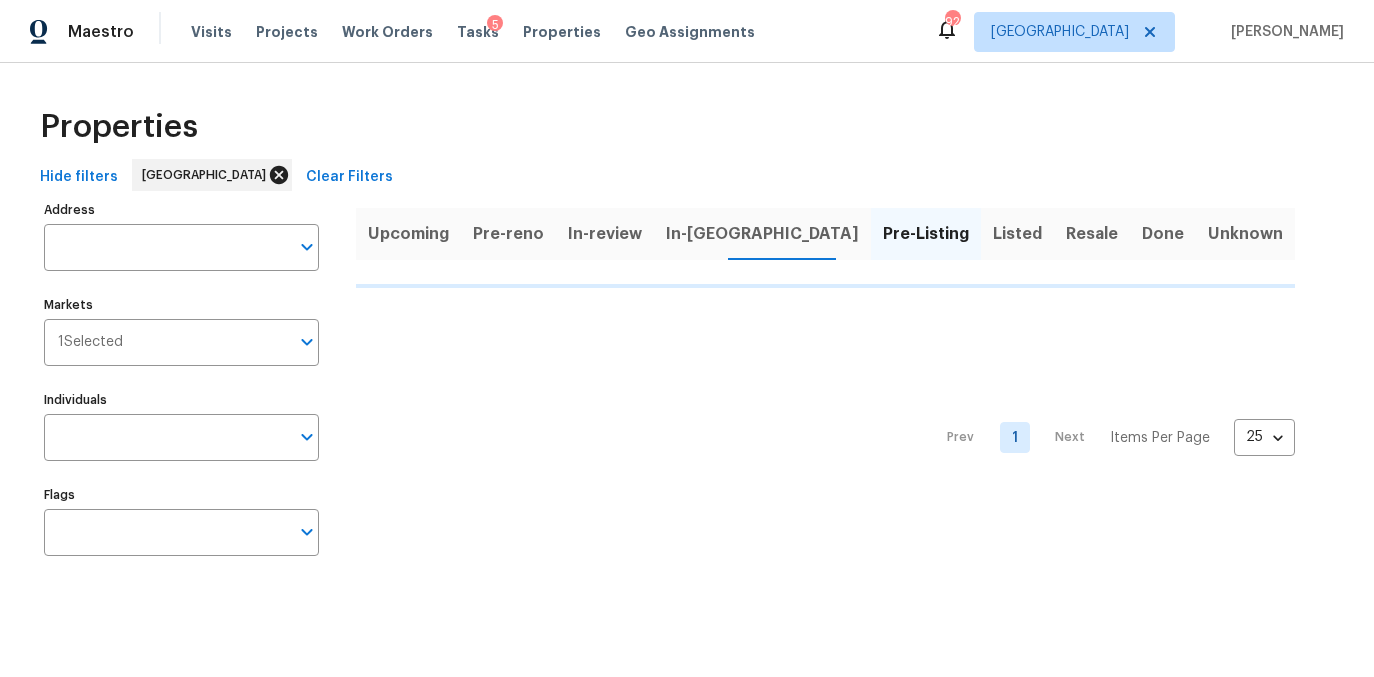 scroll, scrollTop: 0, scrollLeft: 0, axis: both 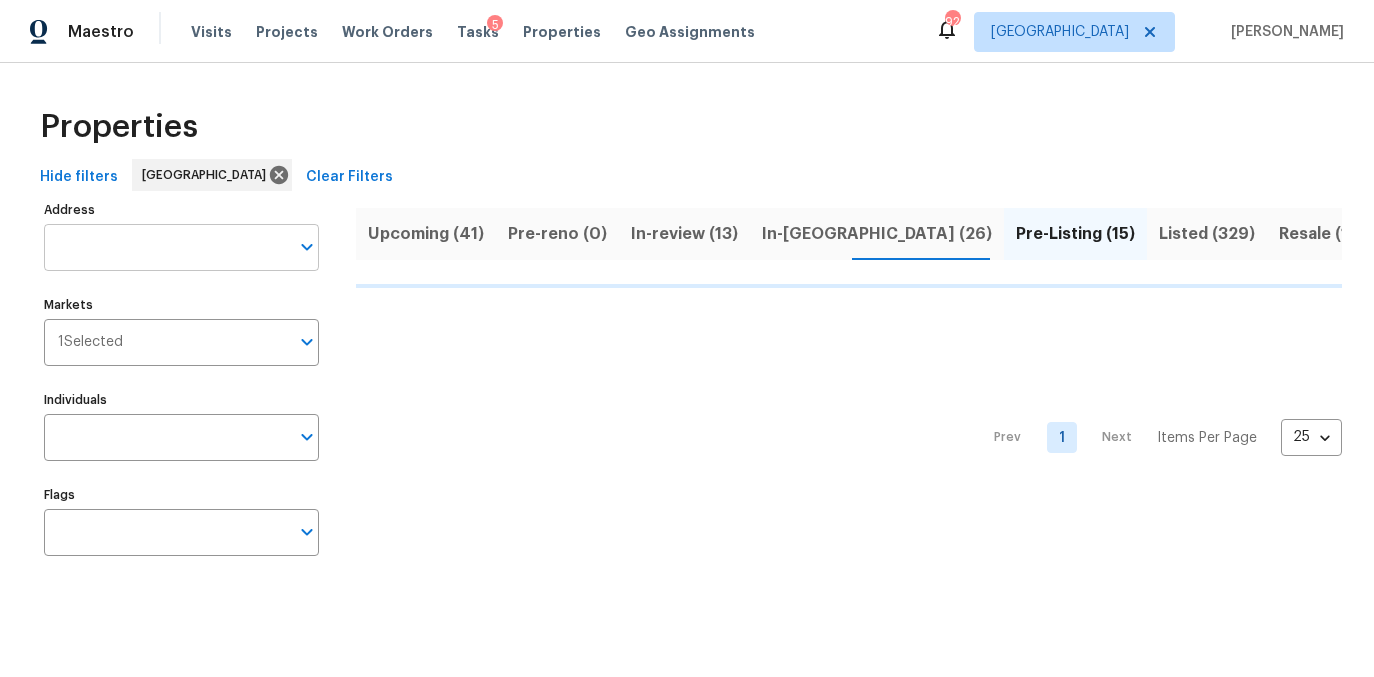 click on "Address" at bounding box center (166, 247) 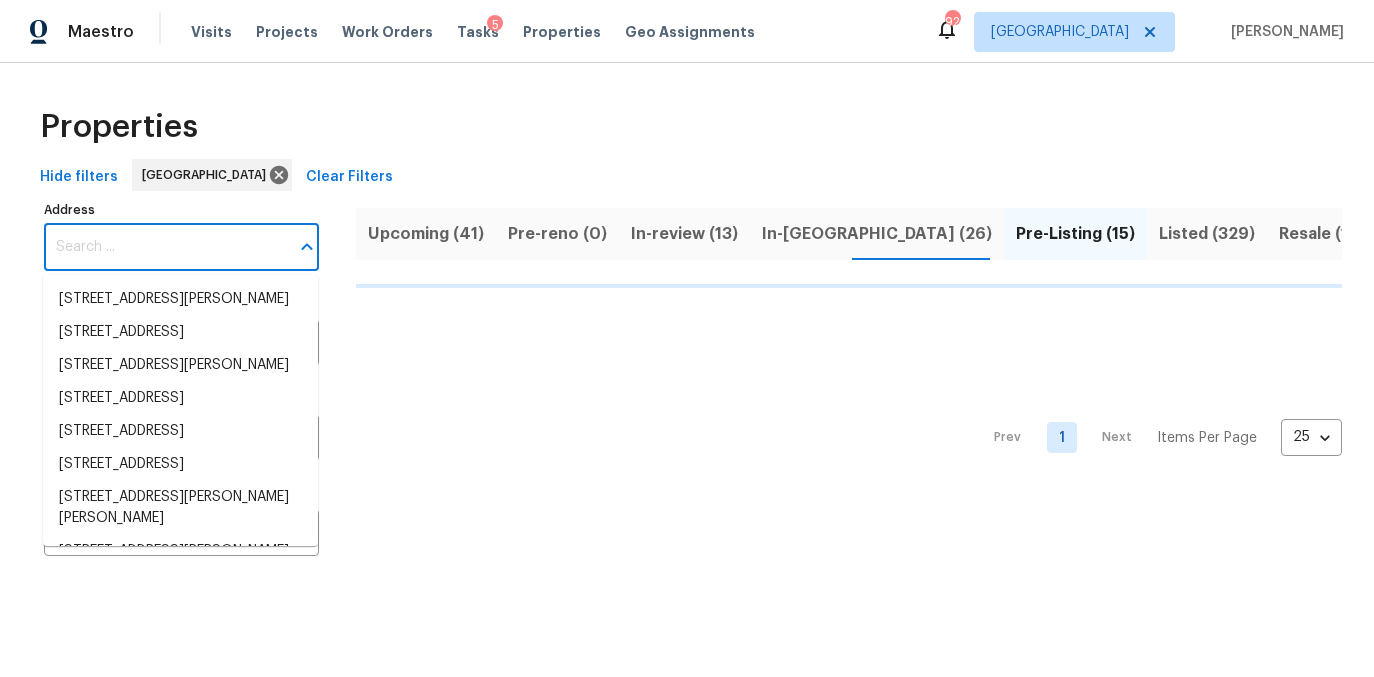 paste on "532 Hemlock" 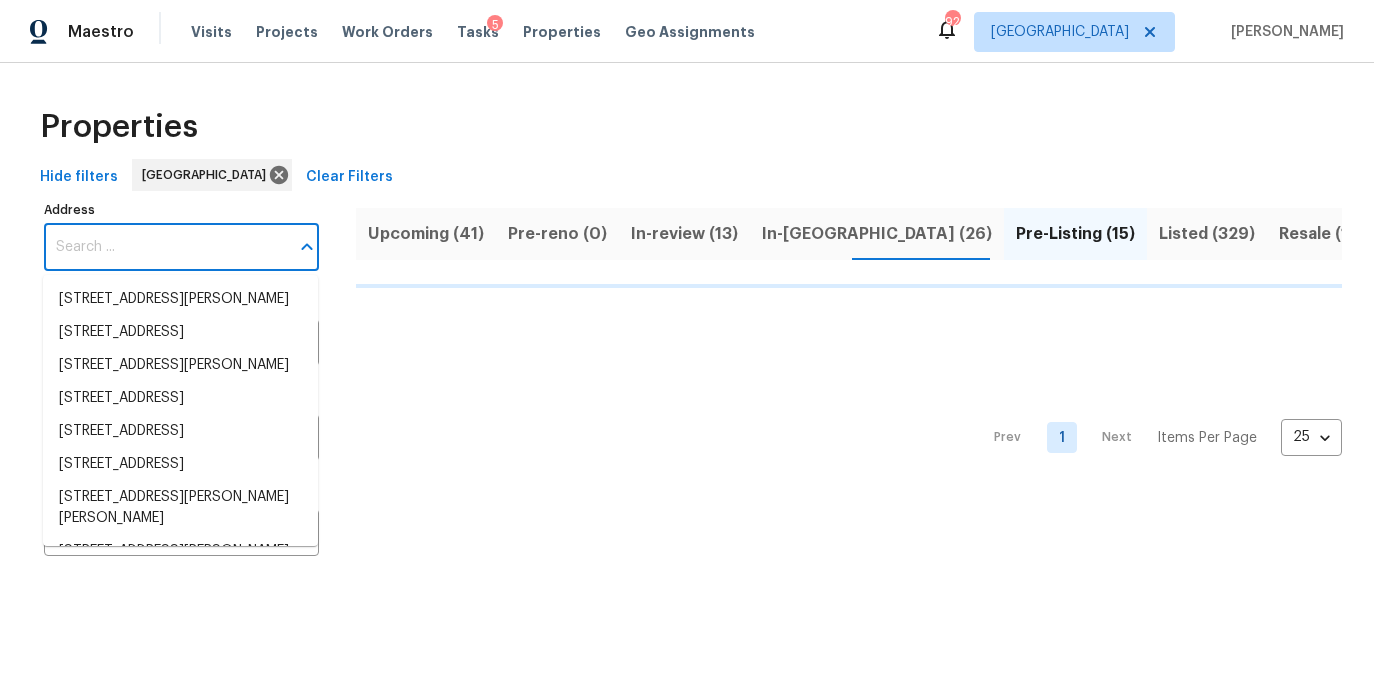 type on "532 Hemlock" 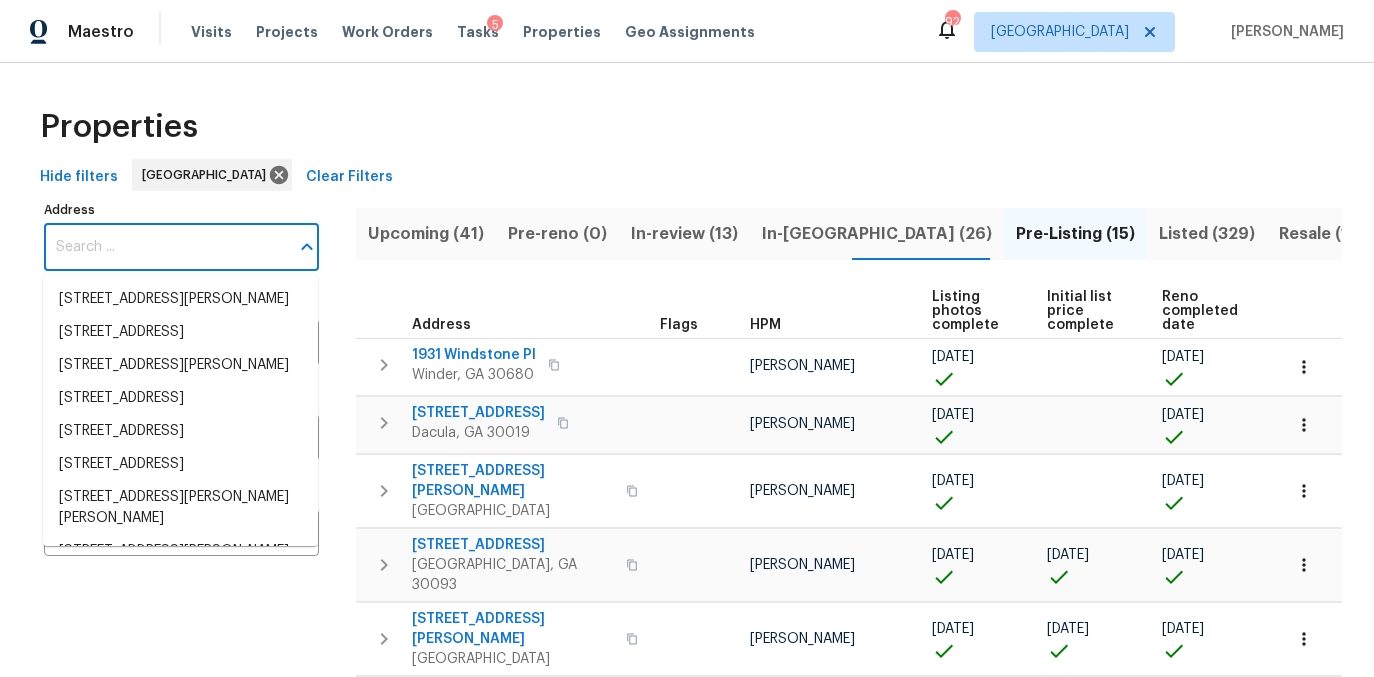 click on "Address" at bounding box center (166, 247) 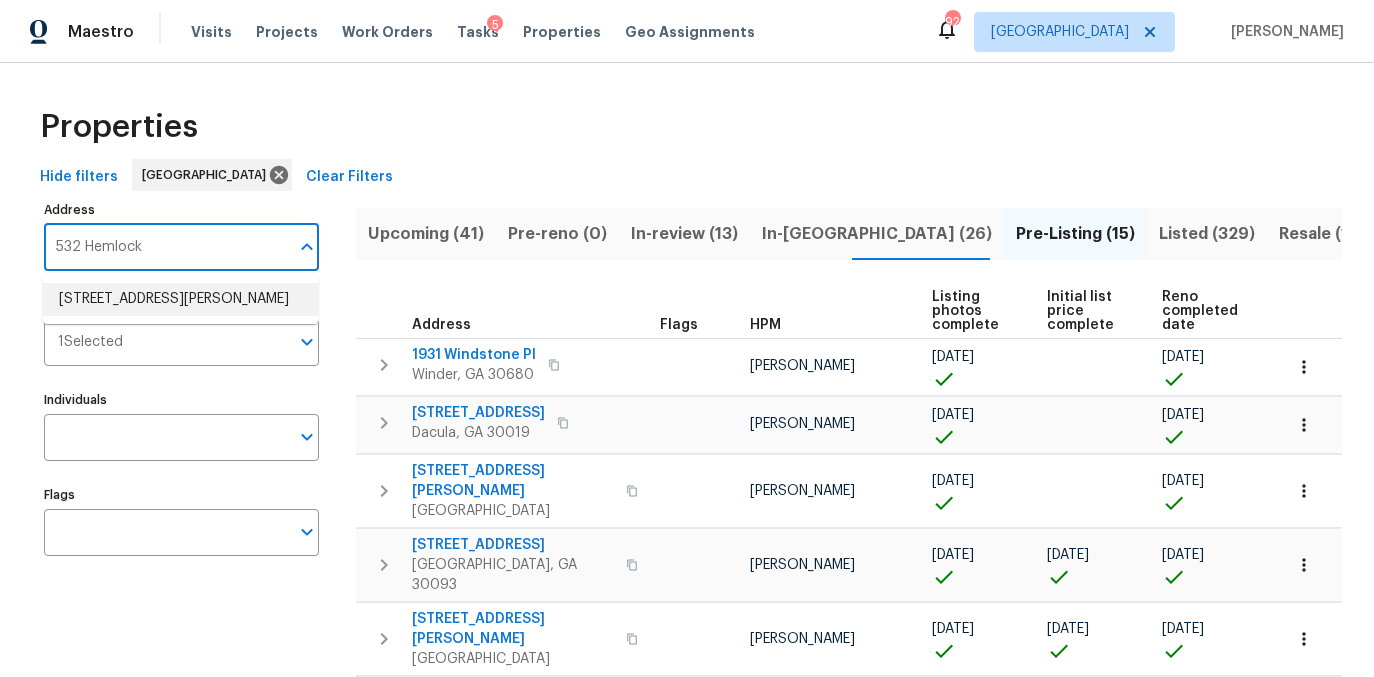 click on "532 Hemlock Dr Winder GA 30680" at bounding box center (180, 299) 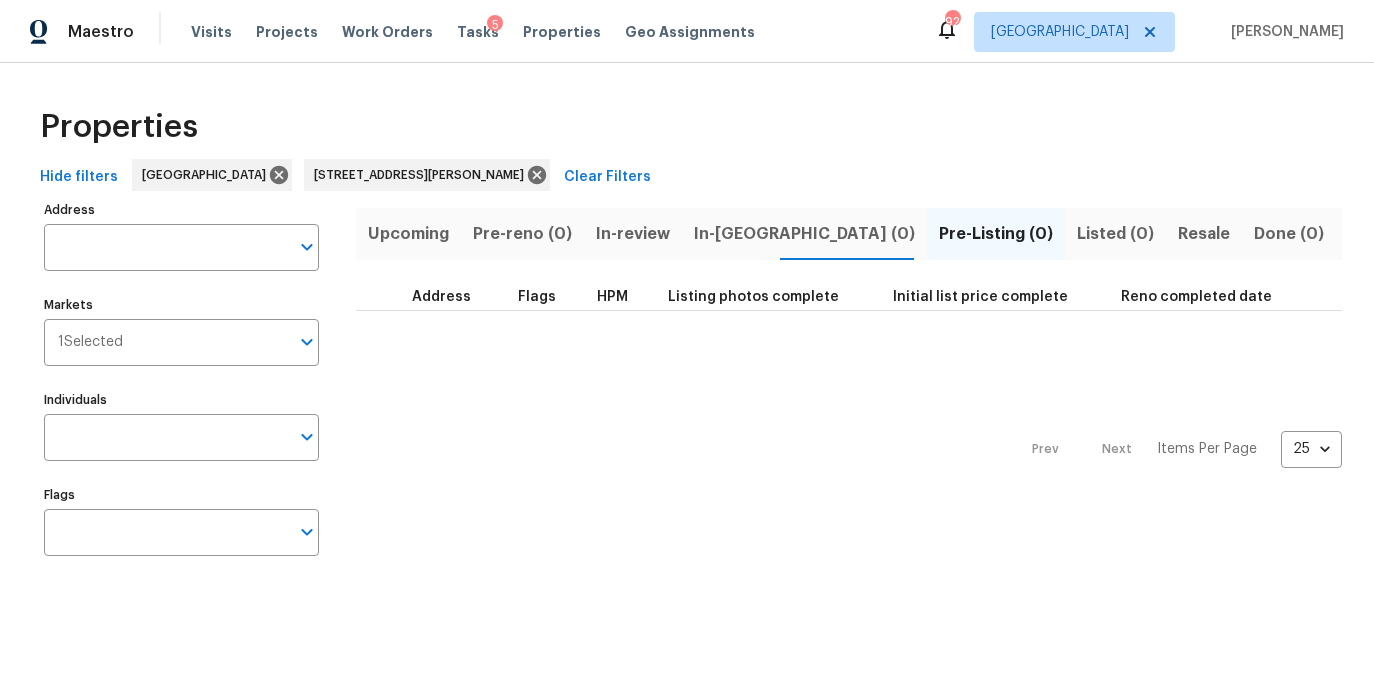type on "532 Hemlock Dr Winder GA 30680" 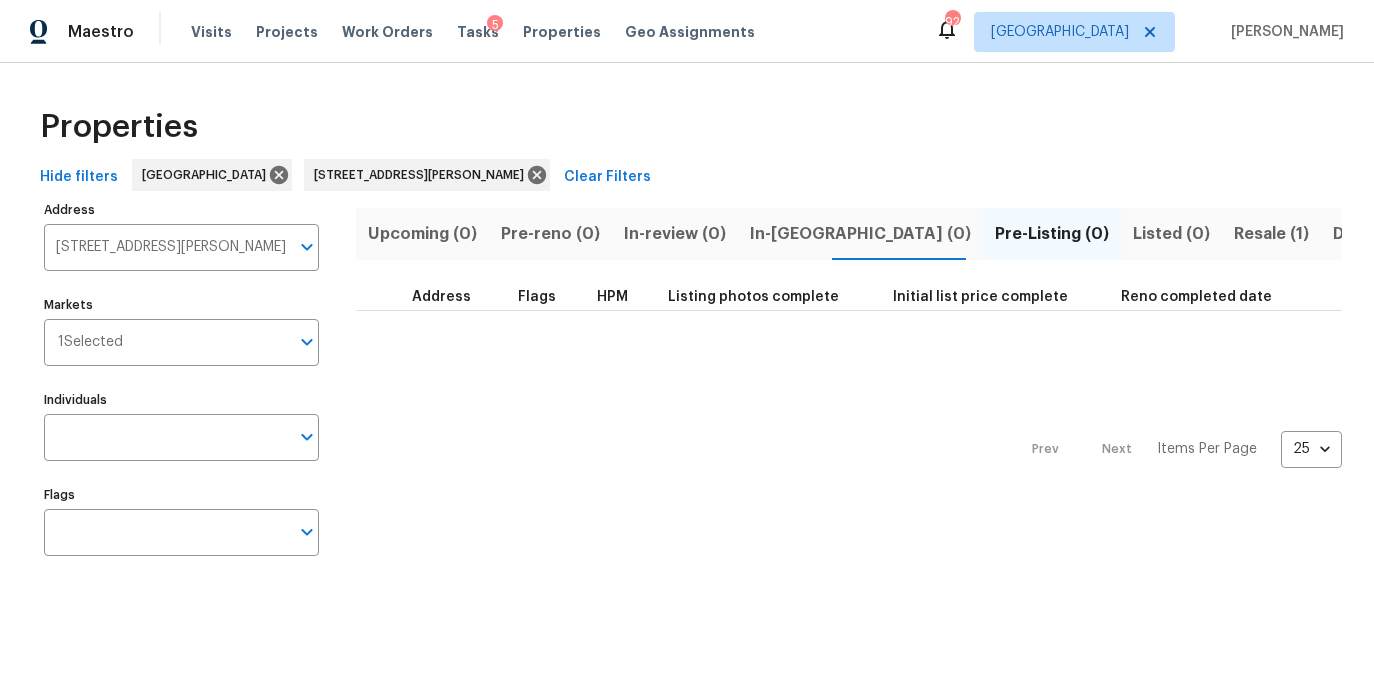click on "Resale (1)" at bounding box center [1271, 234] 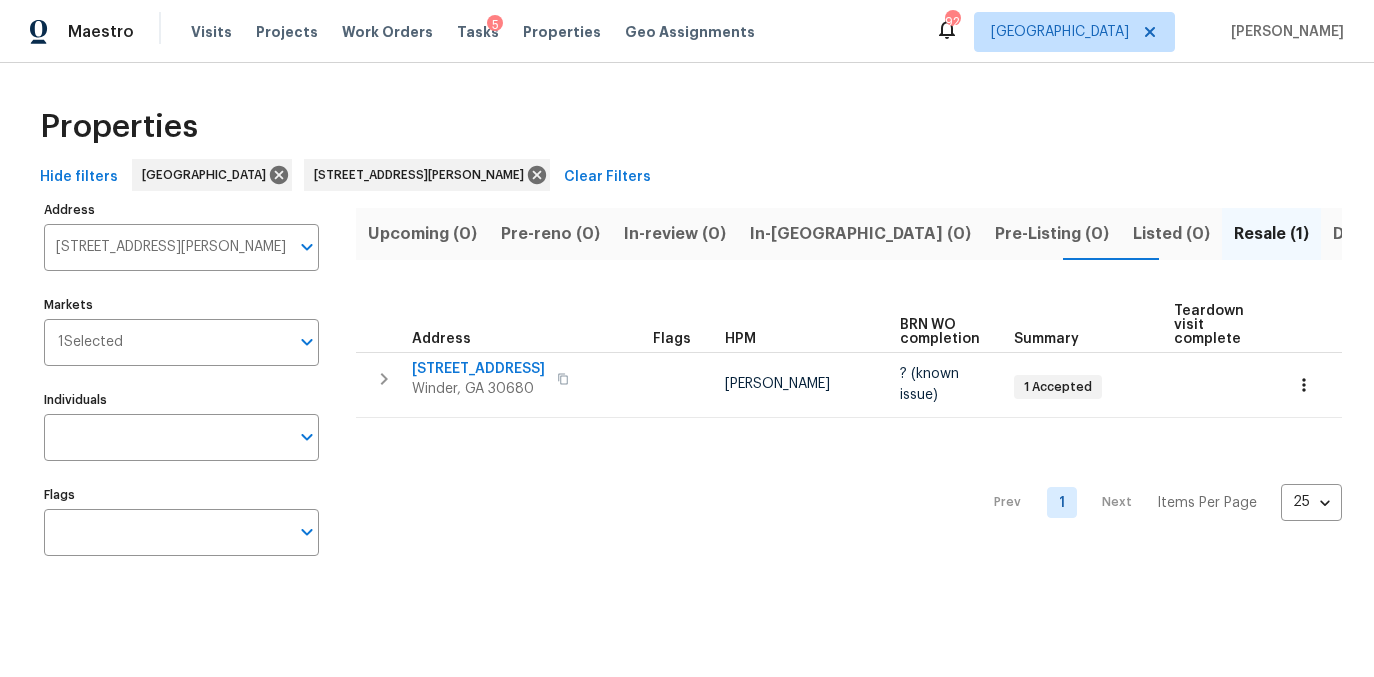type 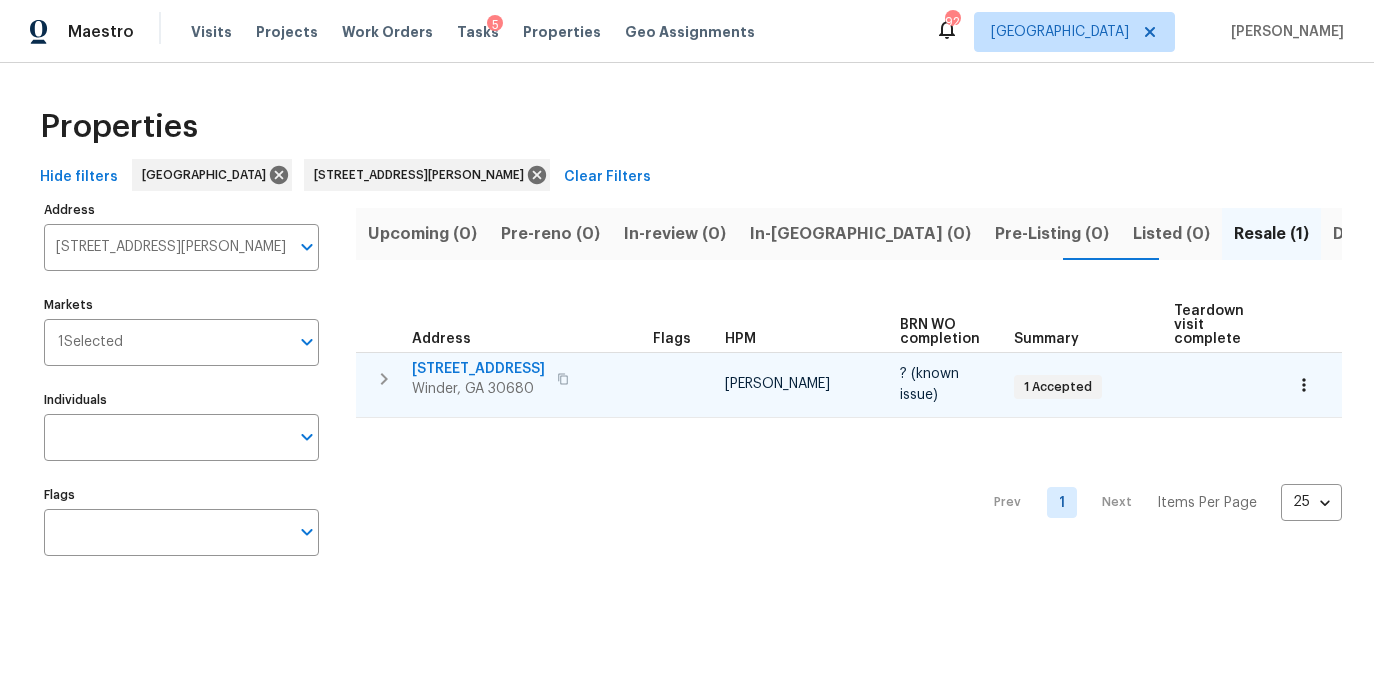click on "532 Hemlock Dr" at bounding box center [478, 369] 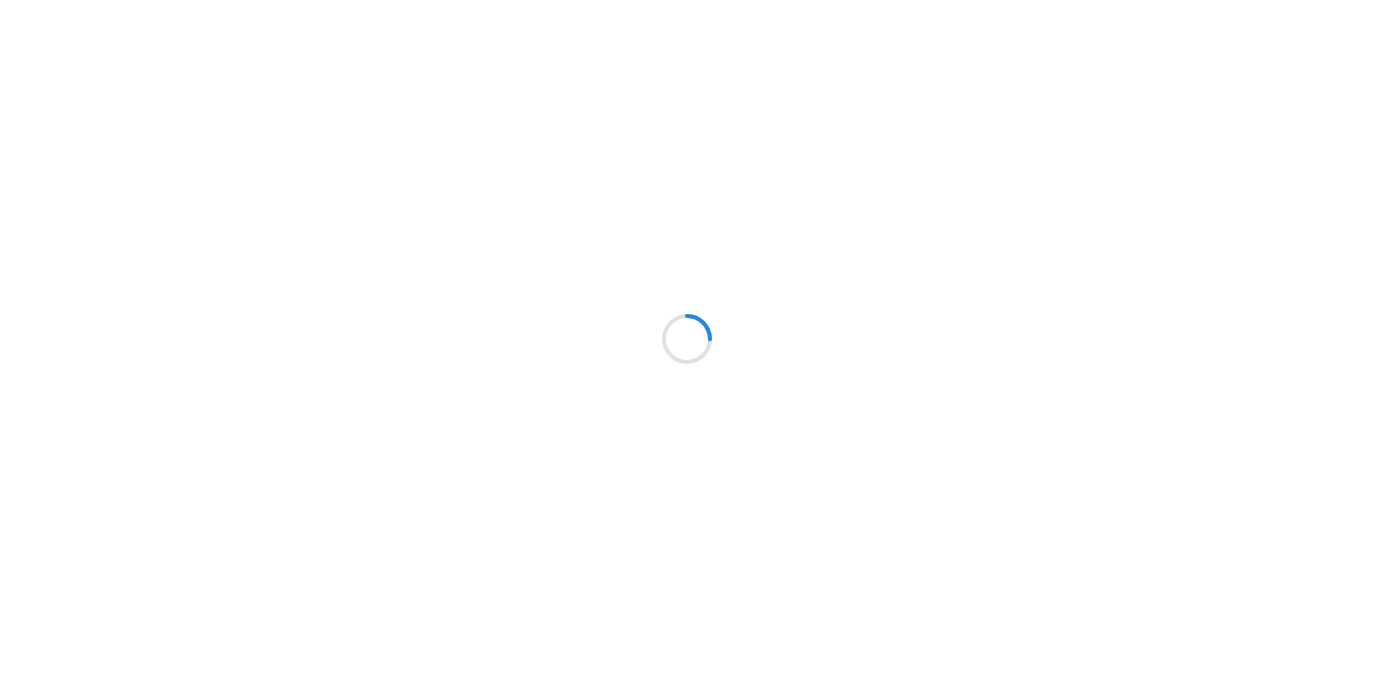 scroll, scrollTop: 0, scrollLeft: 0, axis: both 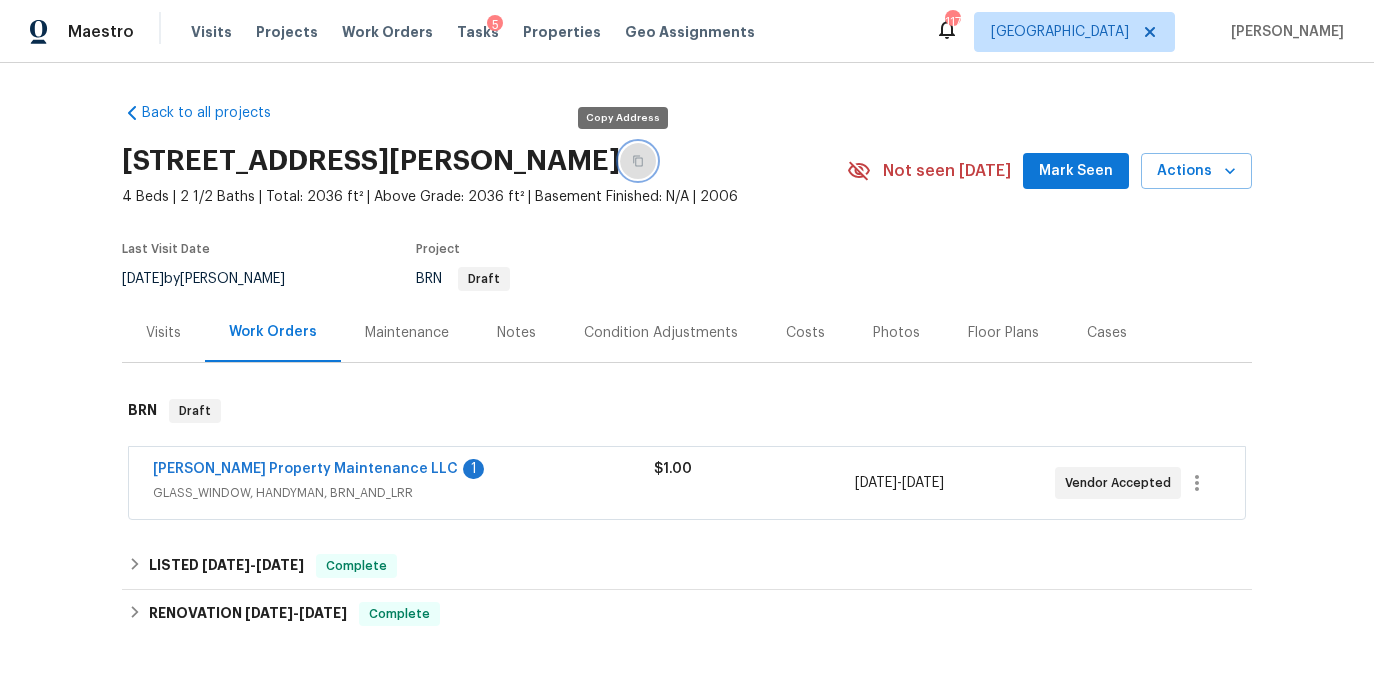 click 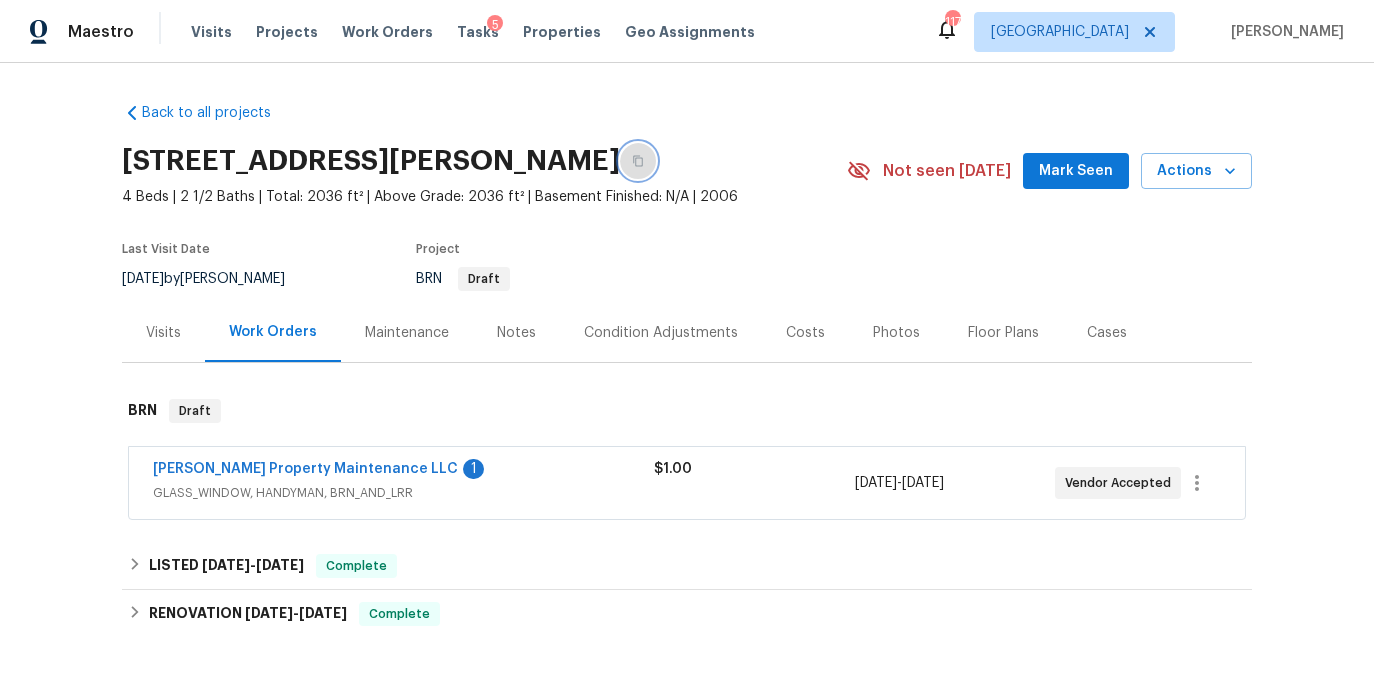 click 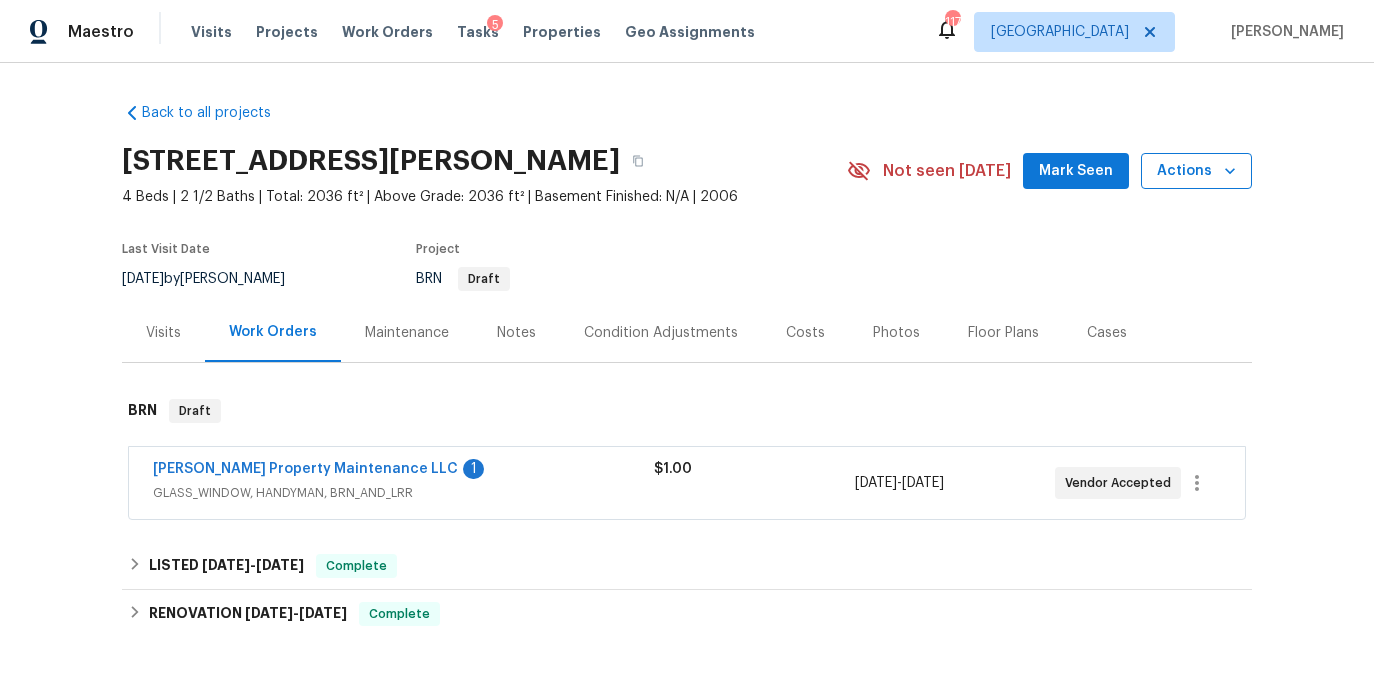 click 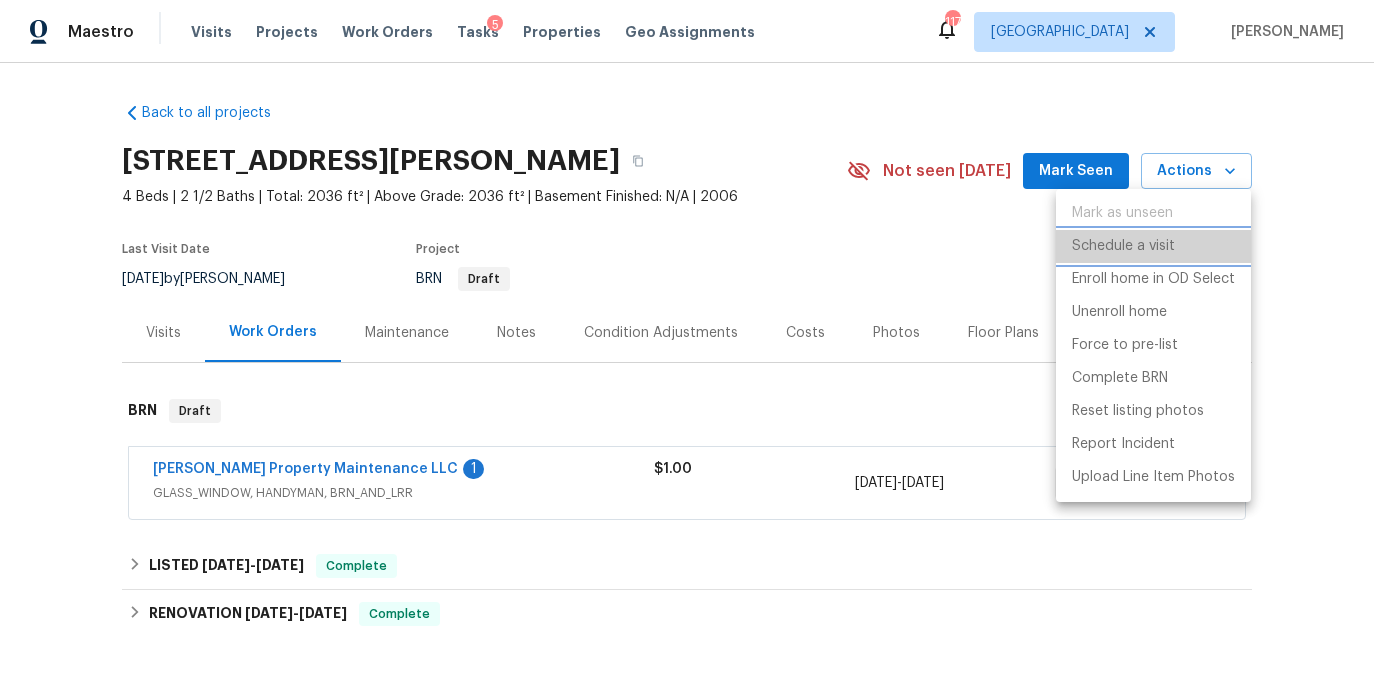 click on "Schedule a visit" at bounding box center (1123, 246) 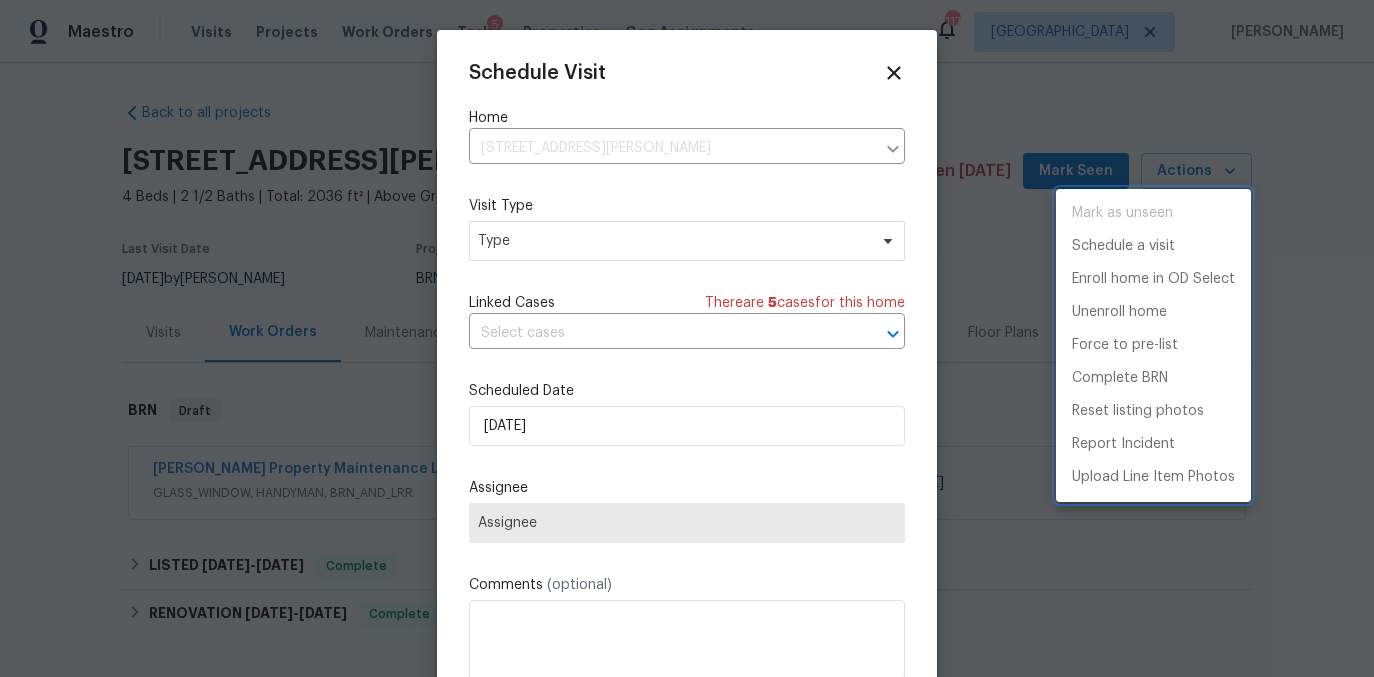 click at bounding box center [687, 338] 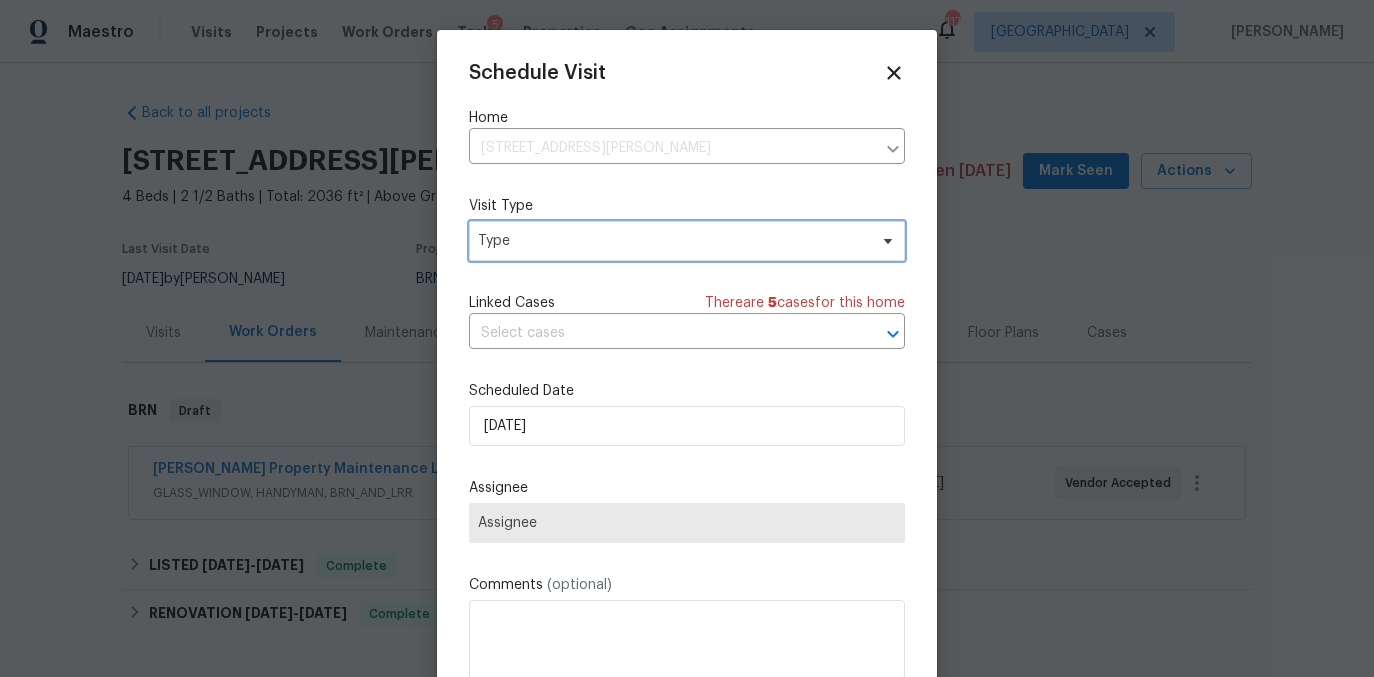 click on "Type" at bounding box center [672, 241] 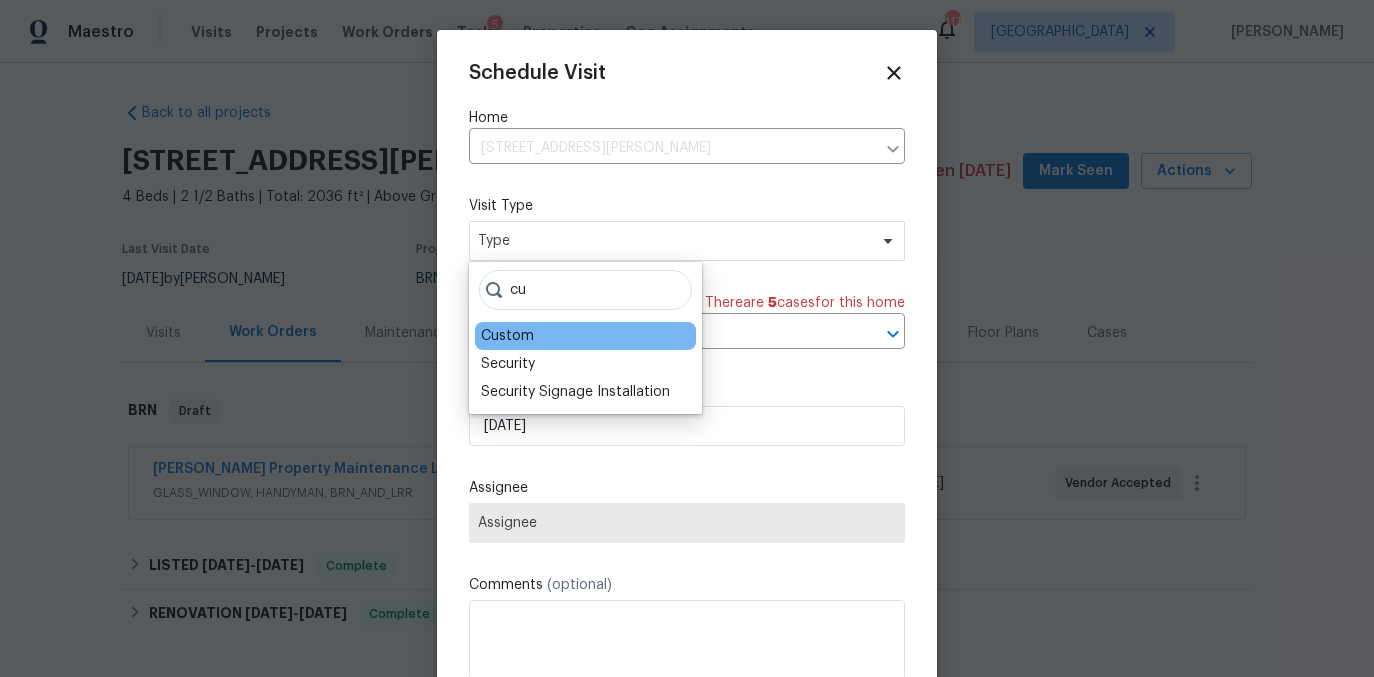 type on "cu" 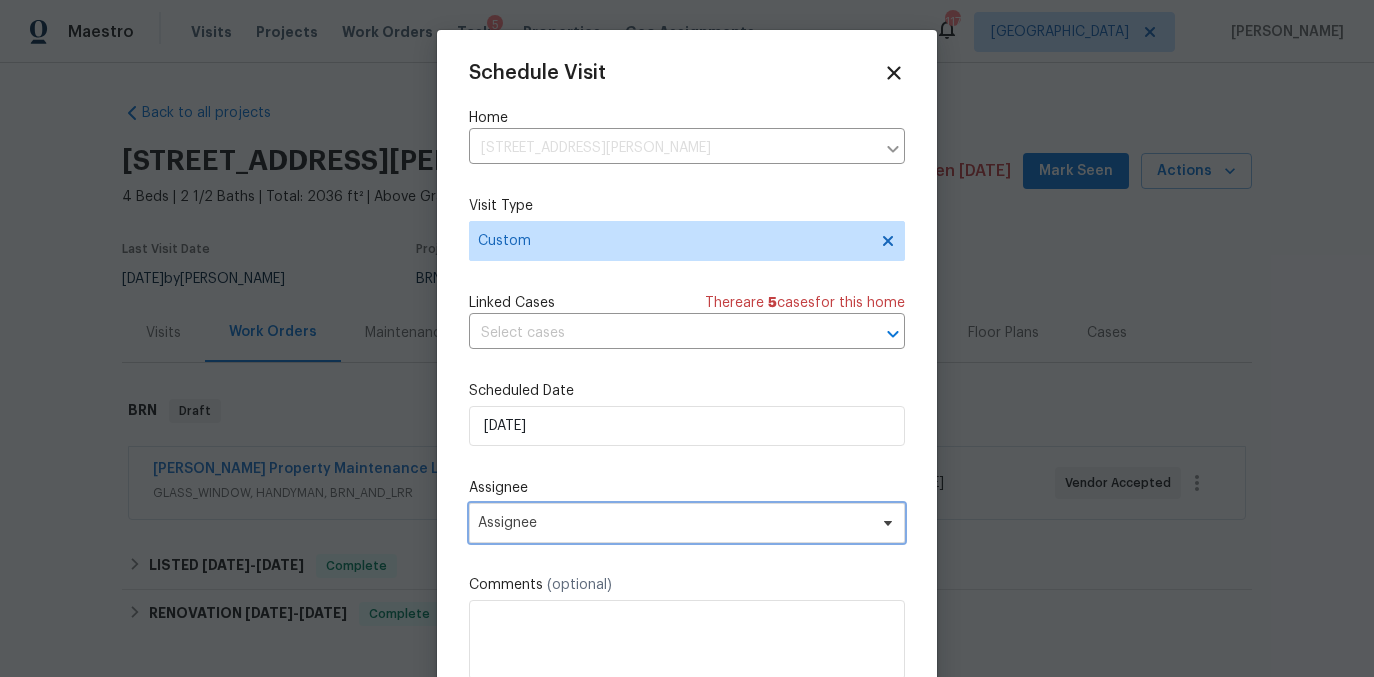 click on "Assignee" at bounding box center (674, 523) 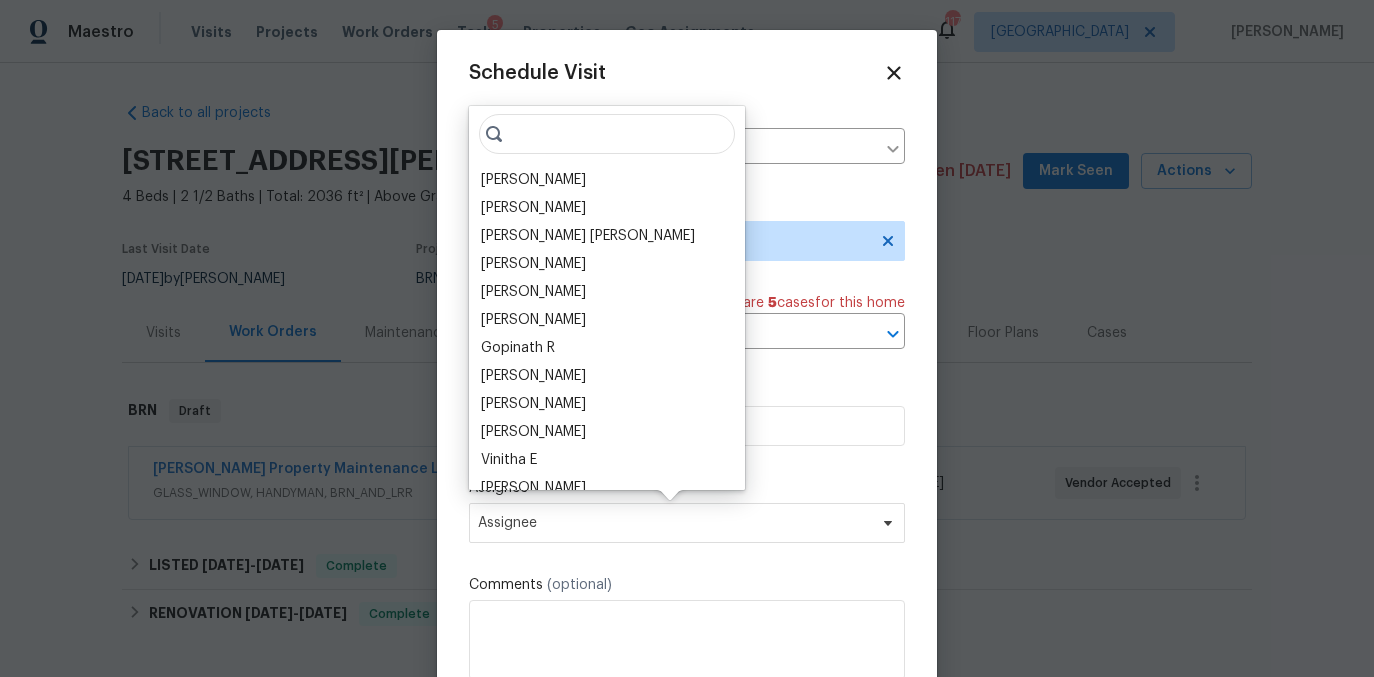 click at bounding box center [607, 134] 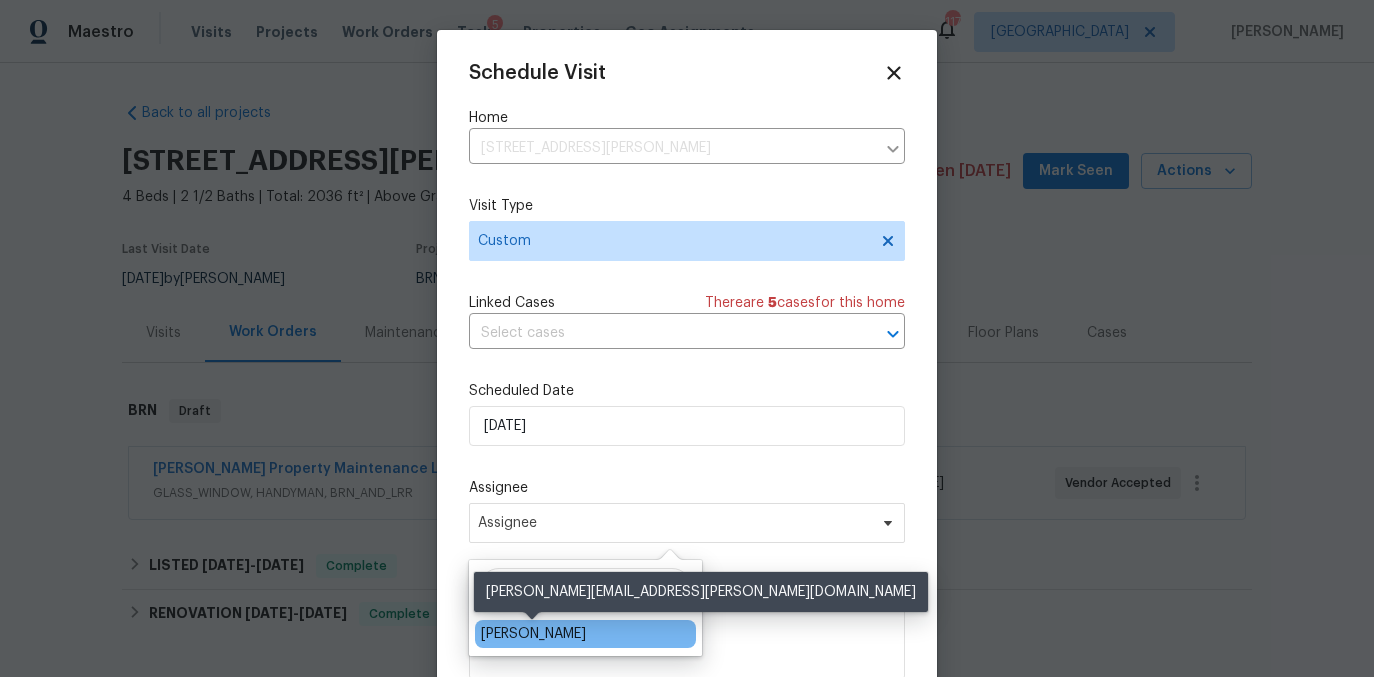 type on "scot" 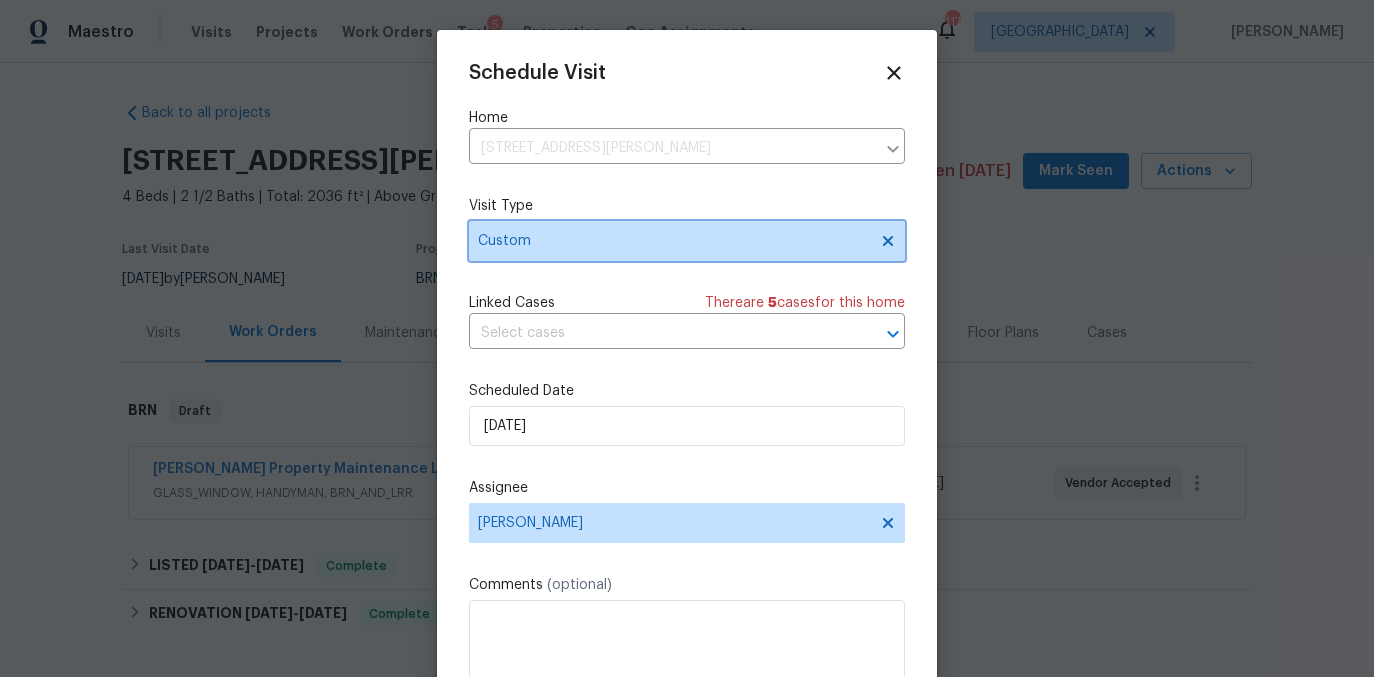 click on "Custom" at bounding box center [687, 241] 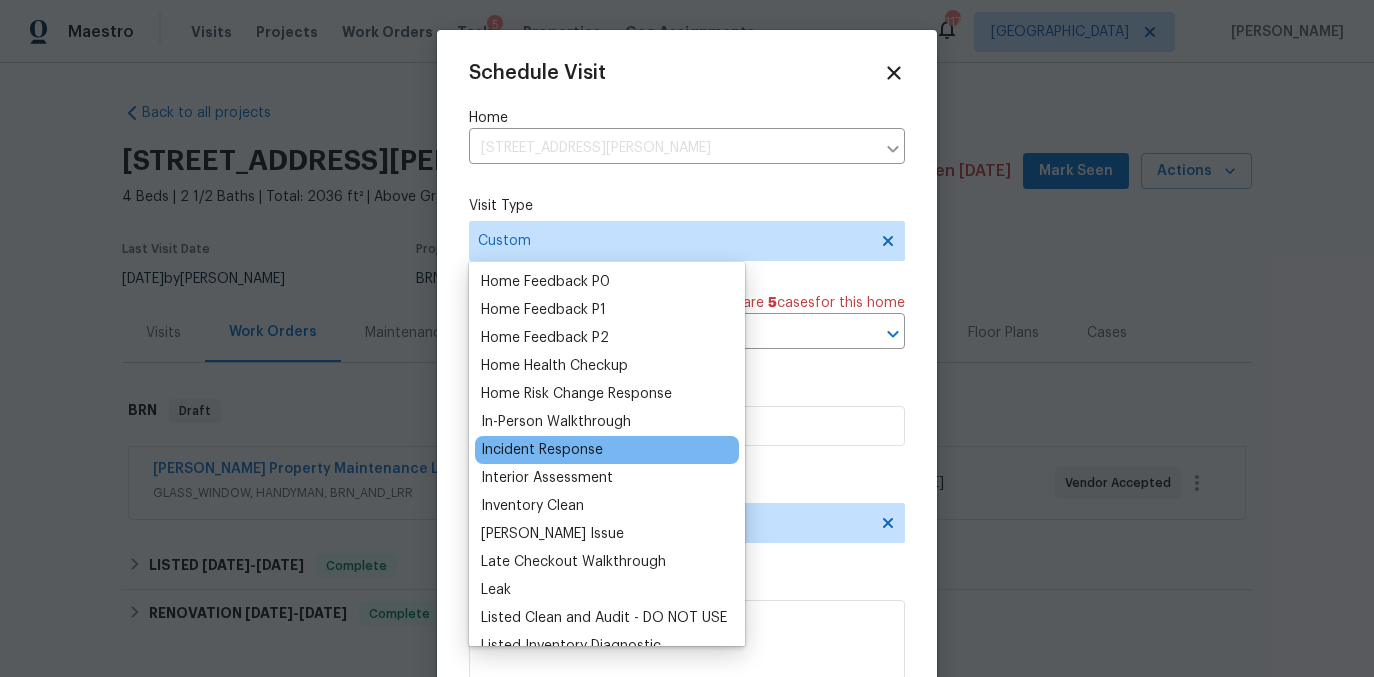 scroll, scrollTop: 613, scrollLeft: 0, axis: vertical 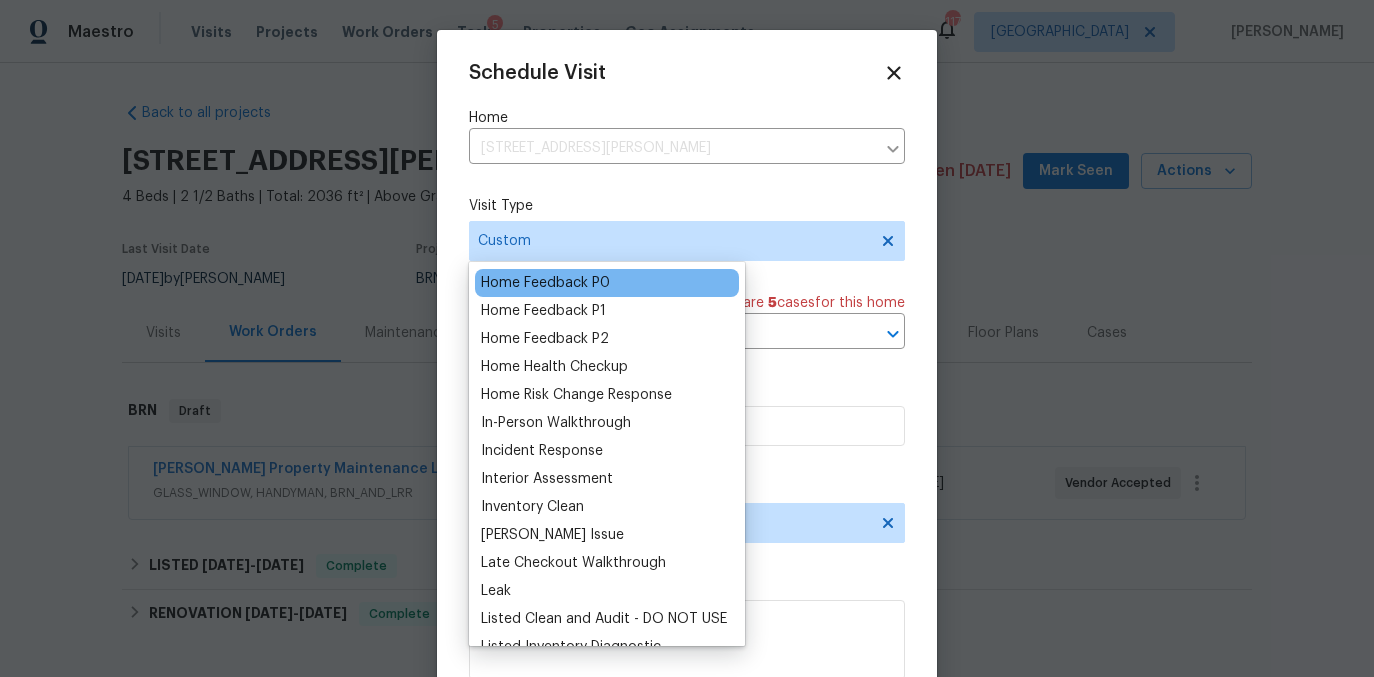 click on "Home Feedback P0" at bounding box center [545, 283] 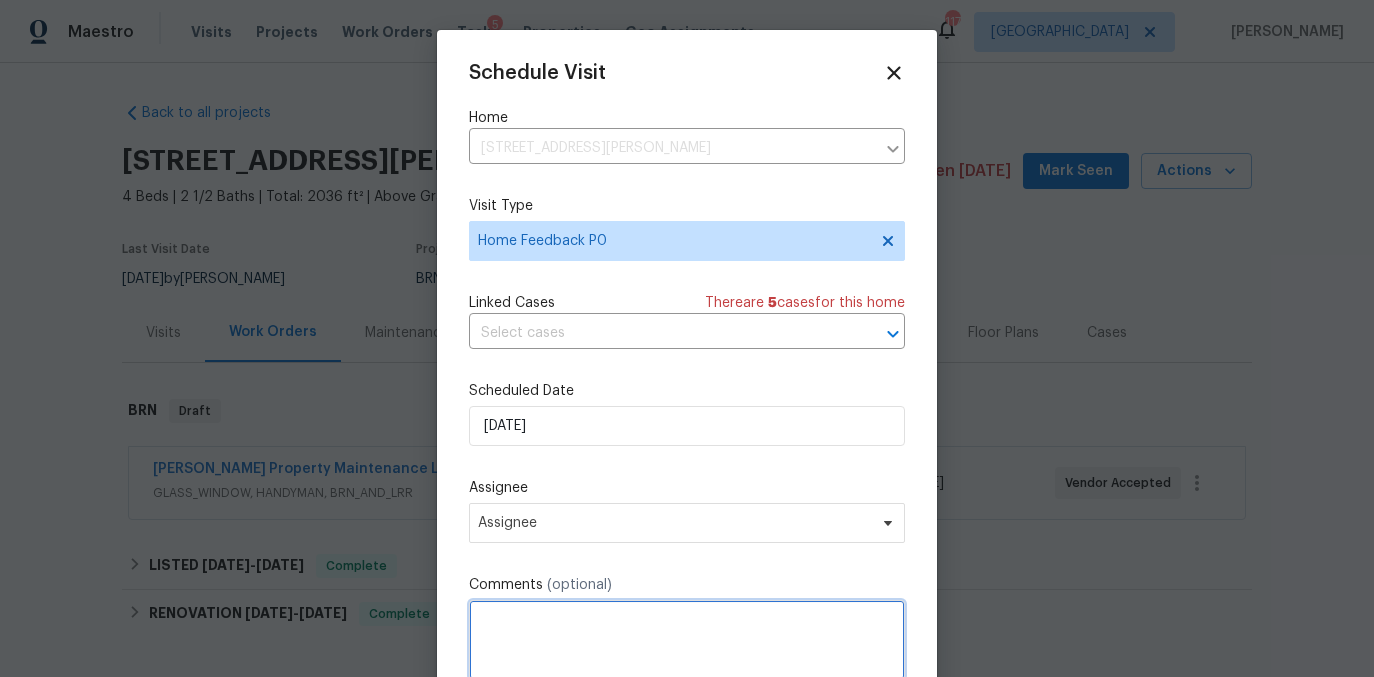 click at bounding box center (687, 640) 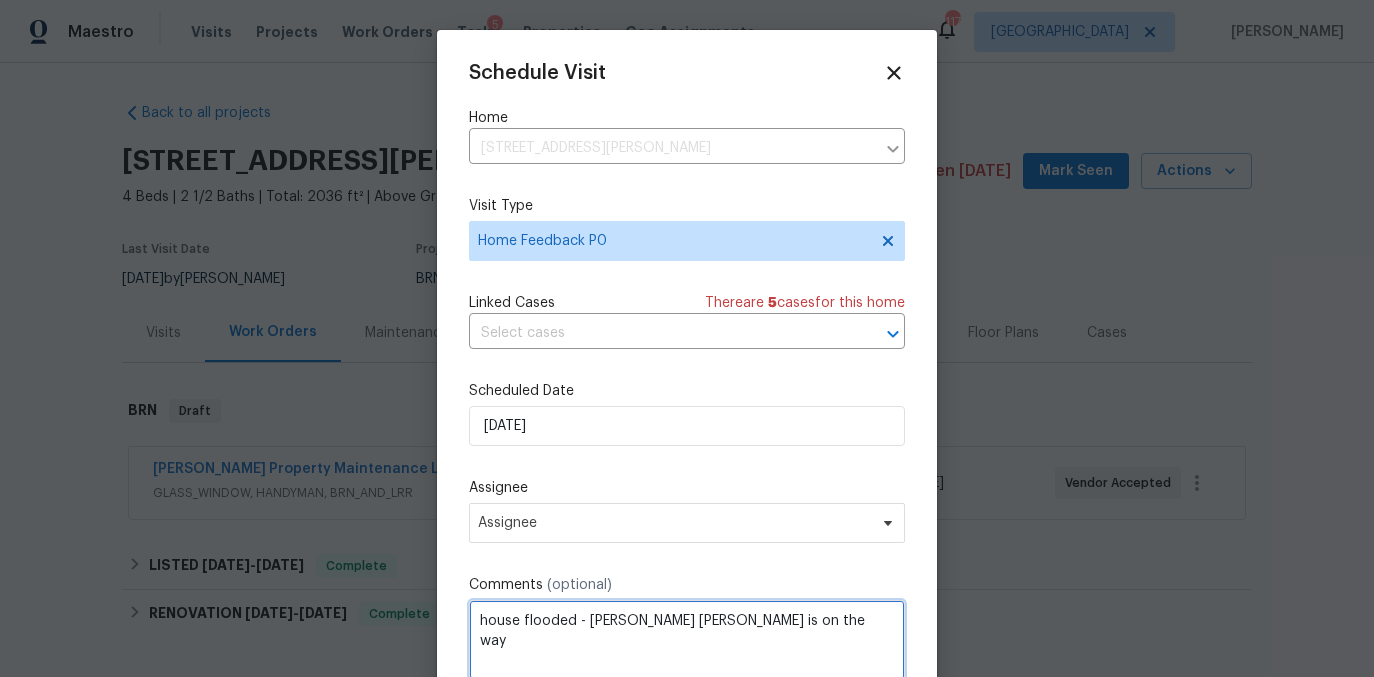 scroll, scrollTop: 36, scrollLeft: 0, axis: vertical 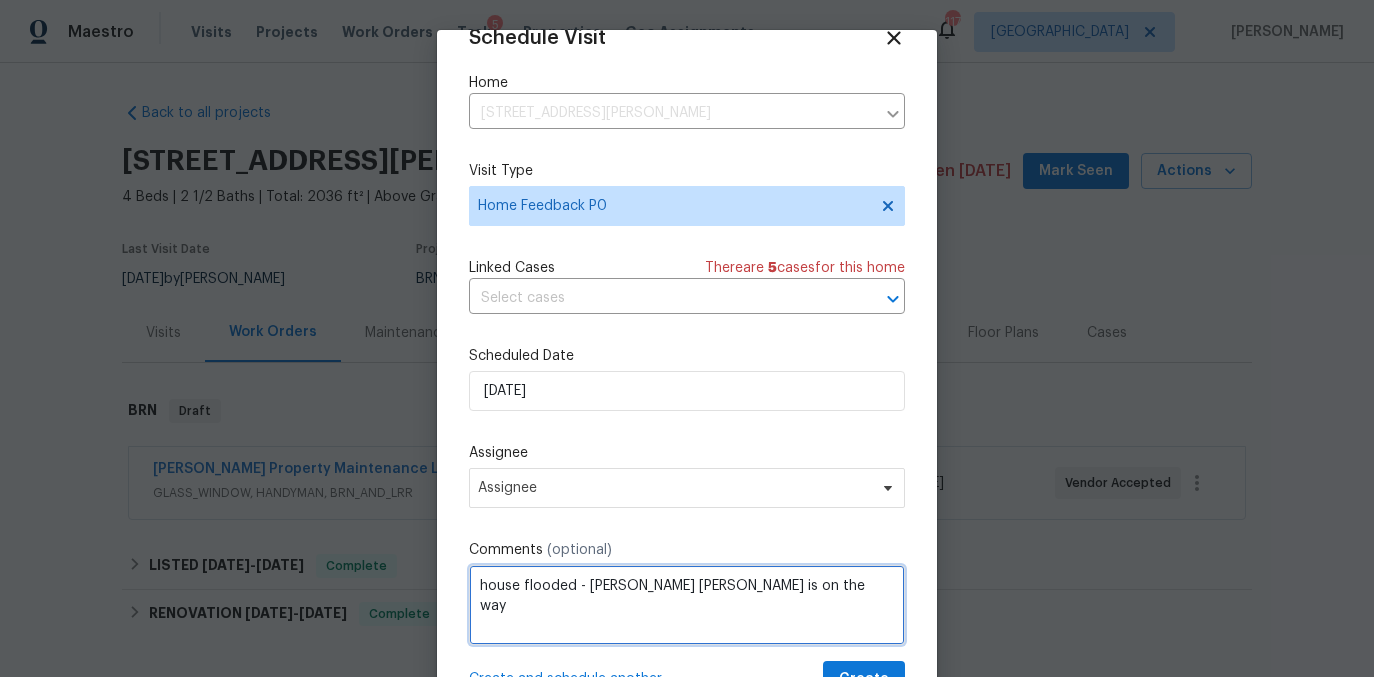 type on "house flooded - danny glen is on the way" 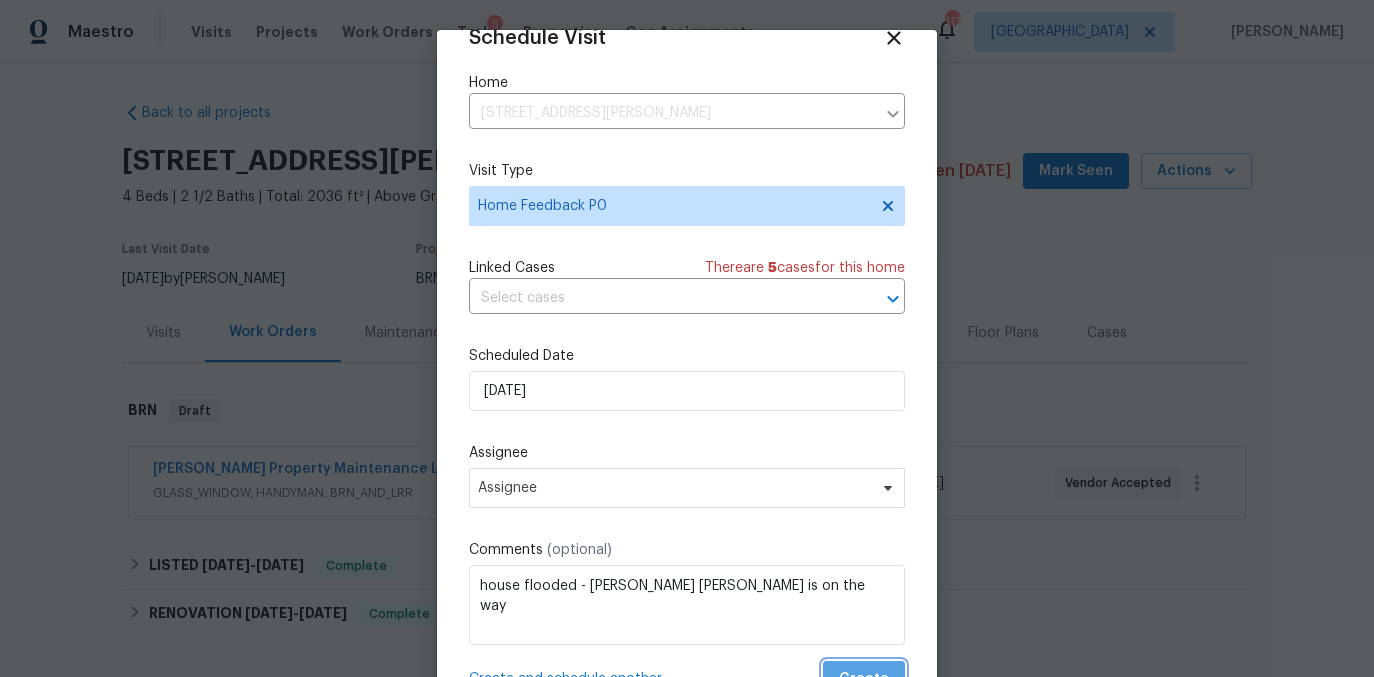 click on "Create" at bounding box center (864, 679) 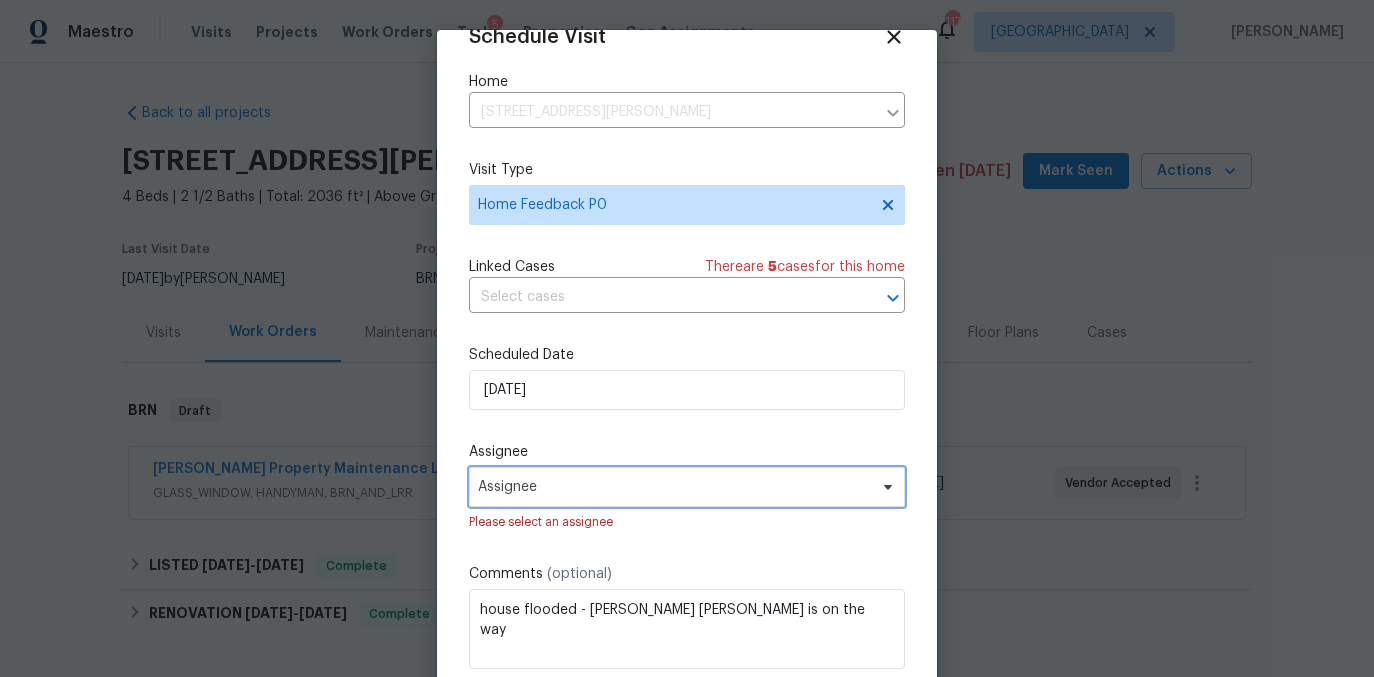 click on "Assignee" at bounding box center (674, 487) 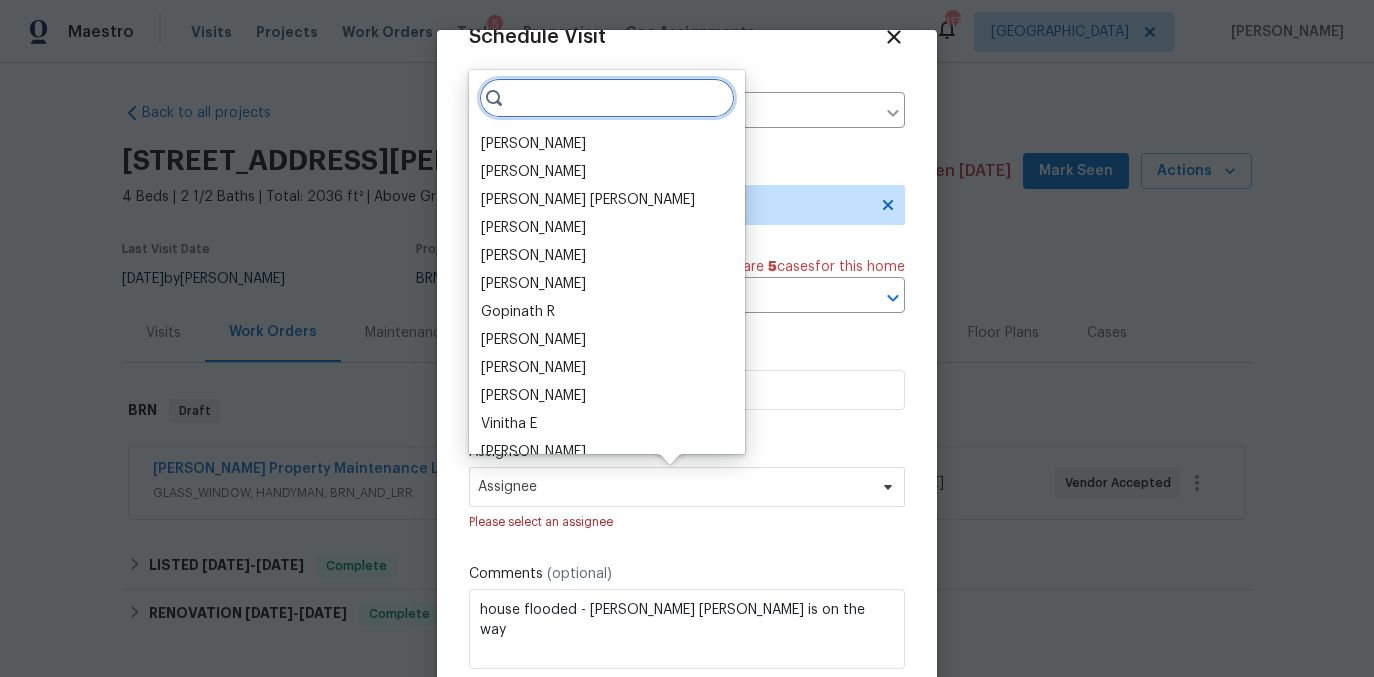 click at bounding box center [607, 98] 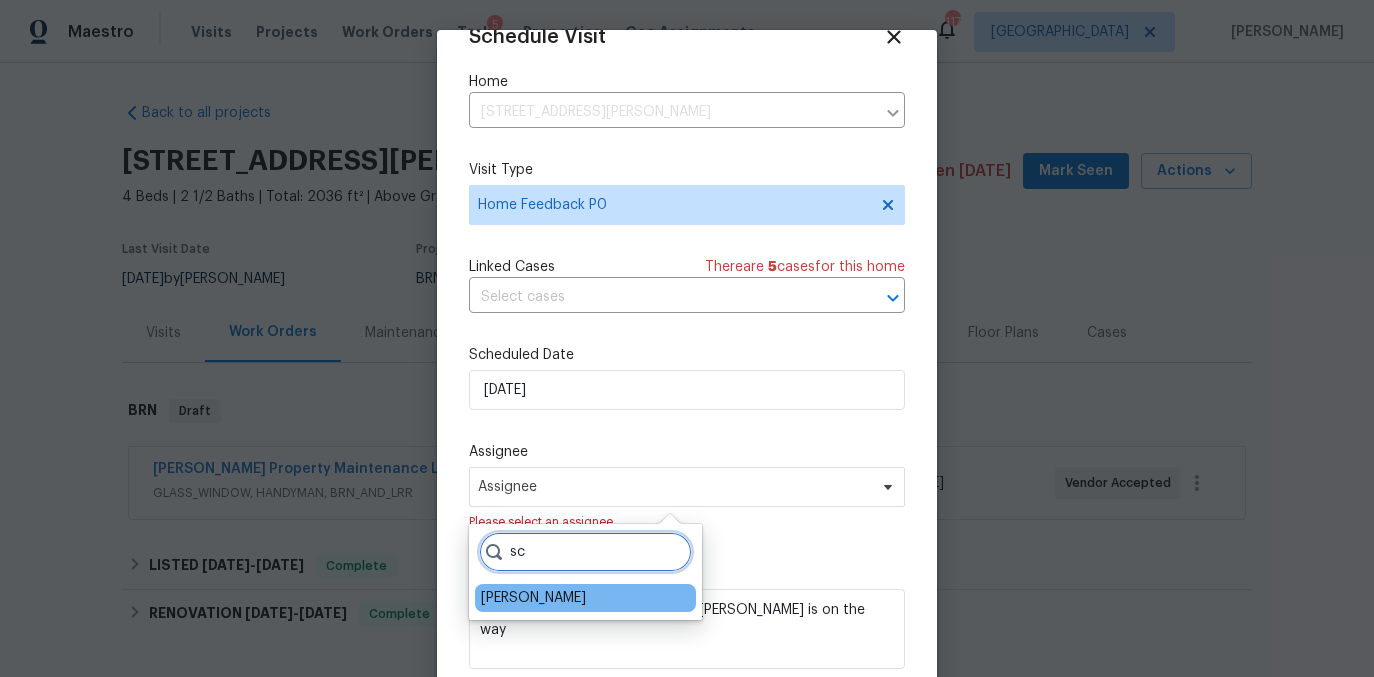 type on "sc" 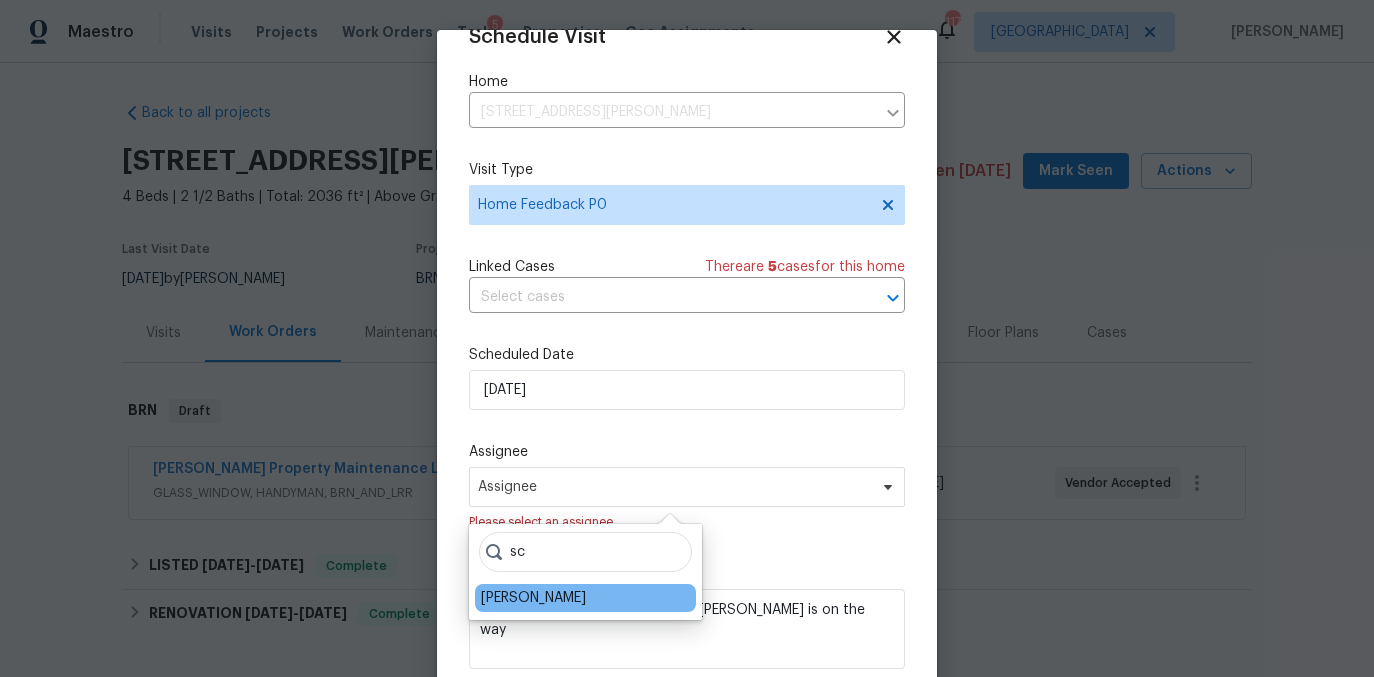 click on "Scott Smathers" at bounding box center (533, 598) 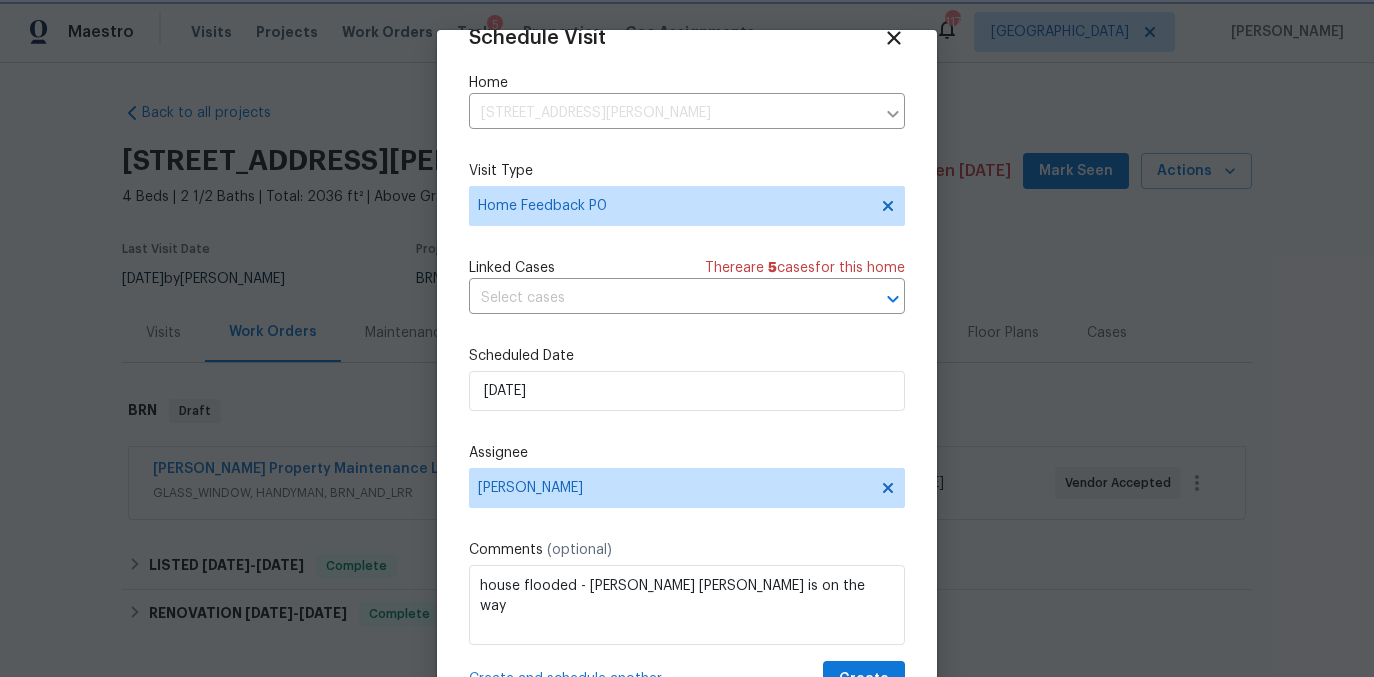 scroll, scrollTop: 83, scrollLeft: 0, axis: vertical 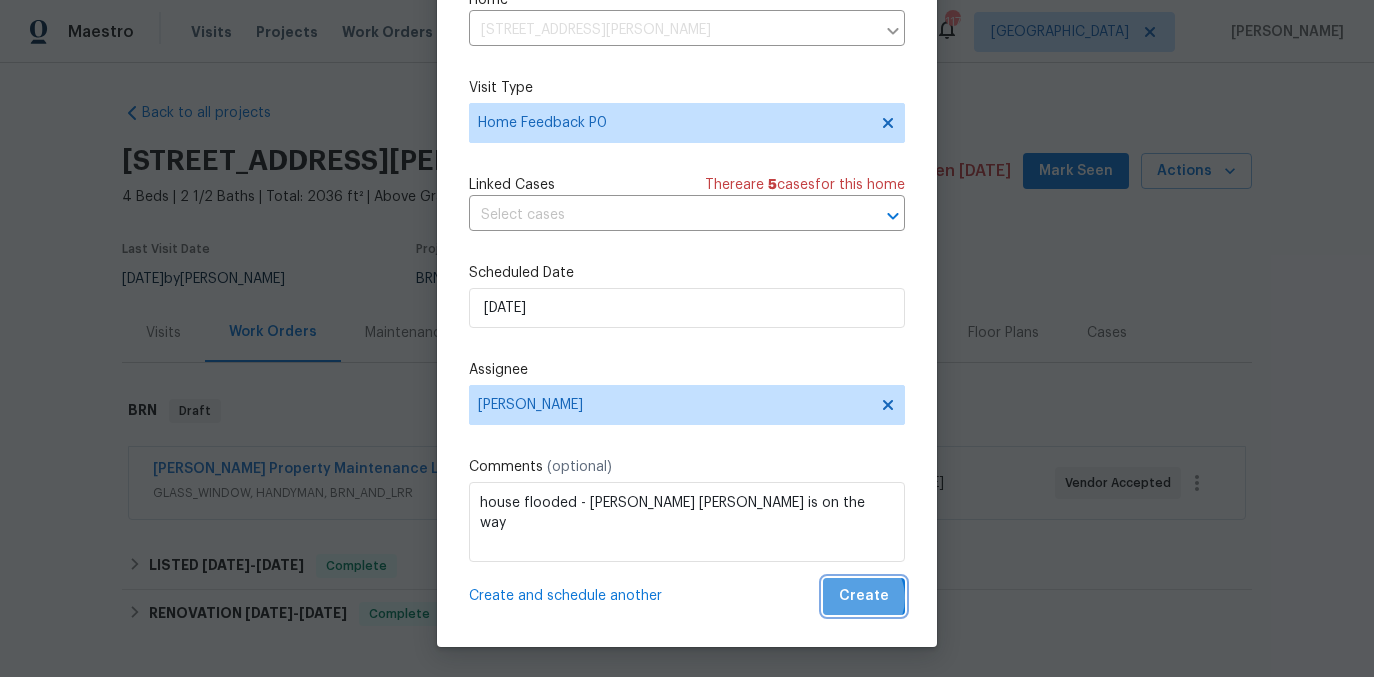 click on "Create" at bounding box center [864, 596] 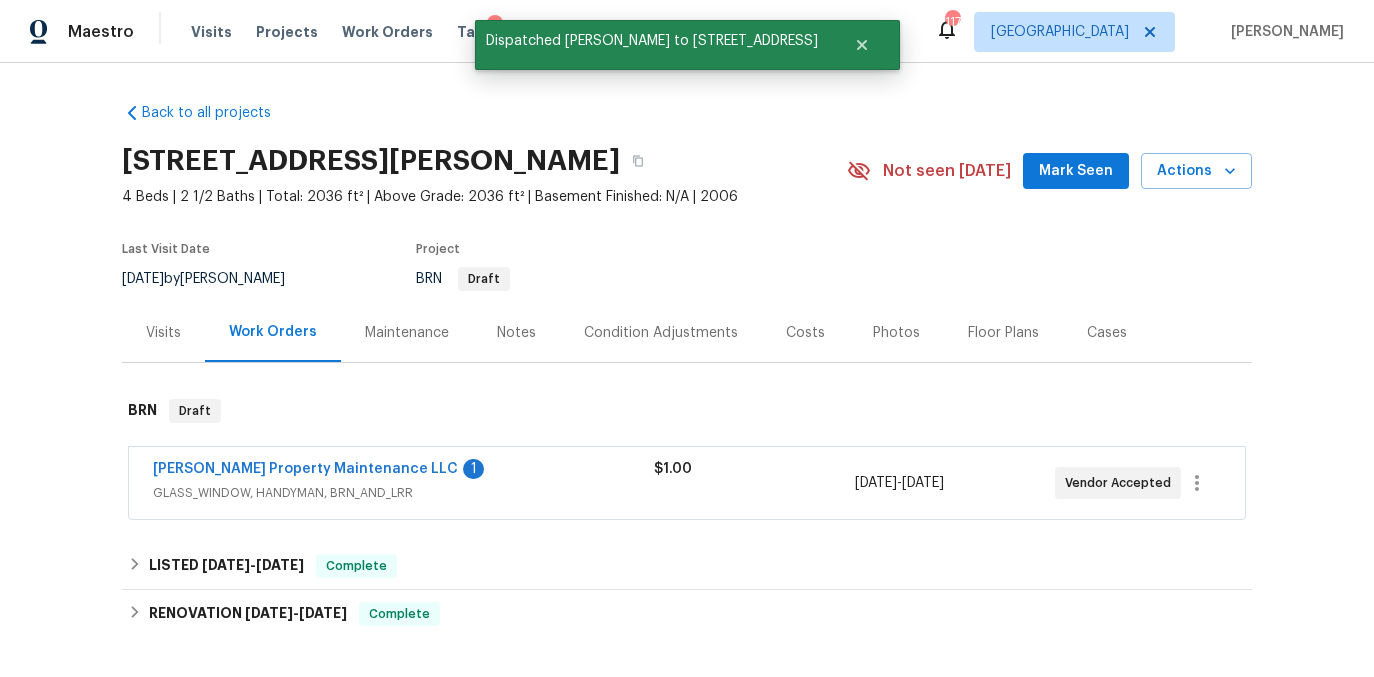scroll, scrollTop: 0, scrollLeft: 0, axis: both 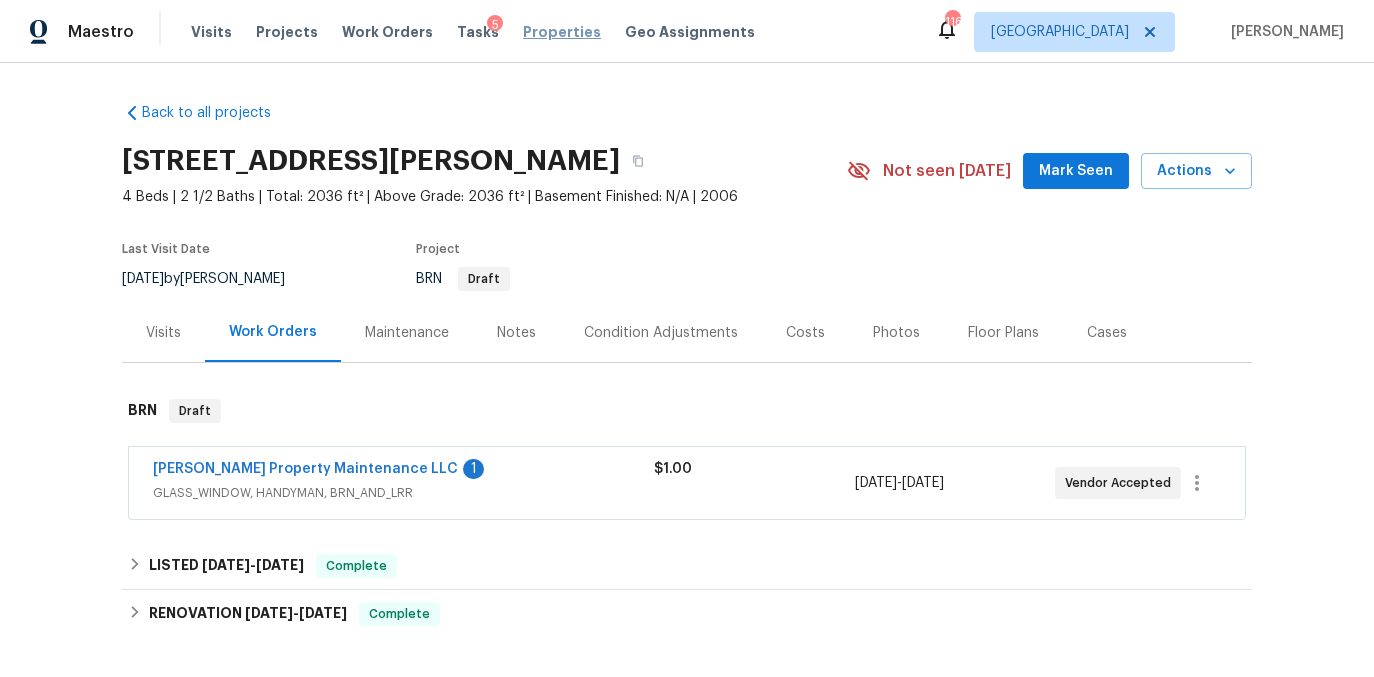 click on "Properties" at bounding box center (562, 32) 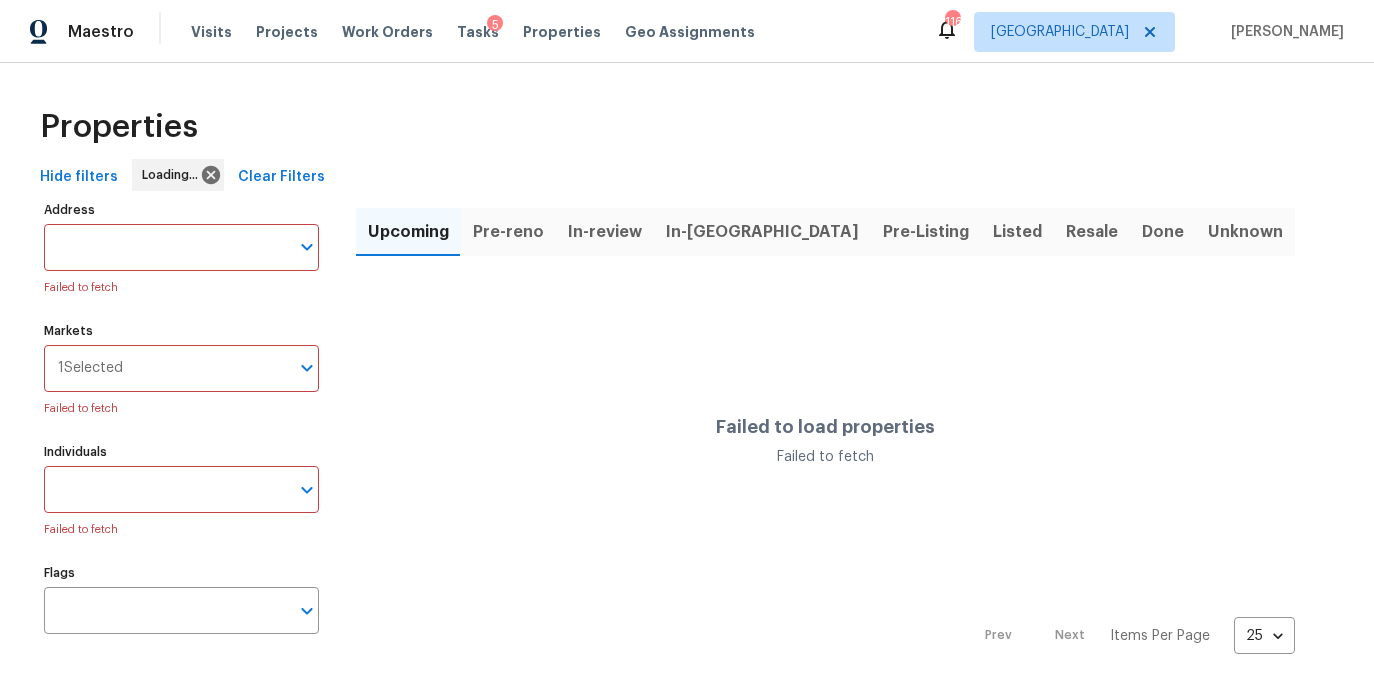 click on "Address" at bounding box center [166, 247] 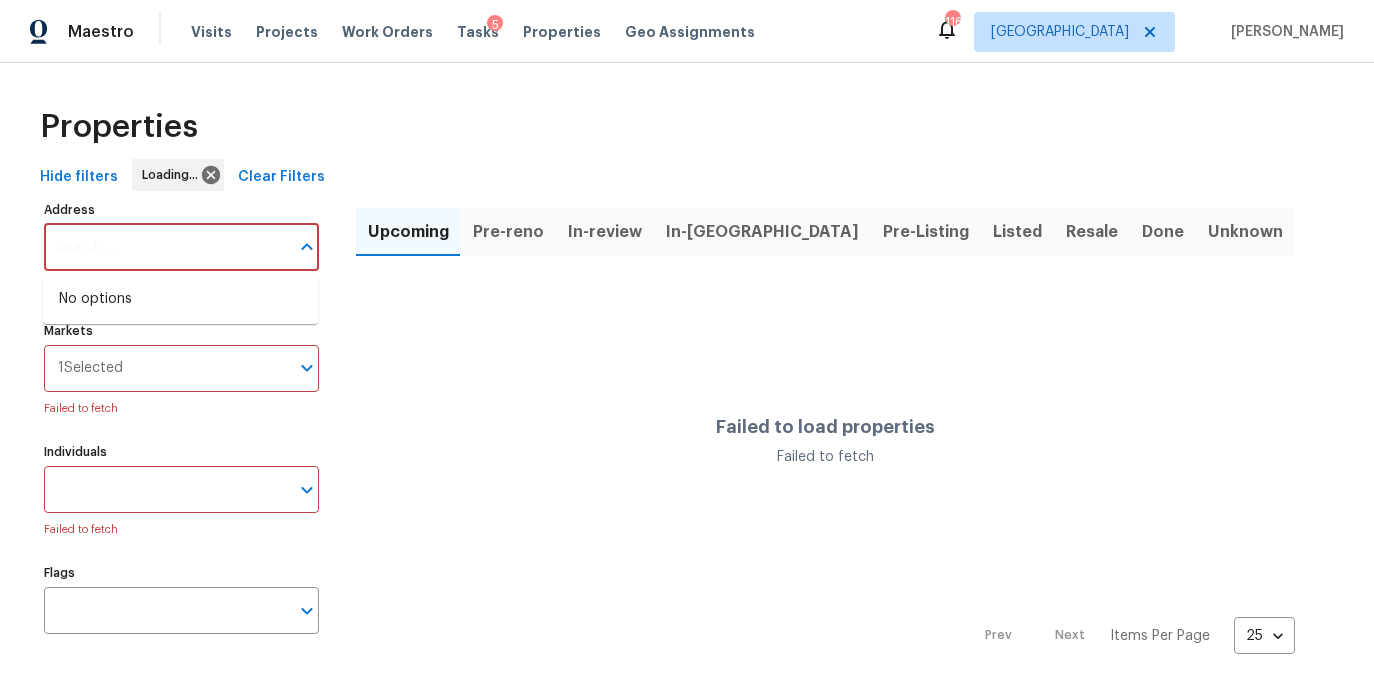paste on "2190 Wellington Cir" 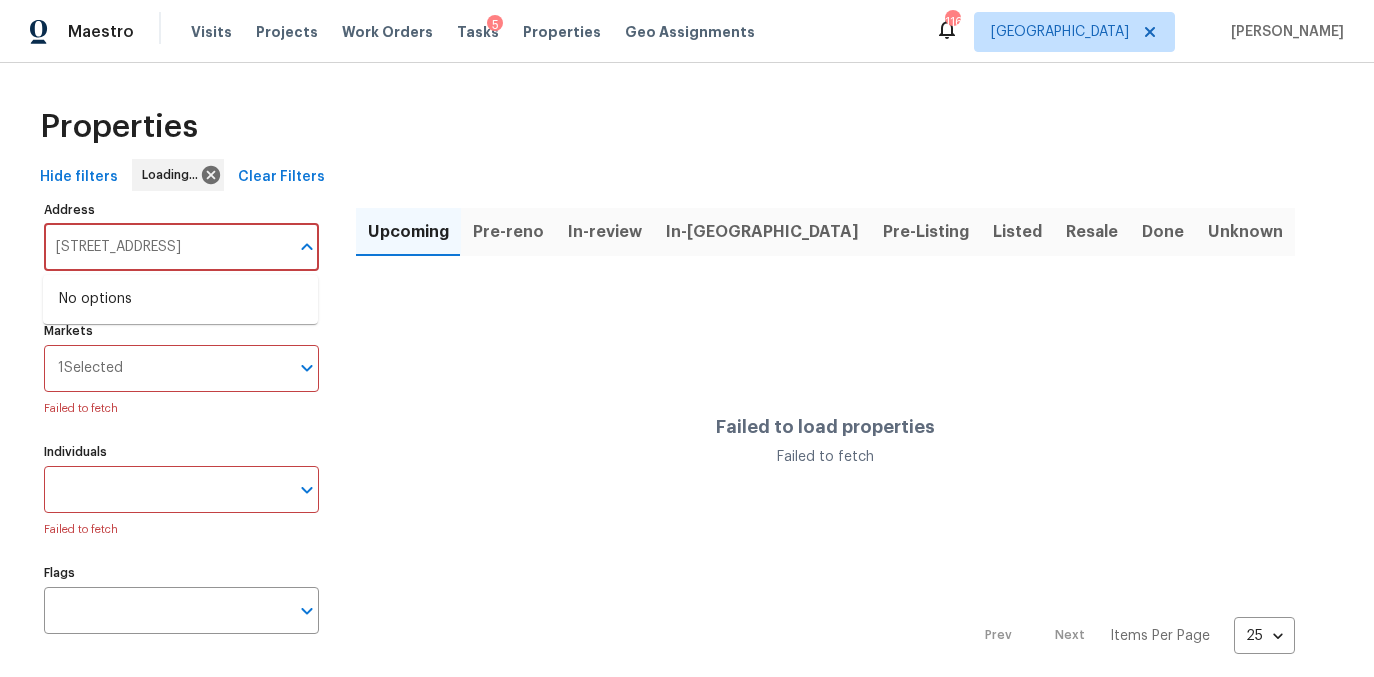 type on "2190 Wellington Cir" 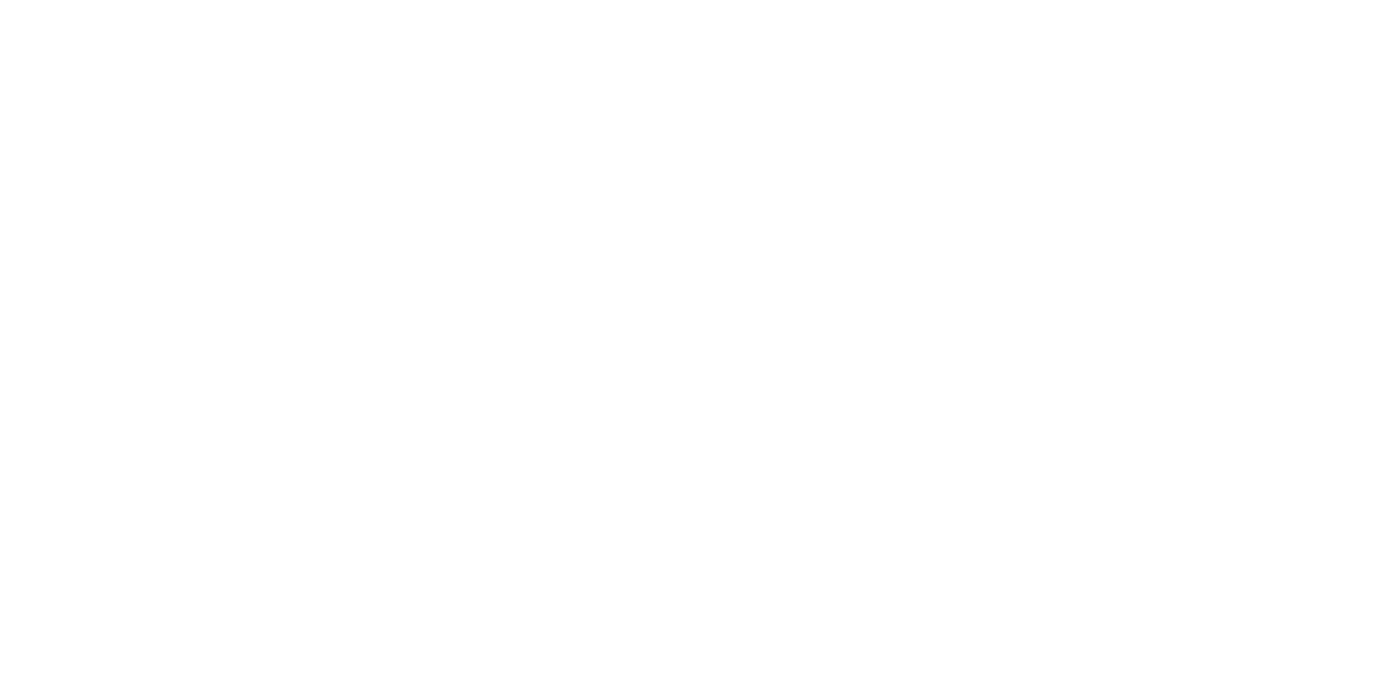 scroll, scrollTop: 0, scrollLeft: 0, axis: both 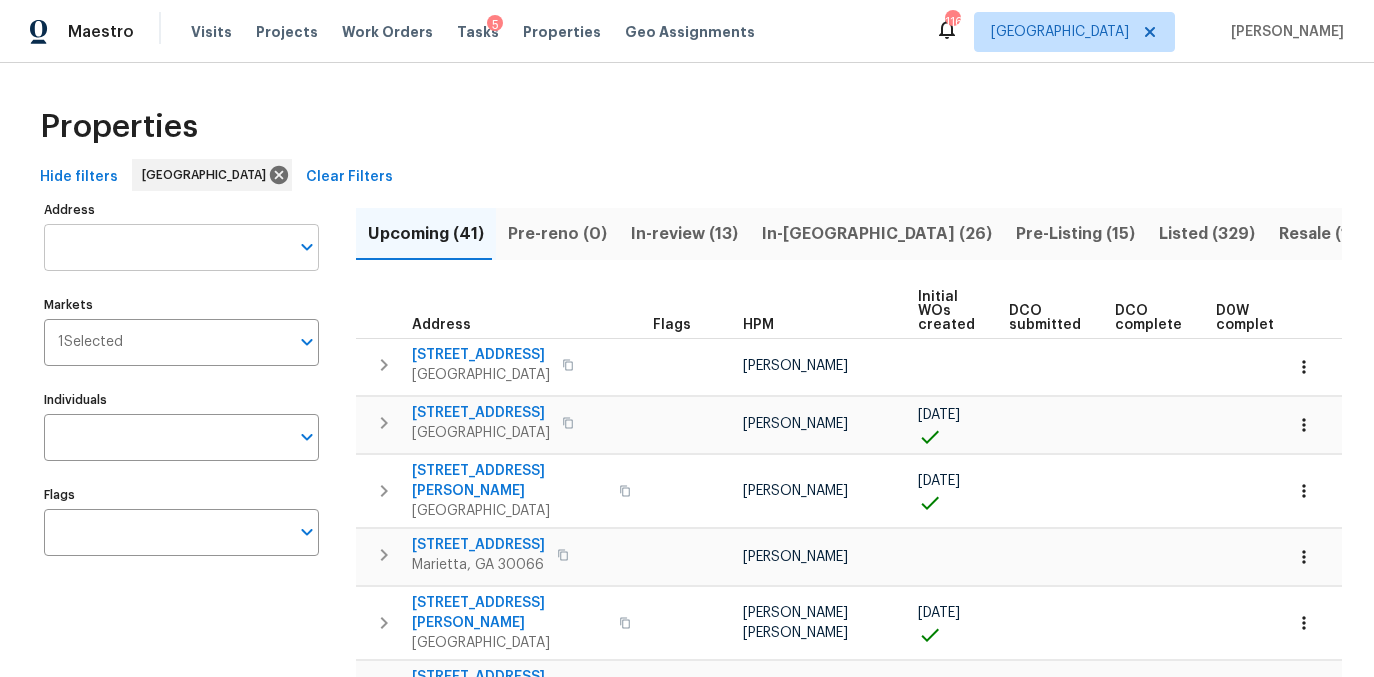 click on "Address" at bounding box center (166, 247) 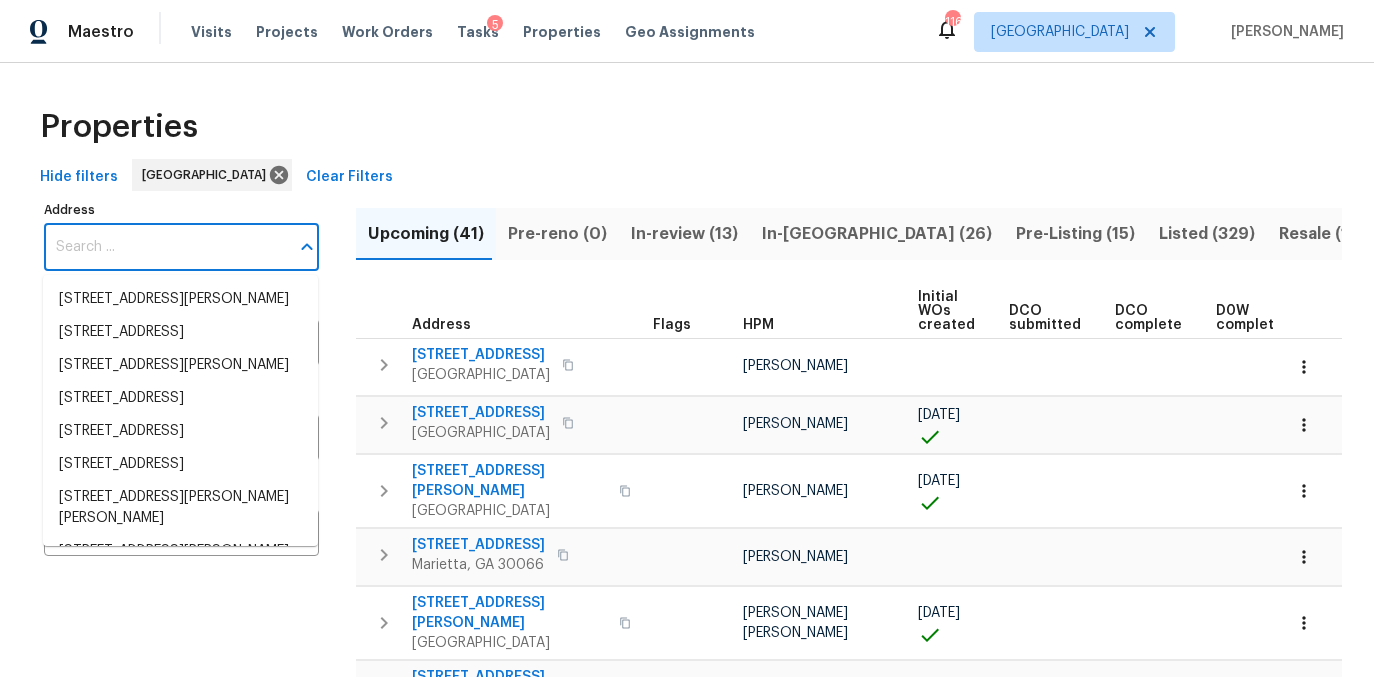 paste on "2190 Wellington Cir" 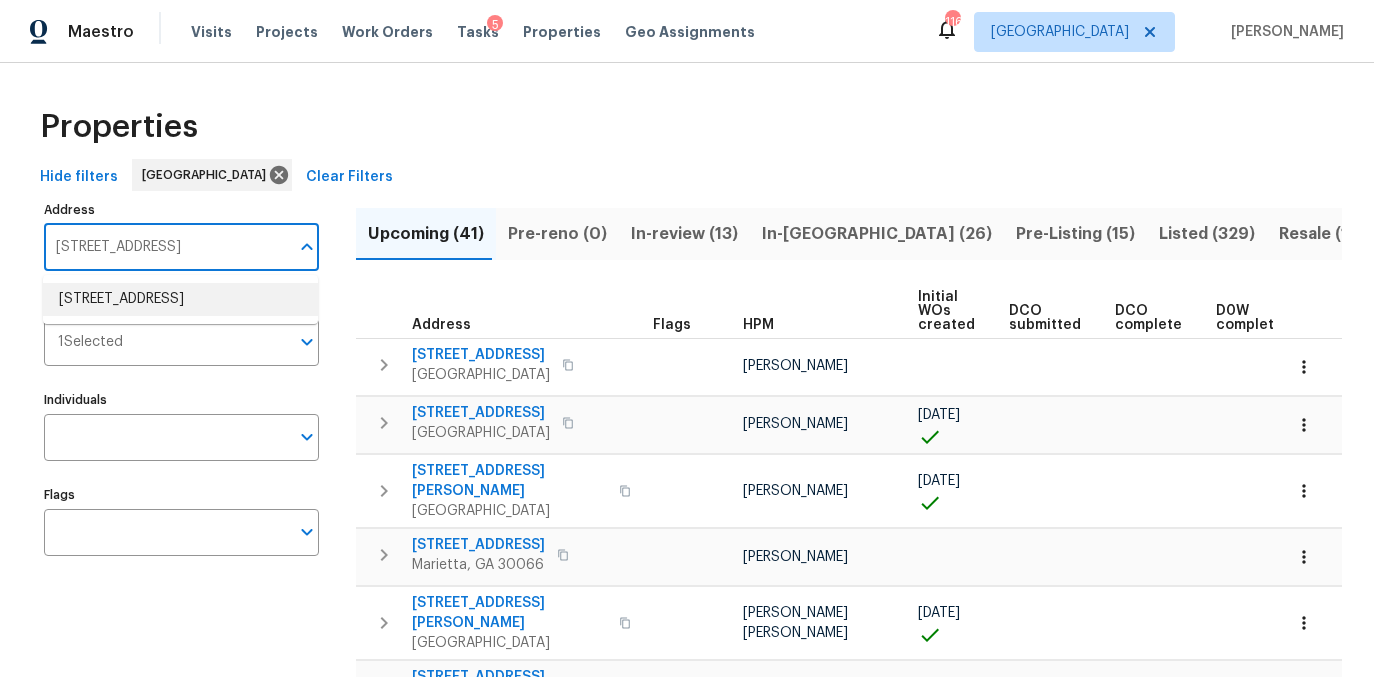 click on "2190 Wellington Cir Lithonia GA 30058" at bounding box center (180, 299) 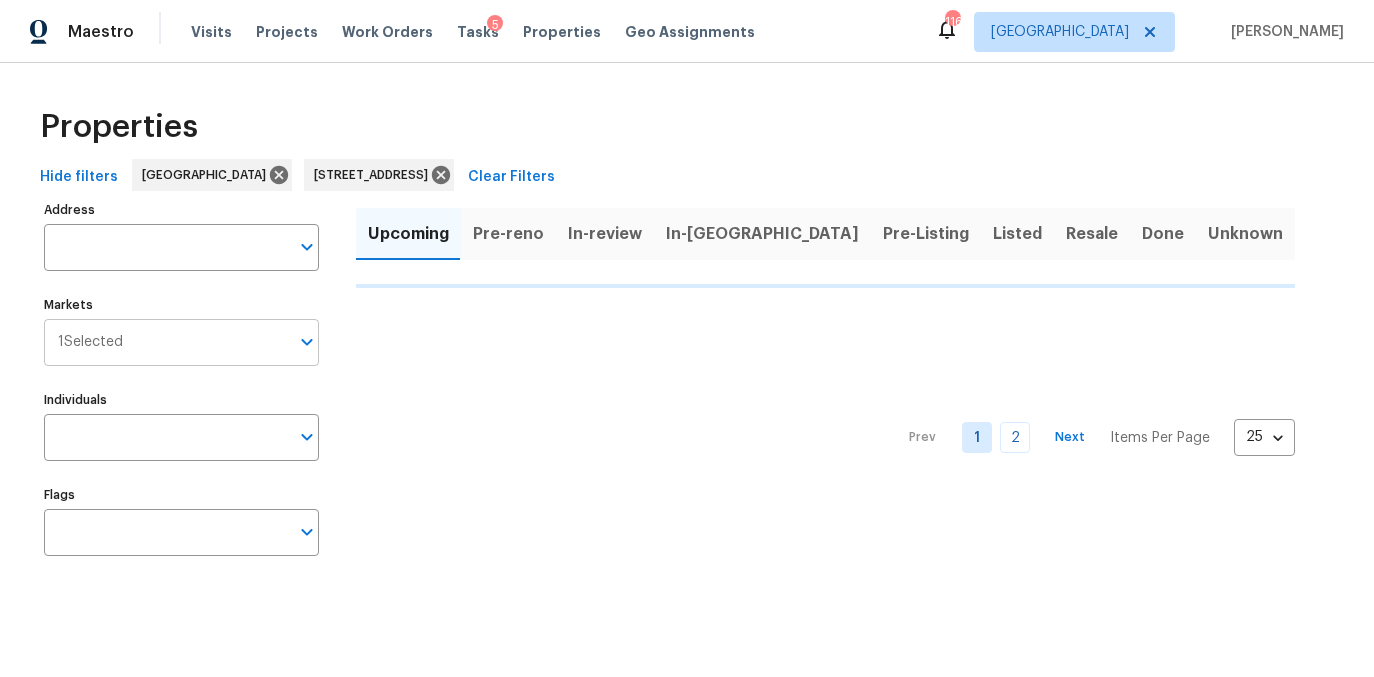 type on "2190 Wellington Cir Lithonia GA 30058" 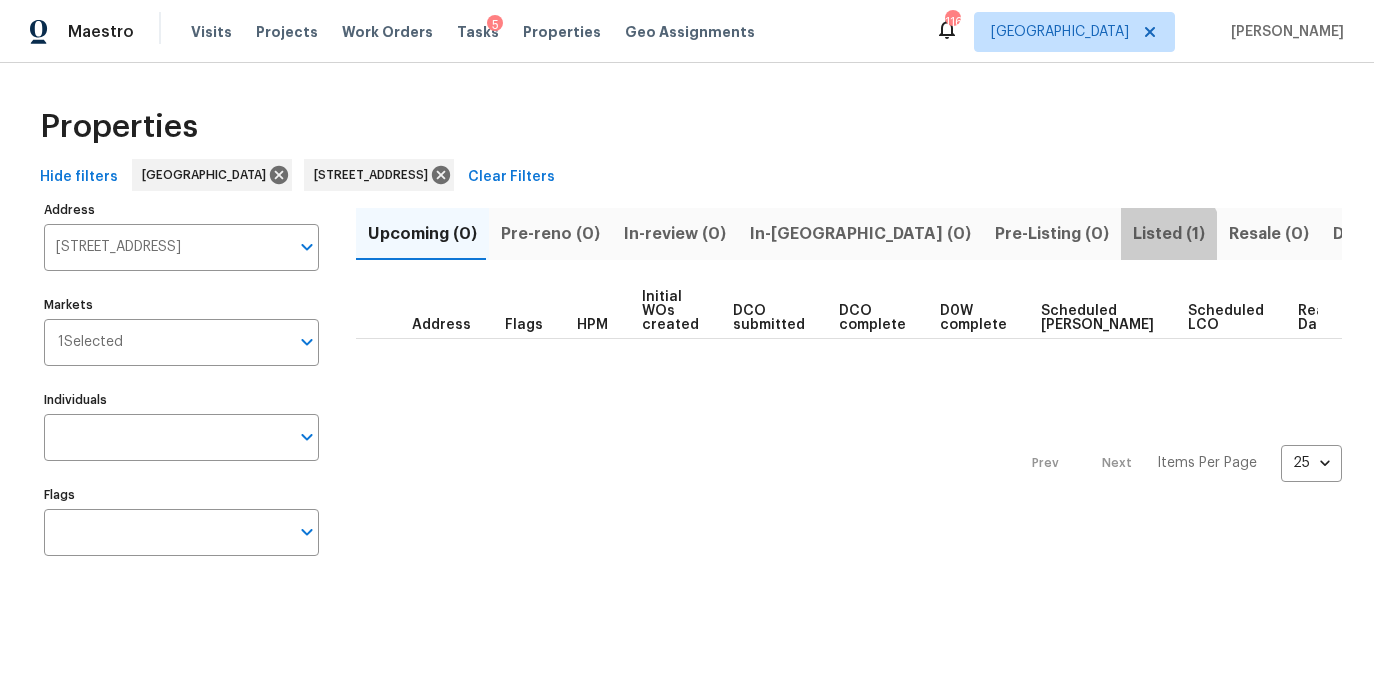 click on "Listed (1)" at bounding box center (1169, 234) 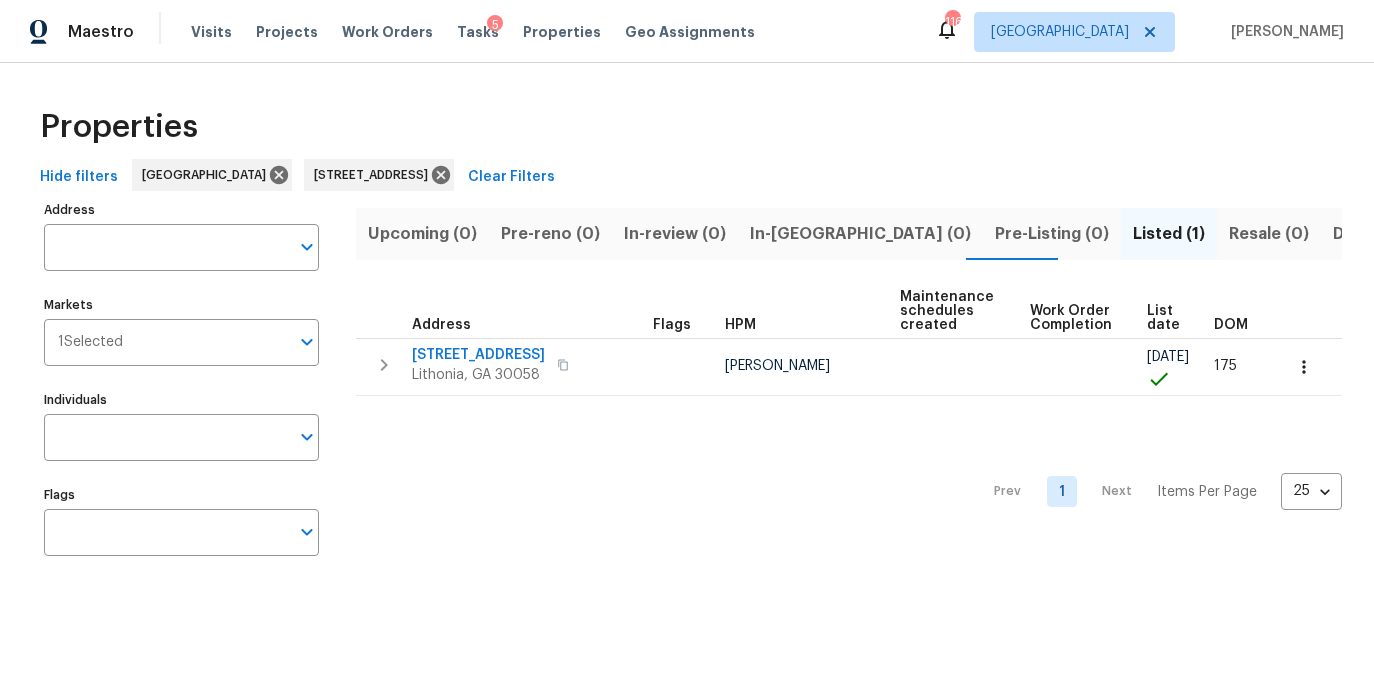 type on "2190 Wellington Cir Lithonia GA 30058" 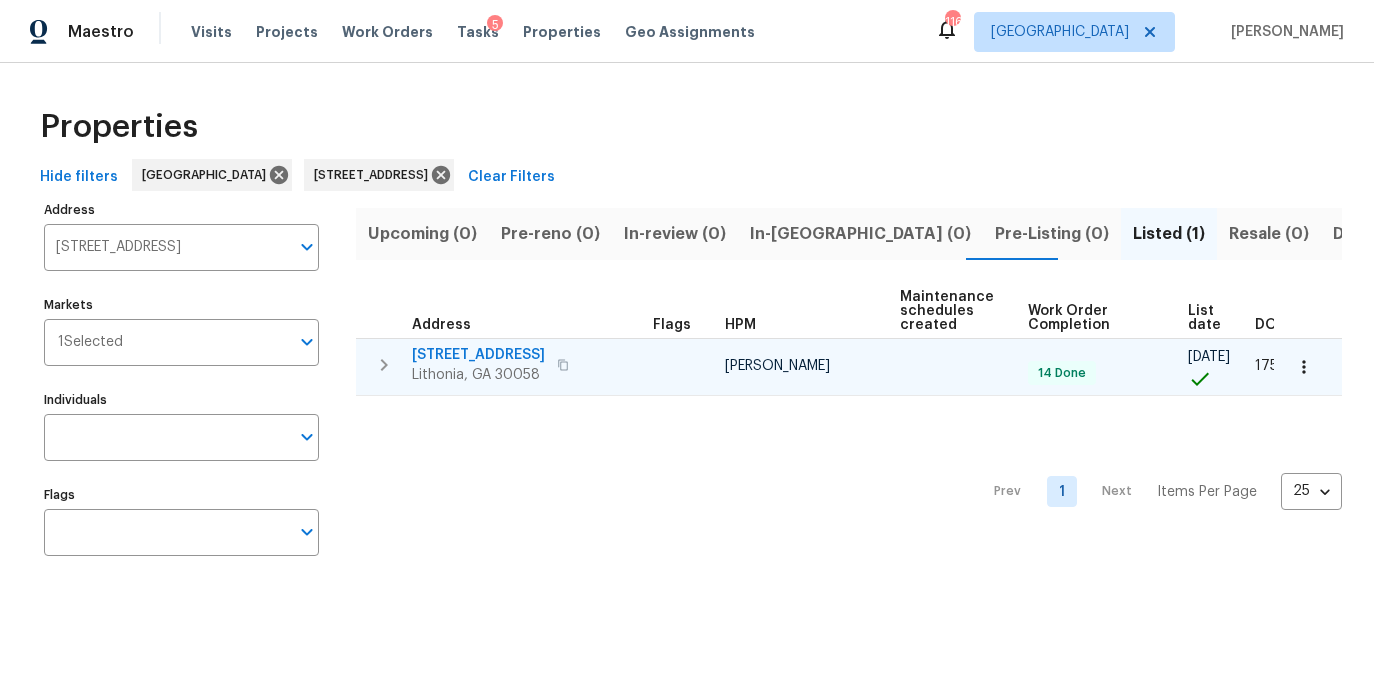 type 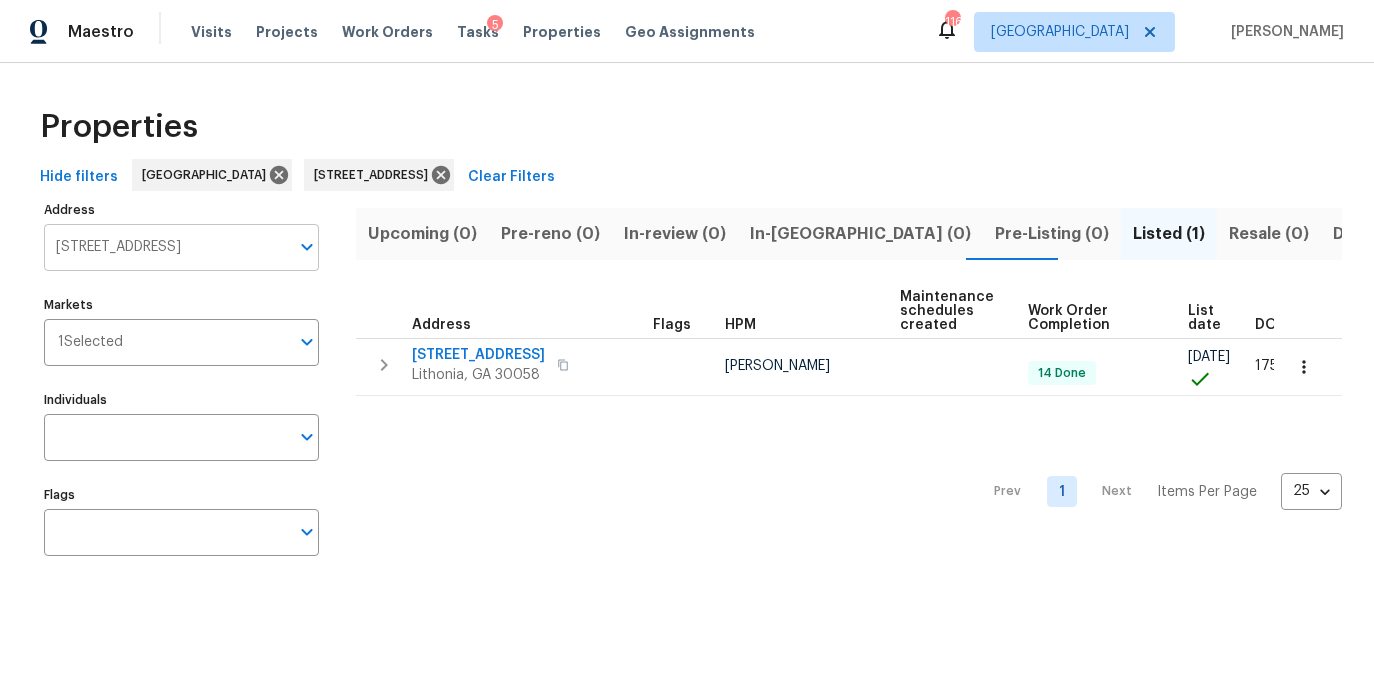 click on "2190 Wellington Cir Lithonia GA 30058" at bounding box center [166, 247] 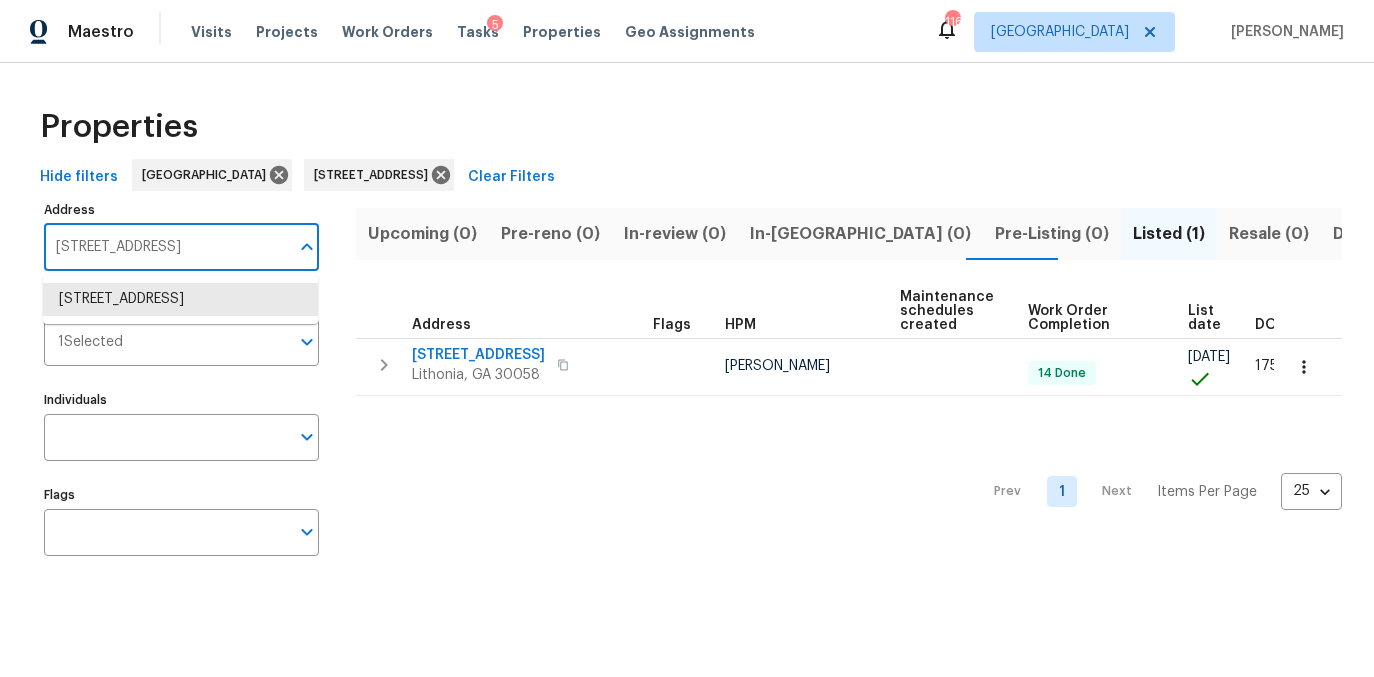 paste on "145 Washington St , McDonough, GA 30253:" 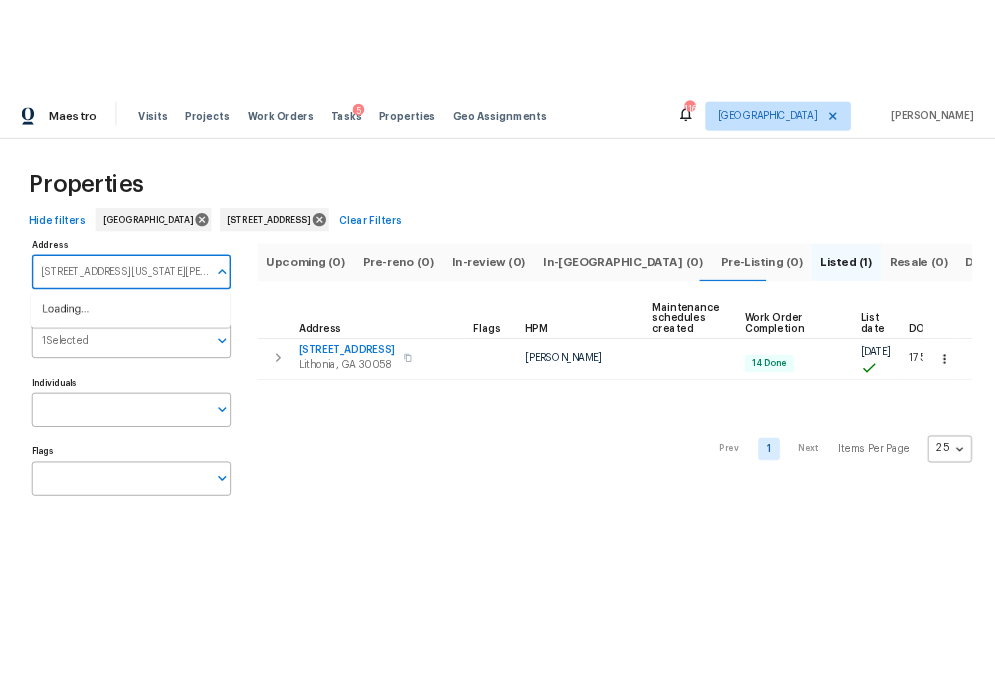 scroll, scrollTop: 0, scrollLeft: 57, axis: horizontal 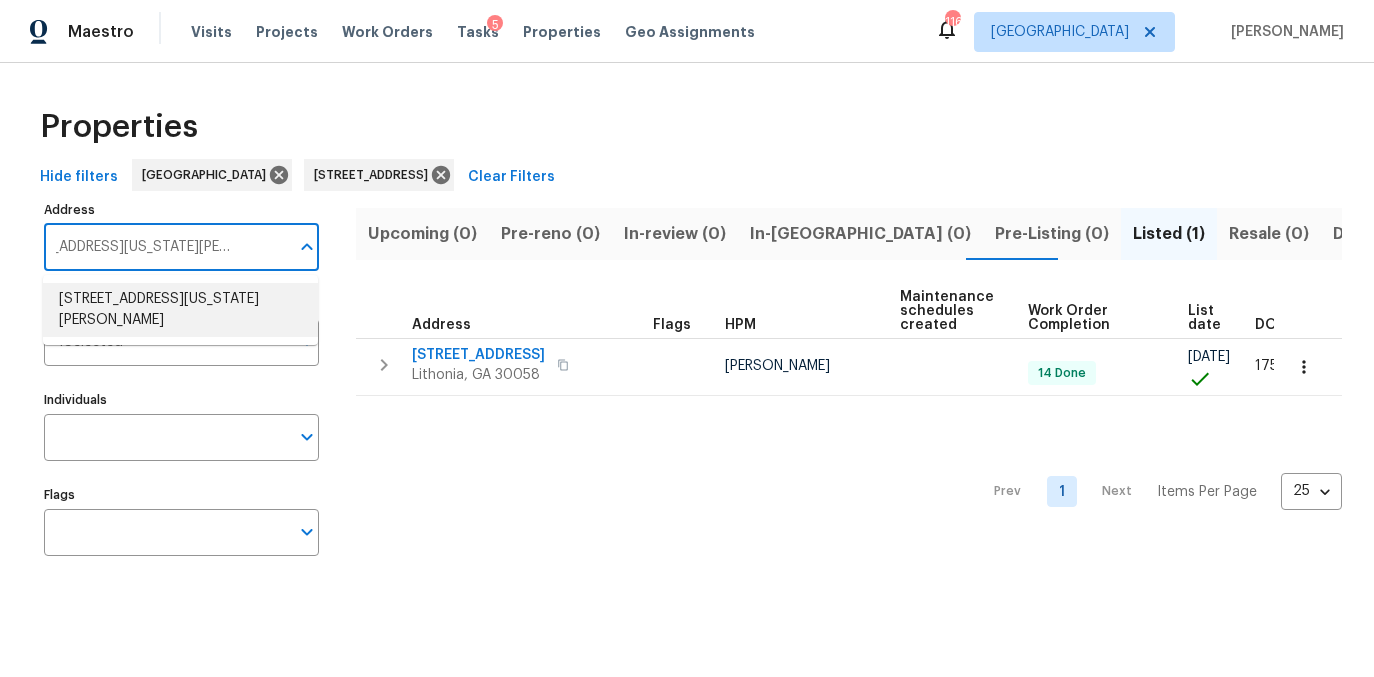 click on "145 Washington St McDonough GA 30253" at bounding box center [180, 310] 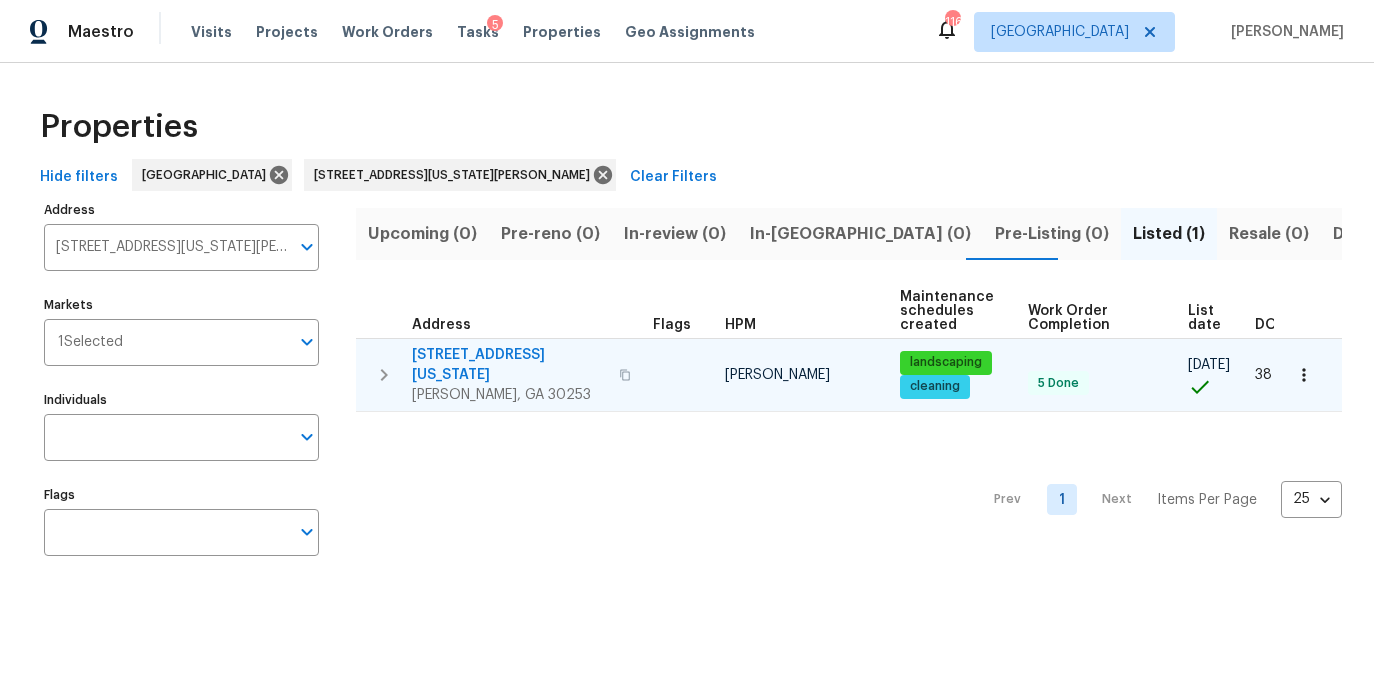 click on "145 Washington St" at bounding box center (509, 365) 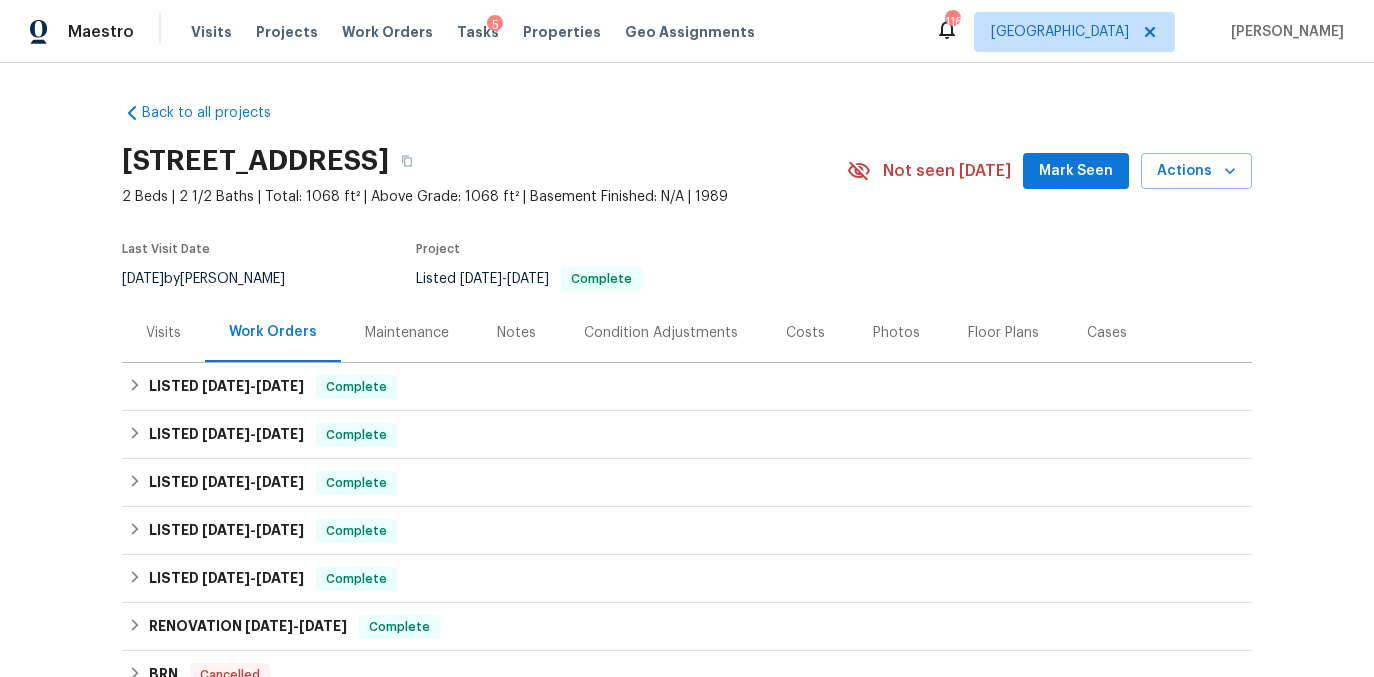 scroll, scrollTop: 0, scrollLeft: 0, axis: both 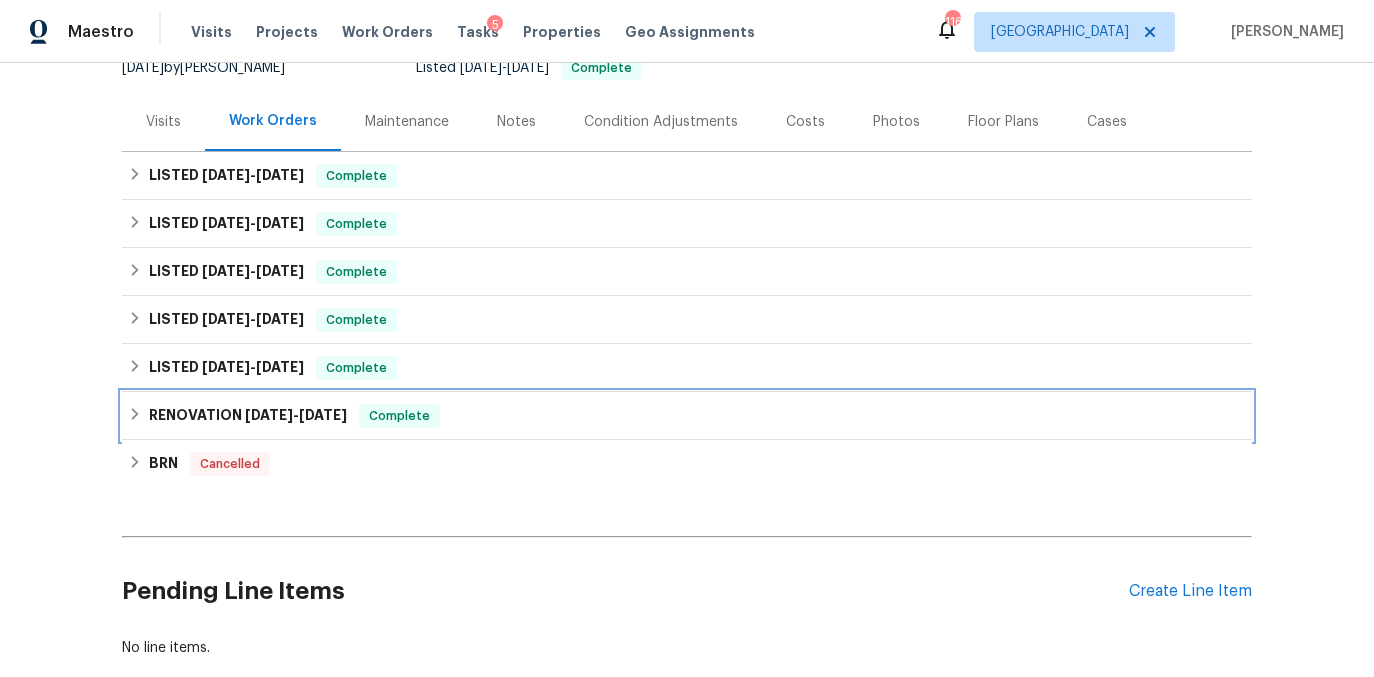 click 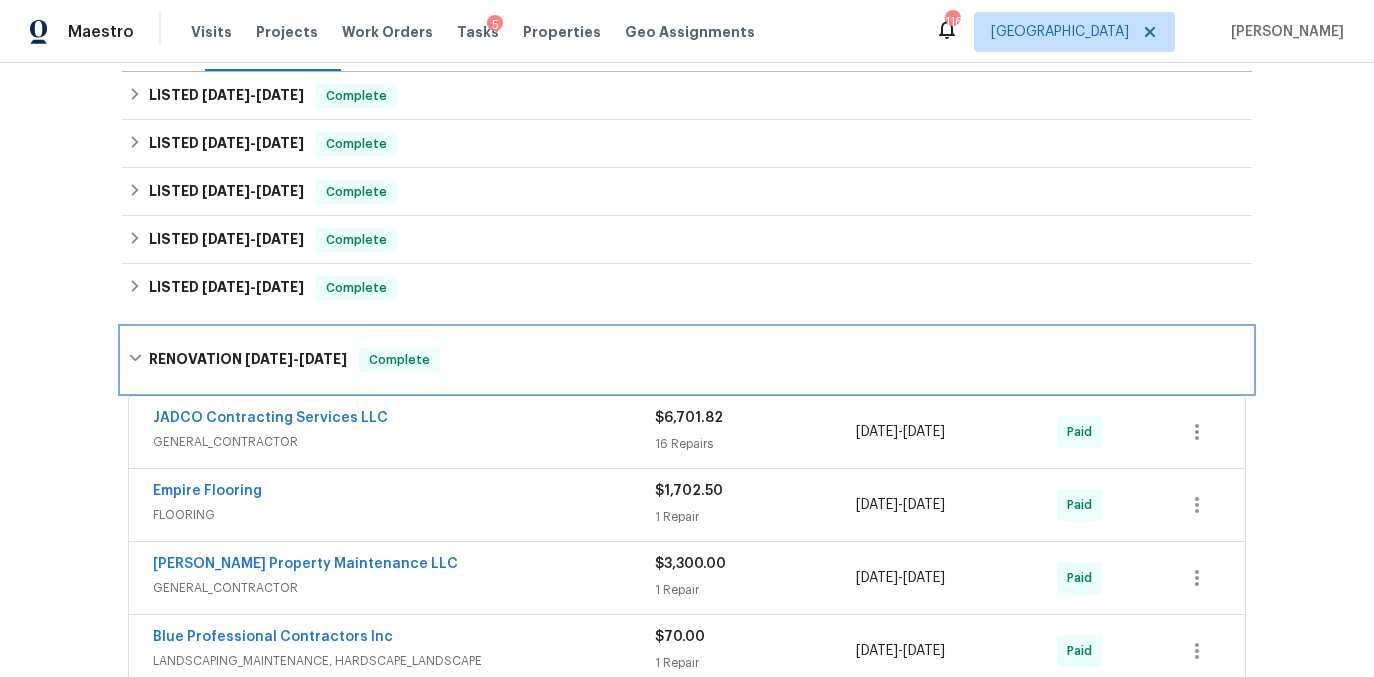 scroll, scrollTop: 263, scrollLeft: 0, axis: vertical 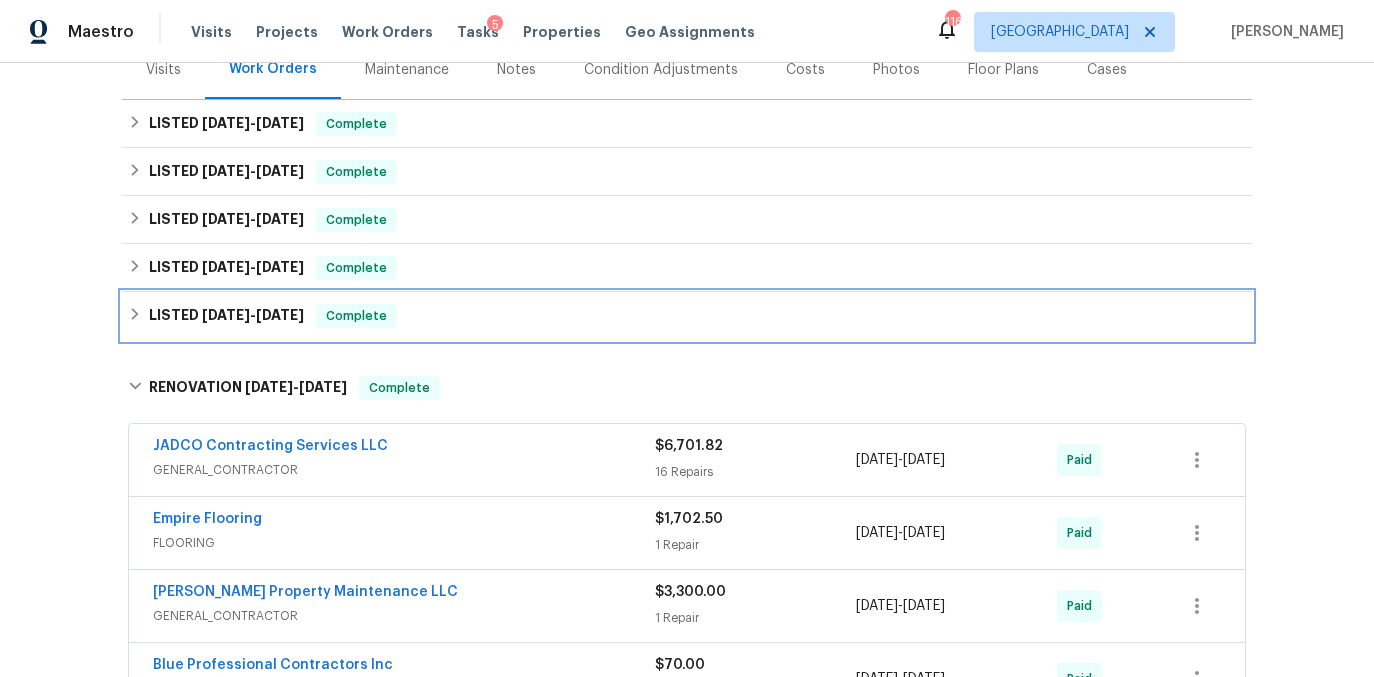 click 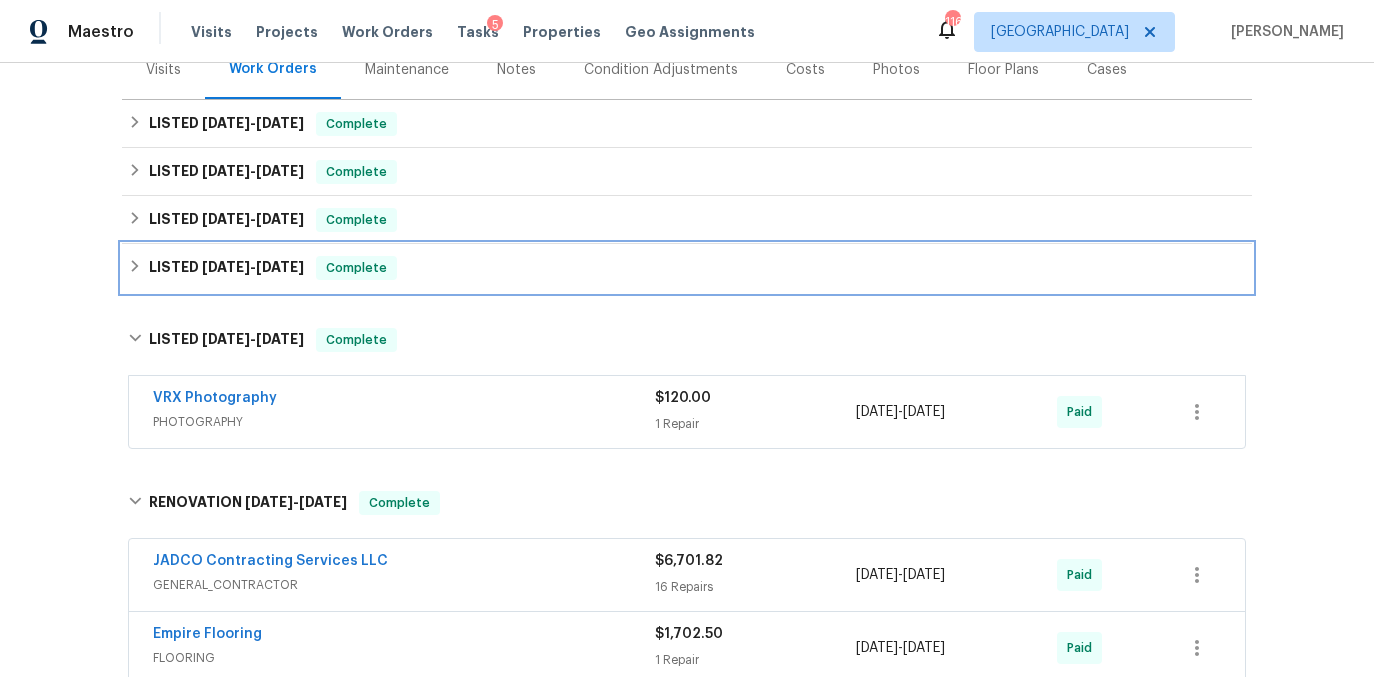 click 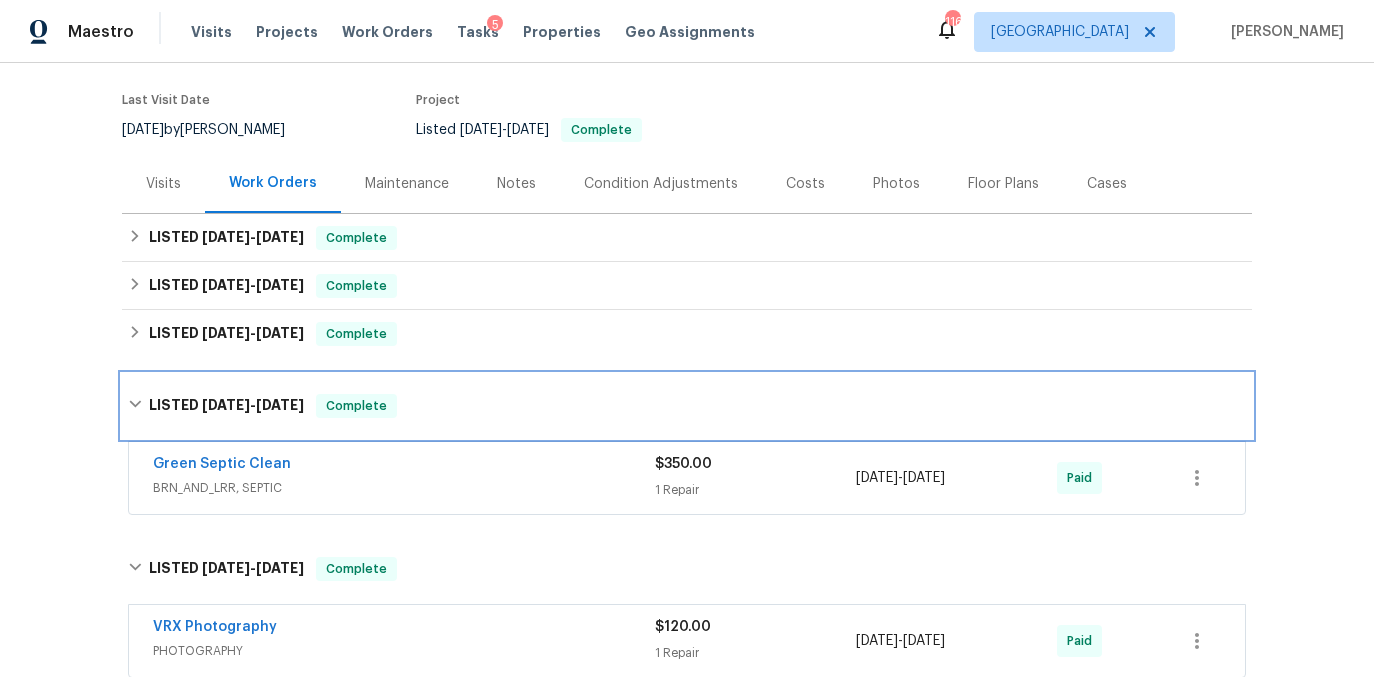 scroll, scrollTop: 148, scrollLeft: 0, axis: vertical 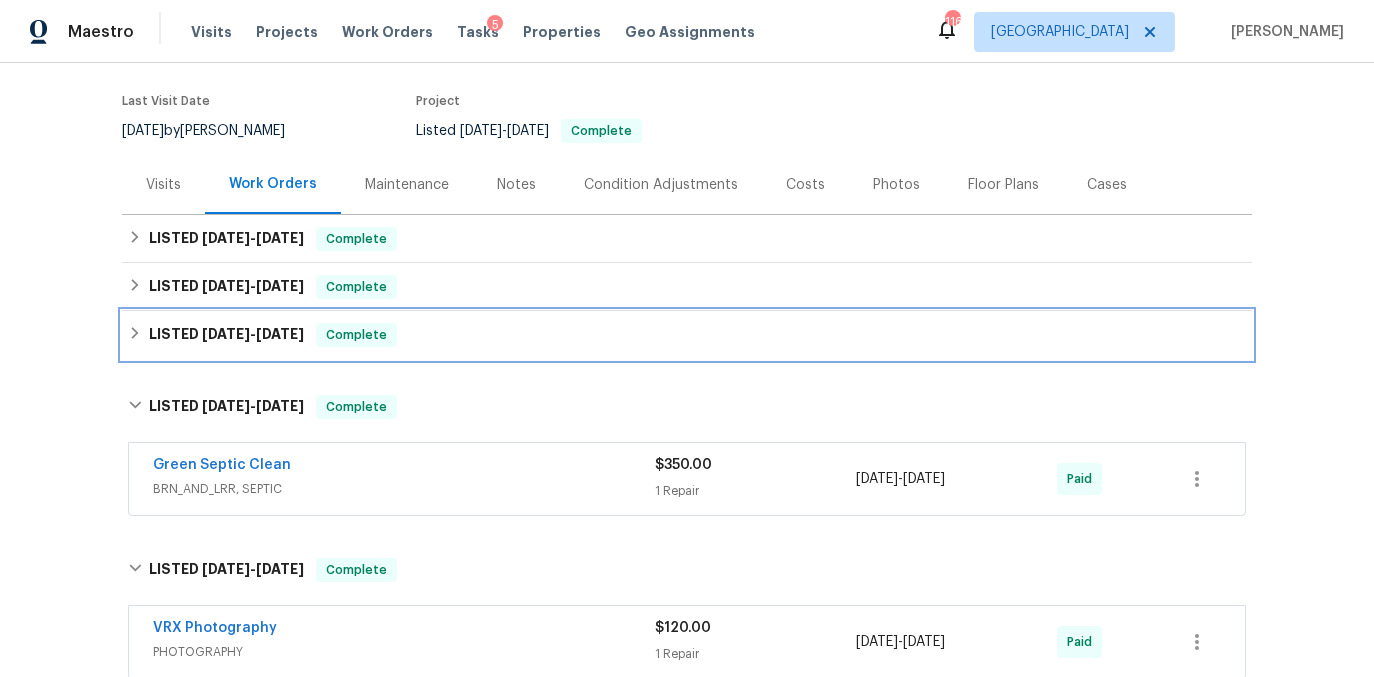 click on "LISTED   2/25/25  -  2/27/25 Complete" at bounding box center [687, 335] 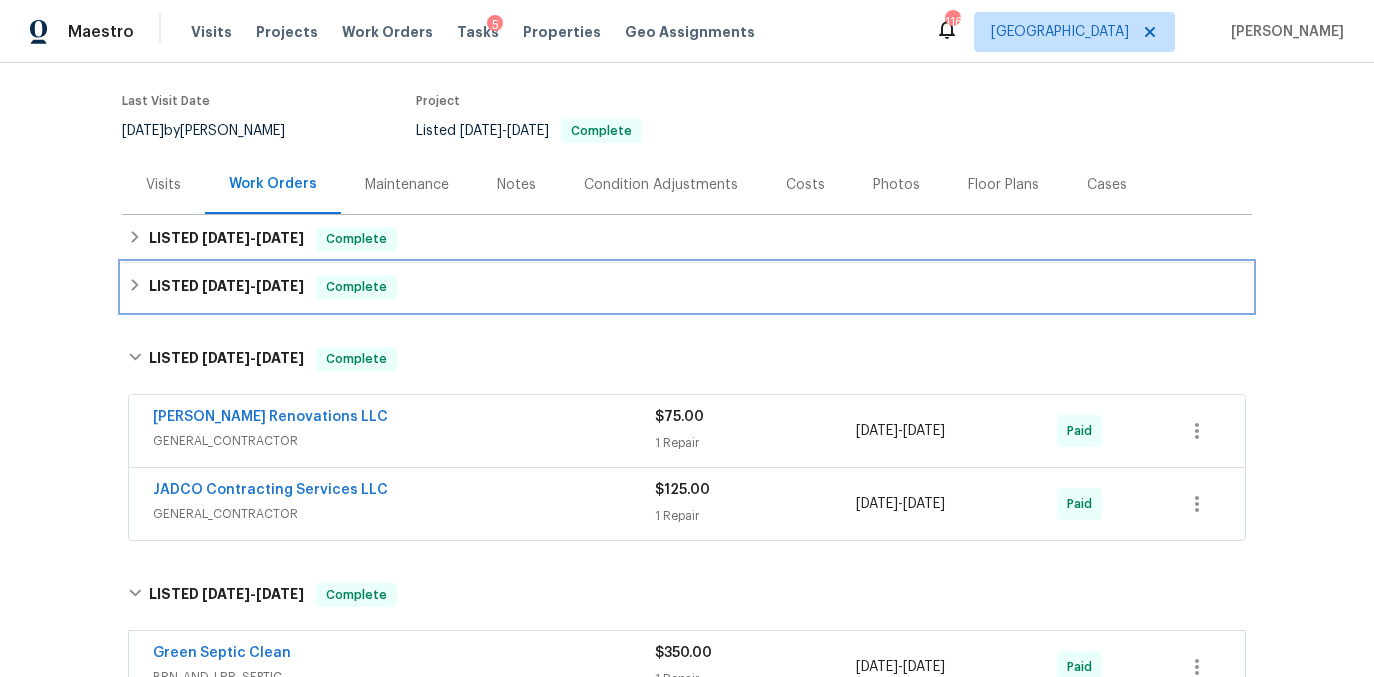 click 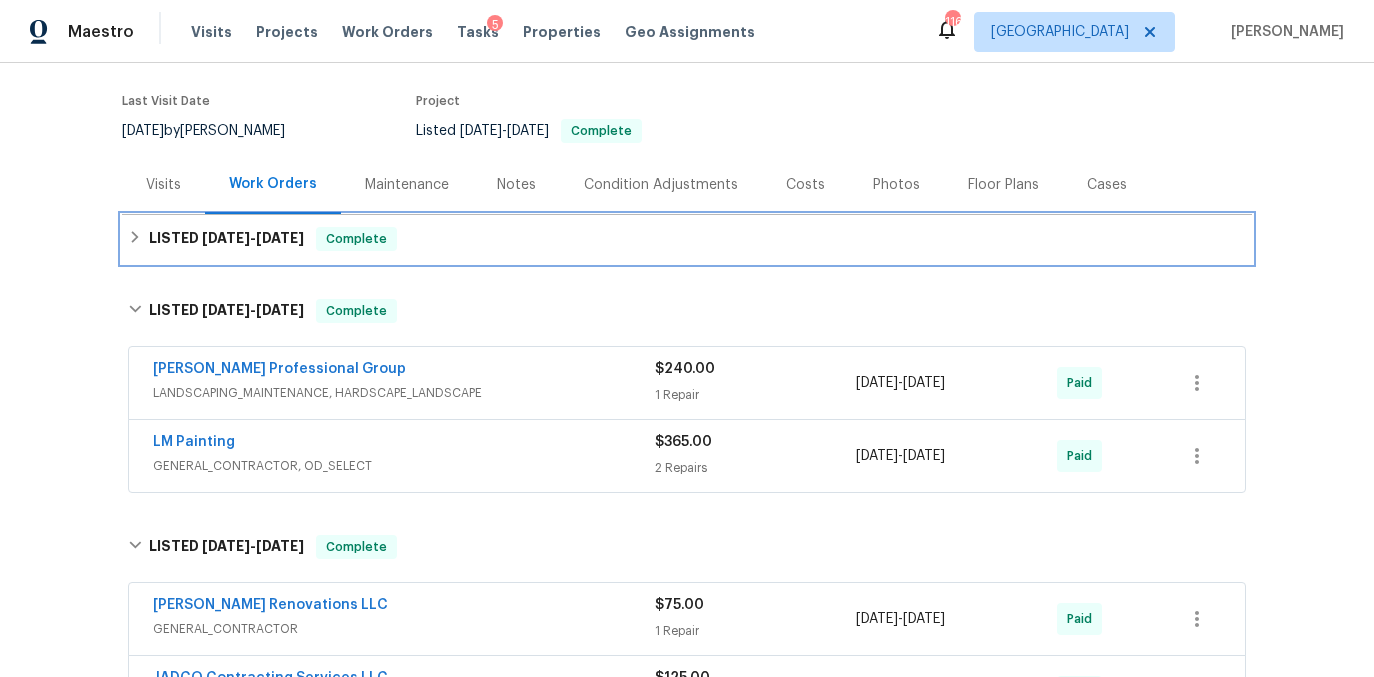 click 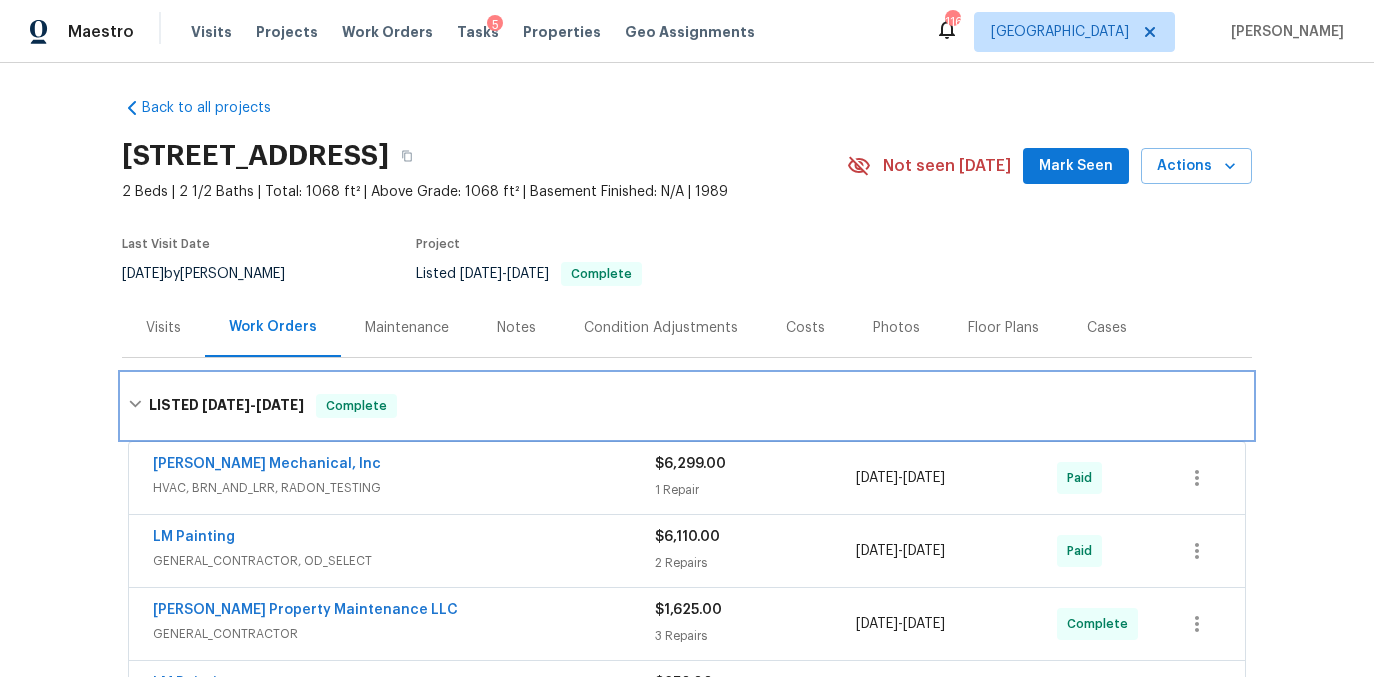 scroll, scrollTop: 2, scrollLeft: 0, axis: vertical 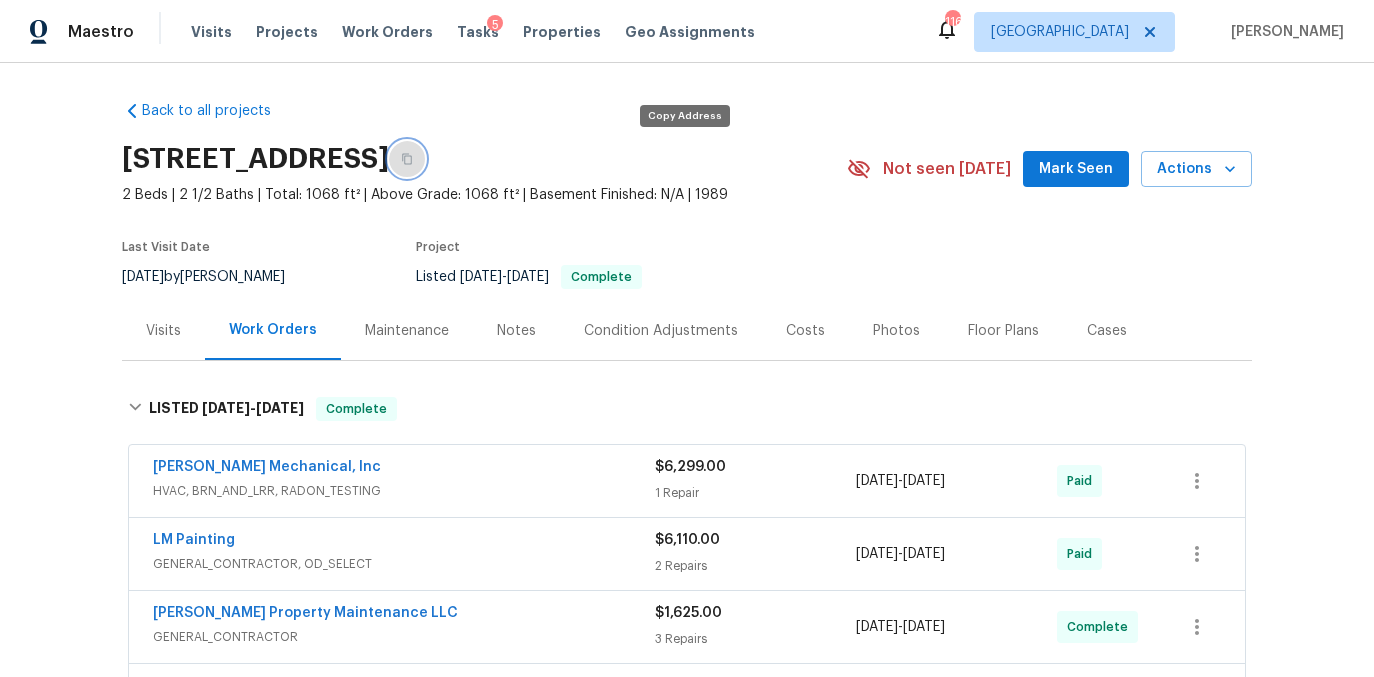 click 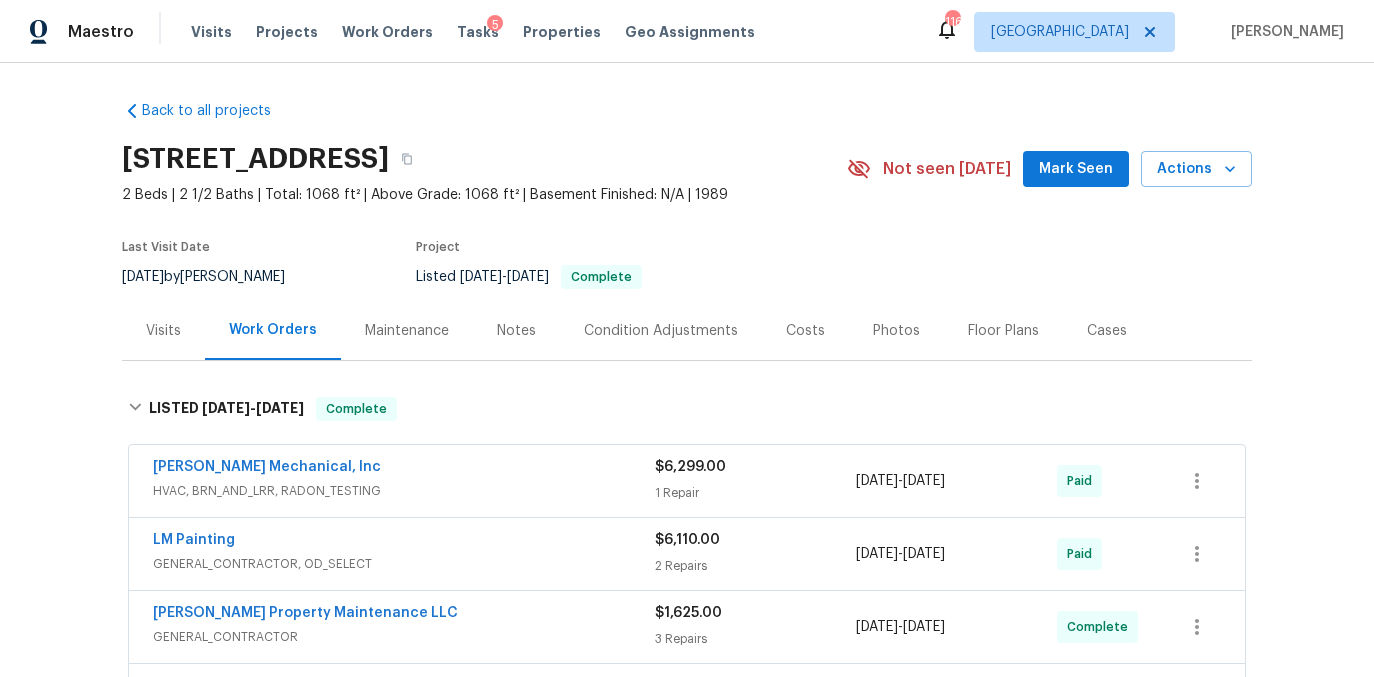 click on "HVAC, BRN_AND_LRR, RADON_TESTING" at bounding box center [404, 491] 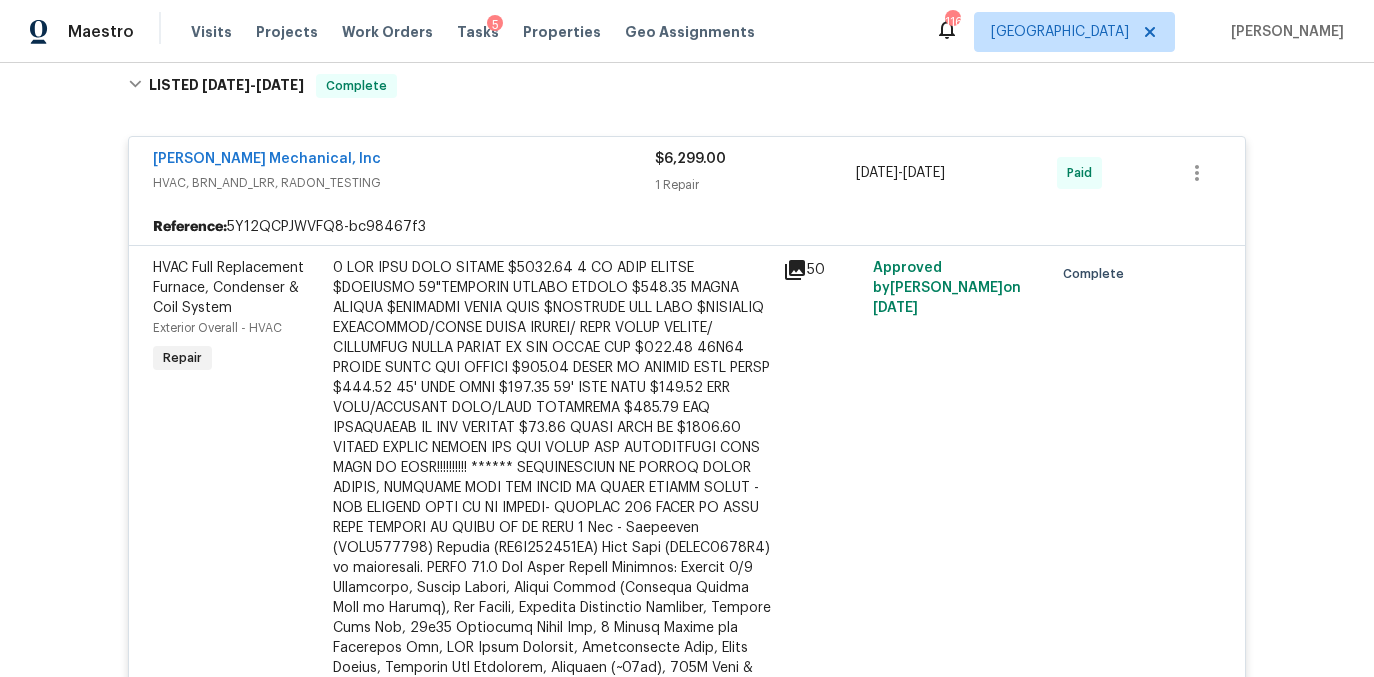 scroll, scrollTop: 322, scrollLeft: 0, axis: vertical 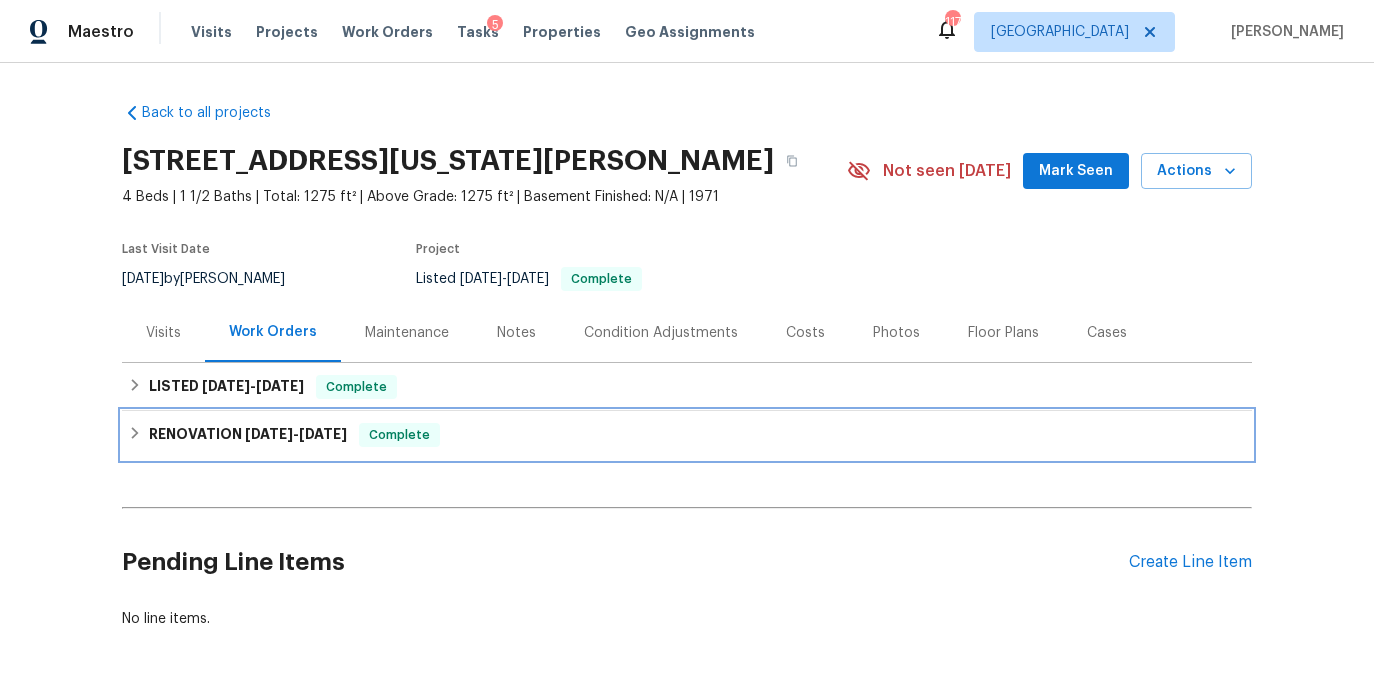 click 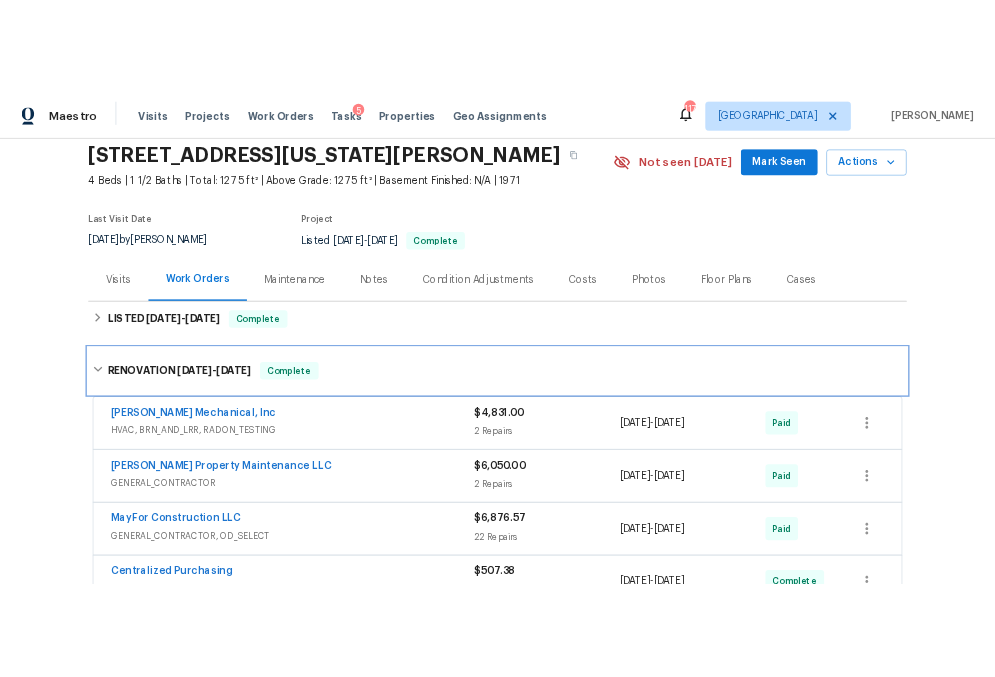 scroll, scrollTop: 0, scrollLeft: 0, axis: both 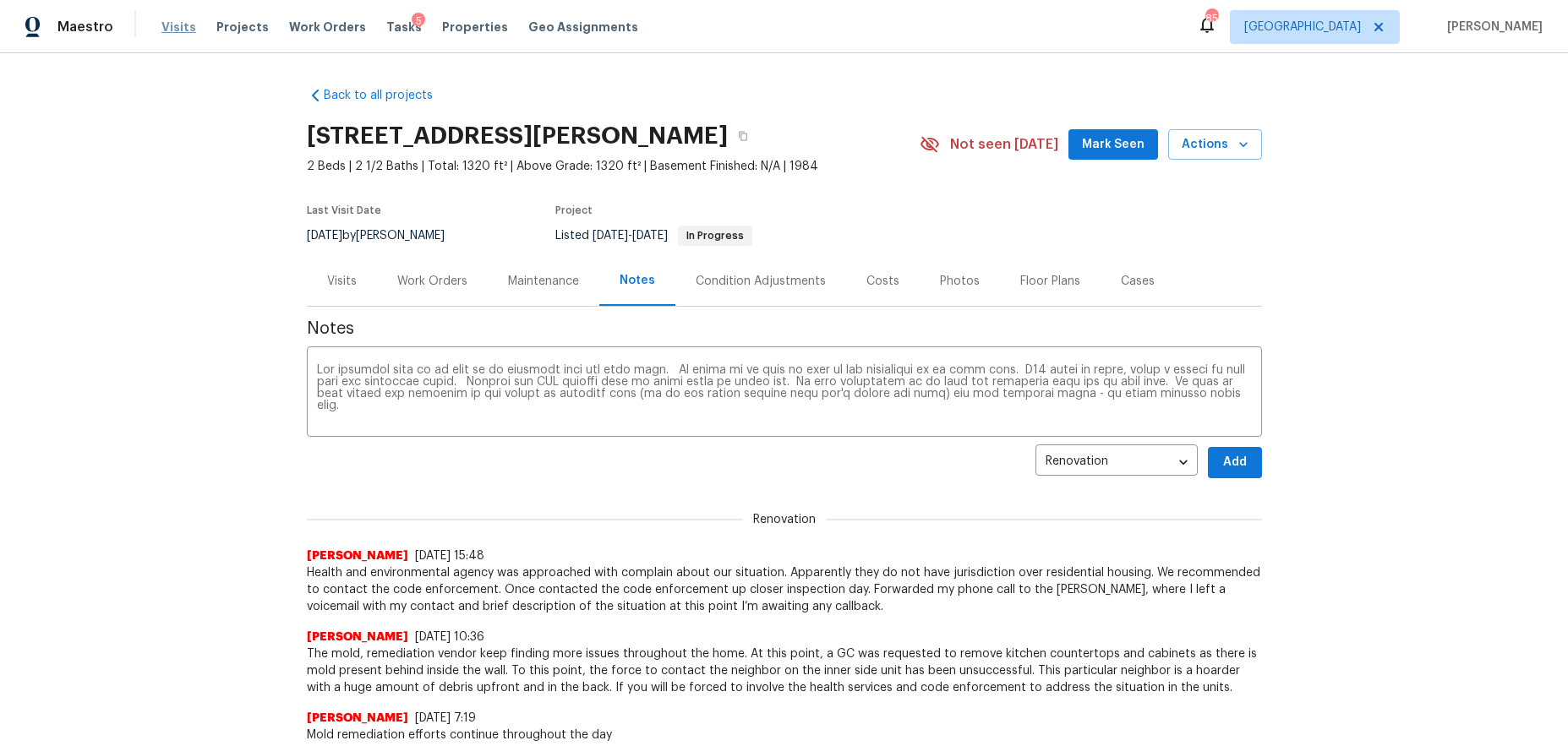 click on "Visits" at bounding box center [178, 27] 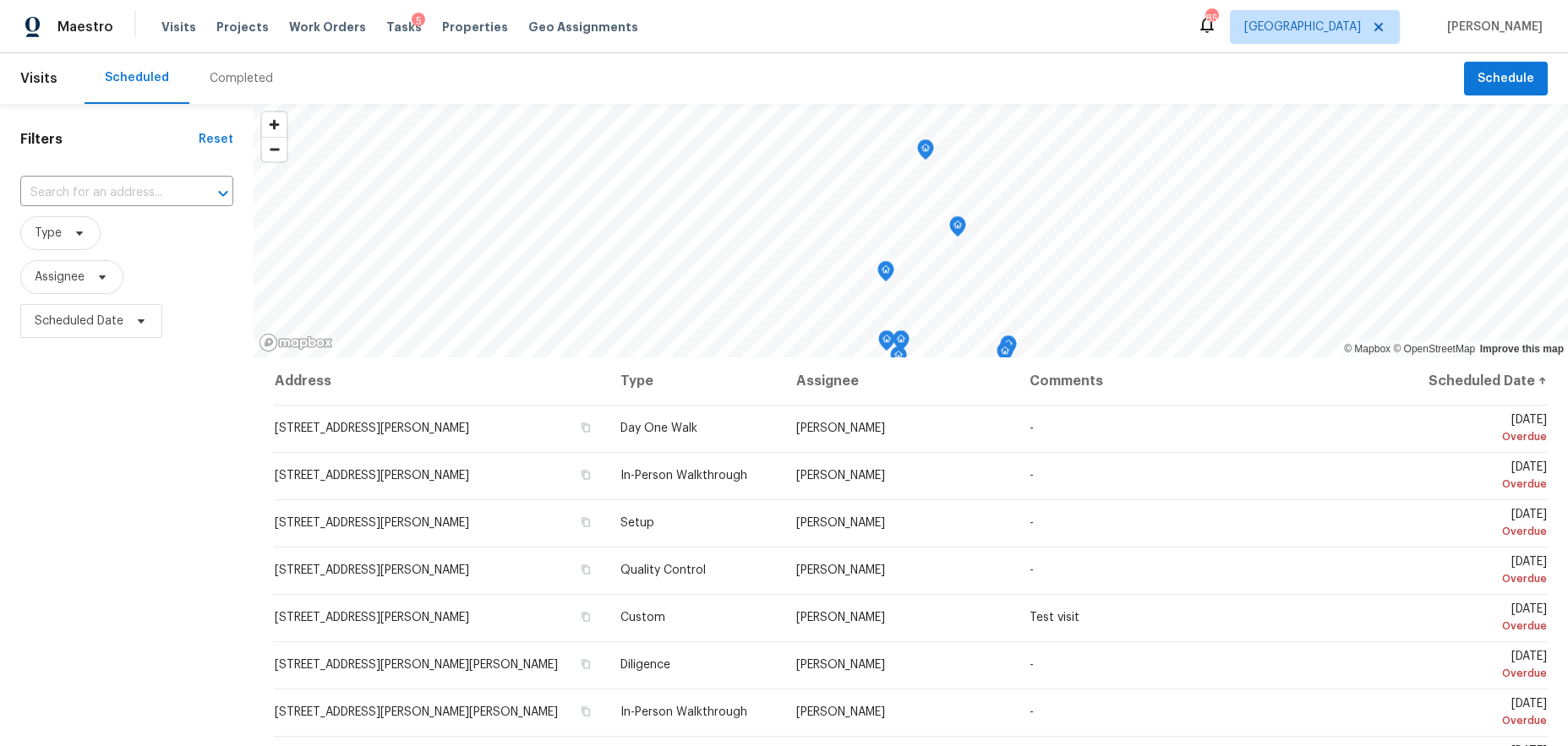 click on "Completed" at bounding box center (241, 79) 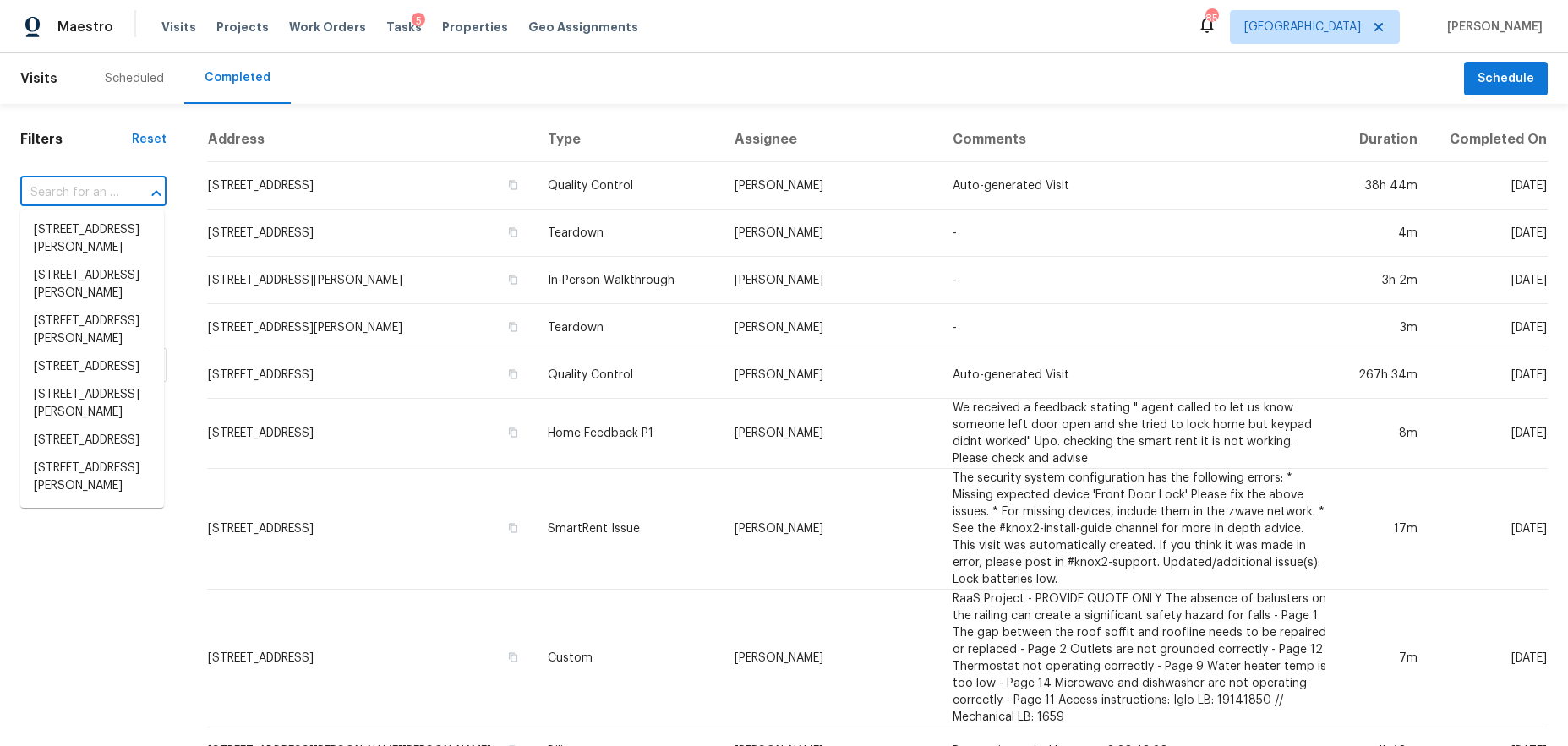 click at bounding box center [69, 193] 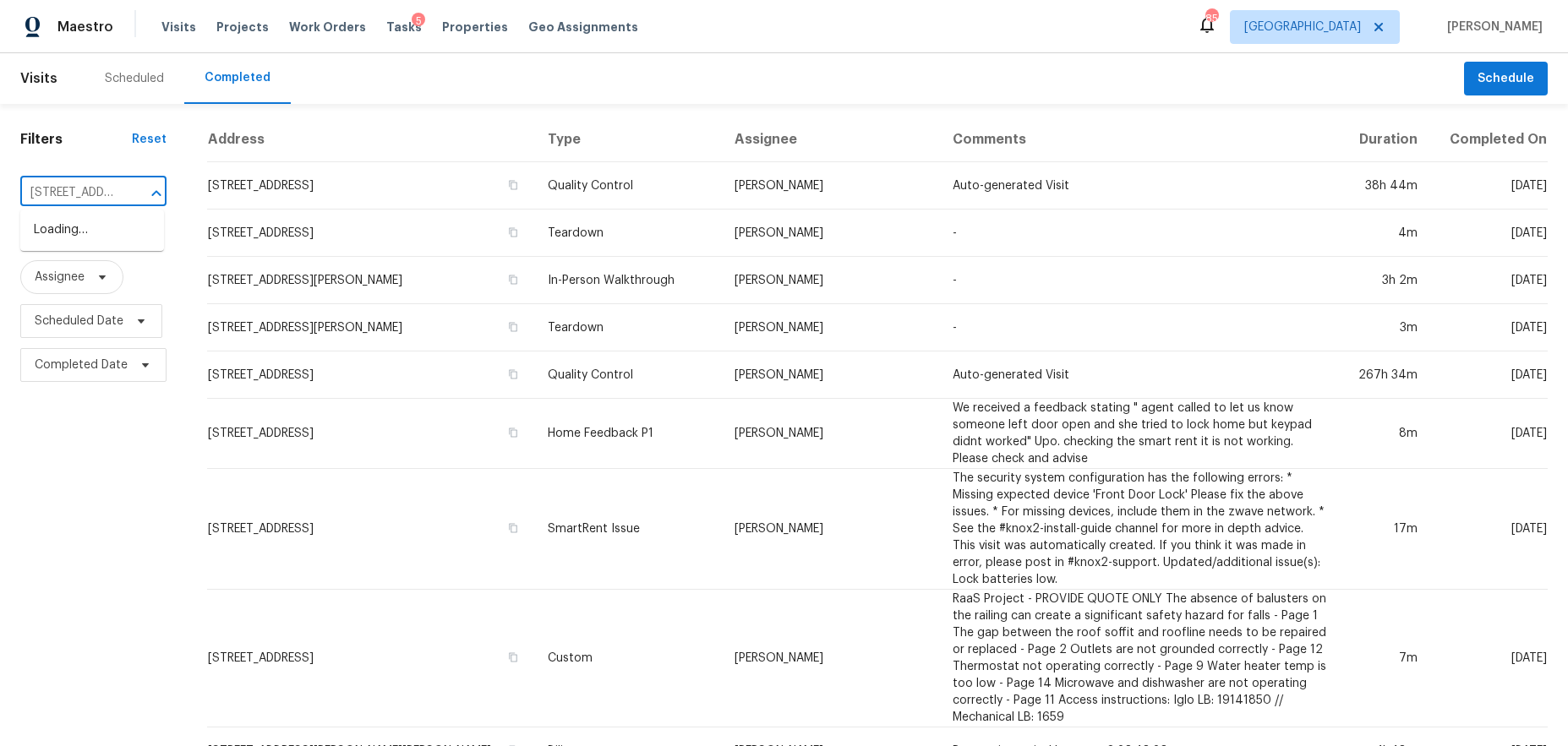 scroll, scrollTop: 0, scrollLeft: 110, axis: horizontal 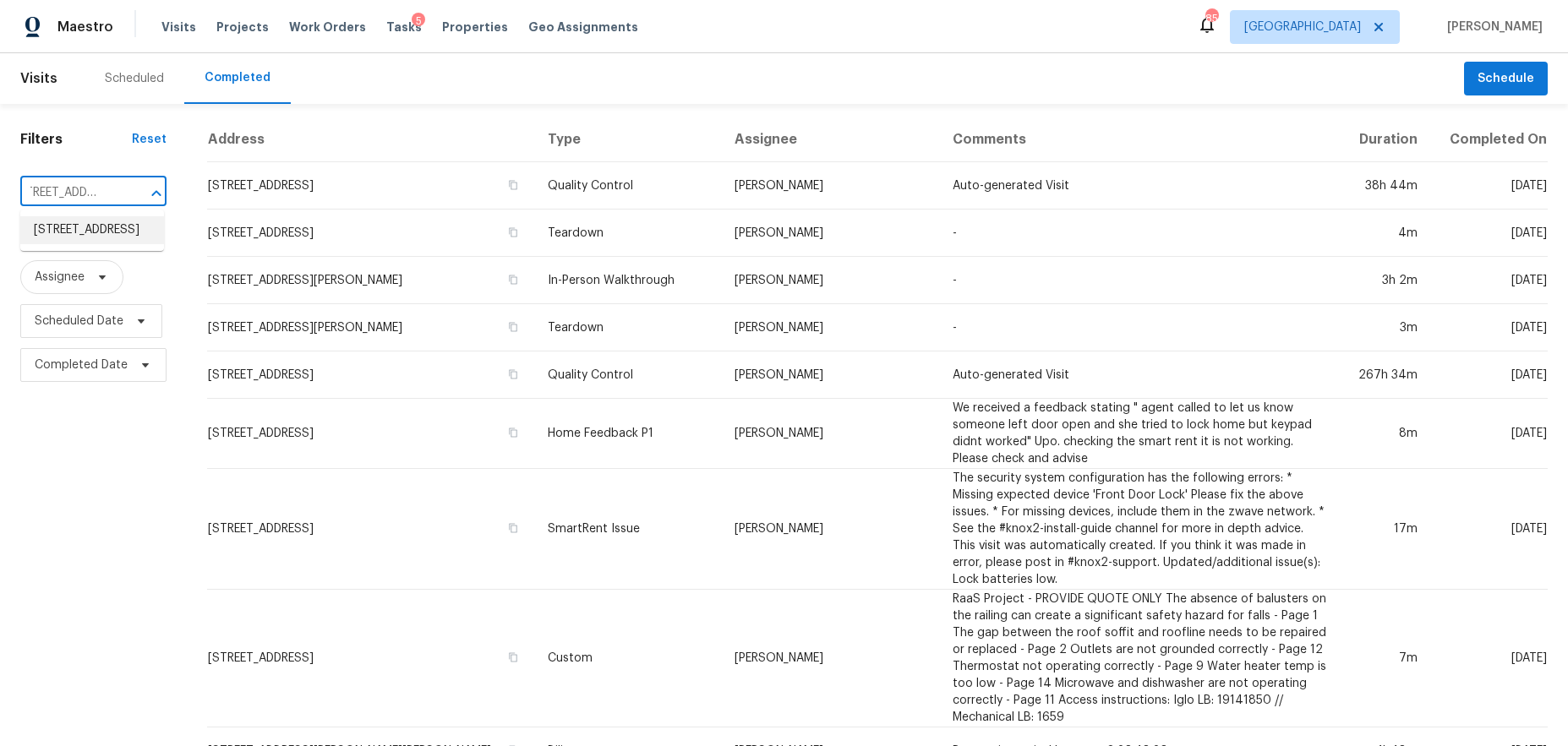 click on "37 Maple Walk, Braselton, GA 30517" at bounding box center (92, 230) 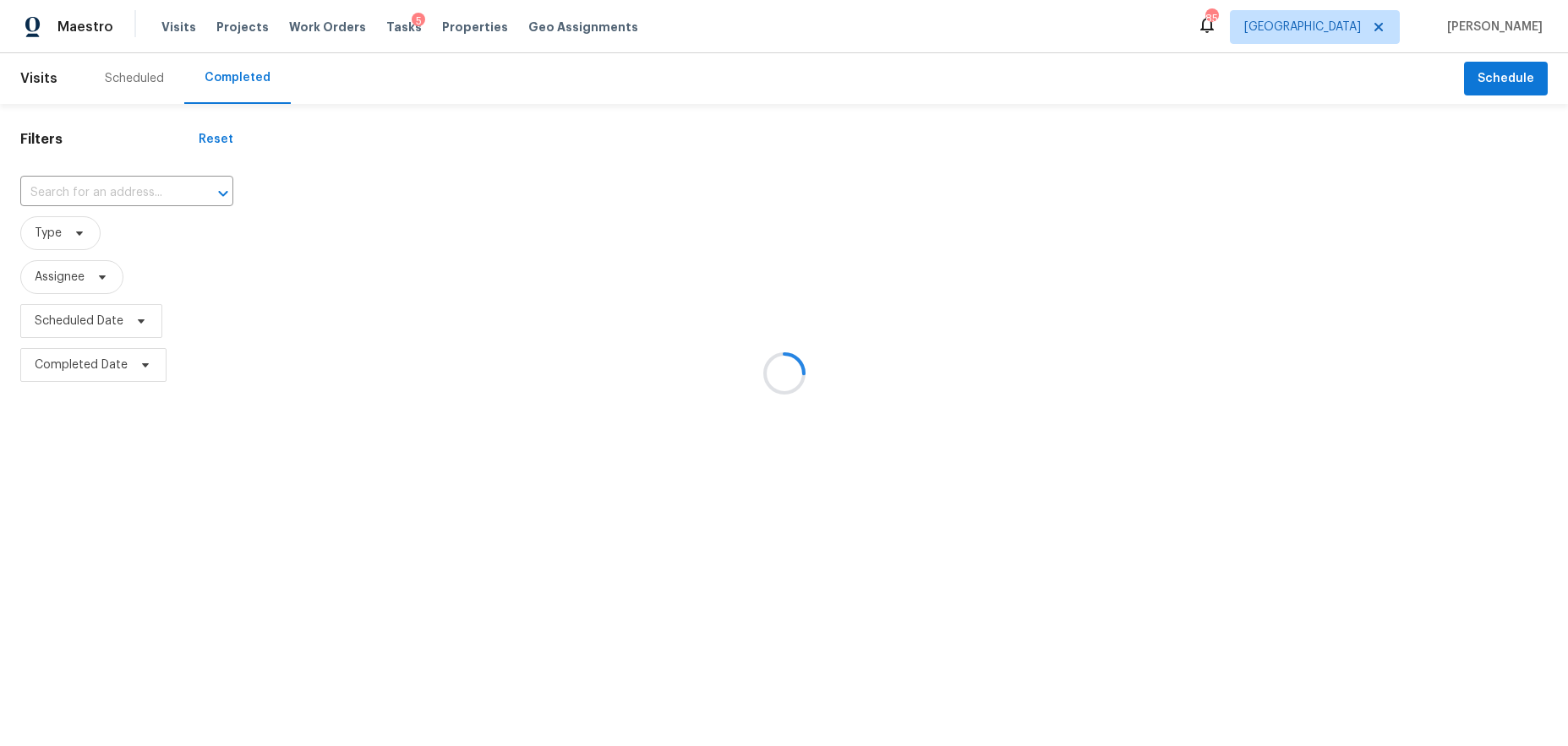 type on "37 Maple Walk, Braselton, GA 30517" 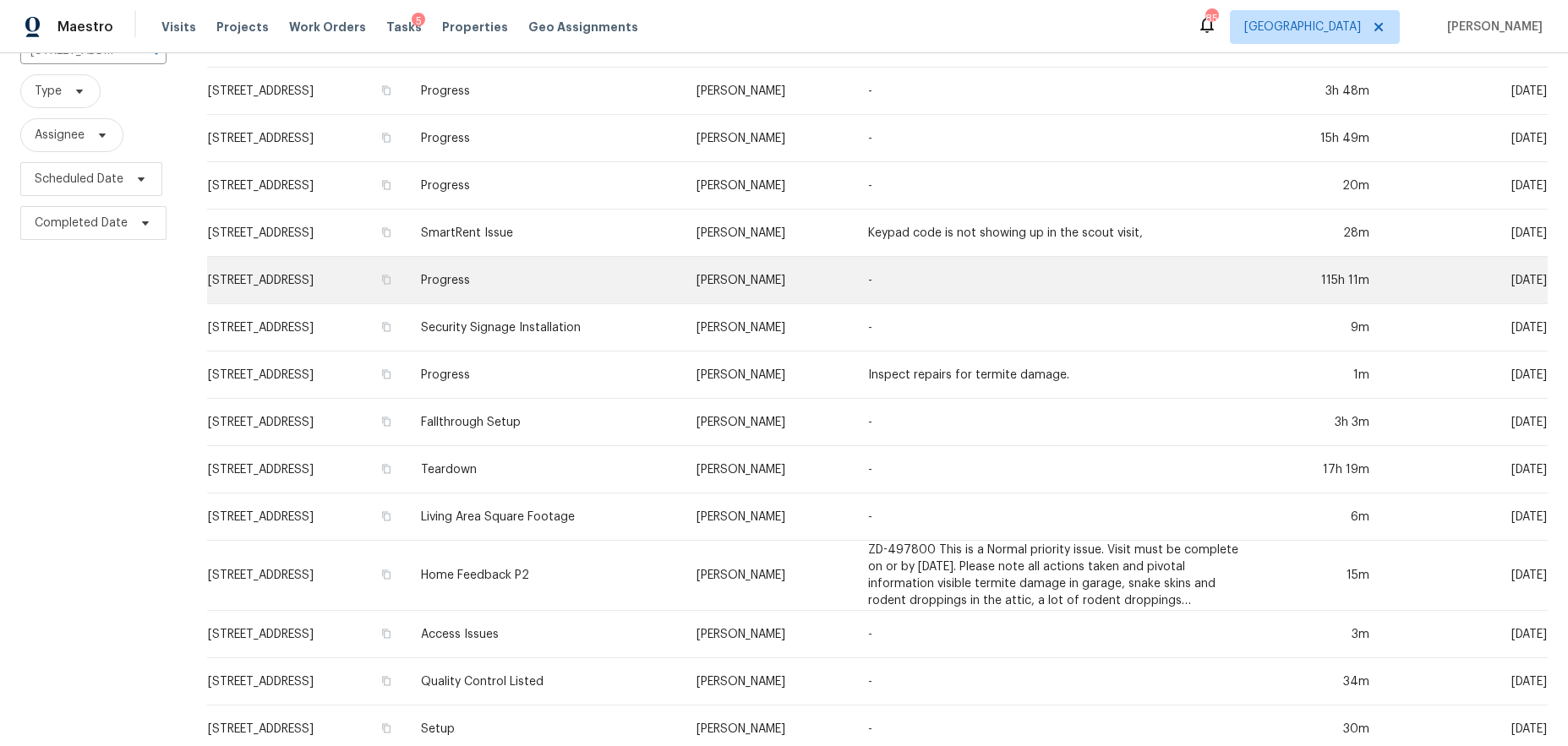 scroll, scrollTop: 0, scrollLeft: 0, axis: both 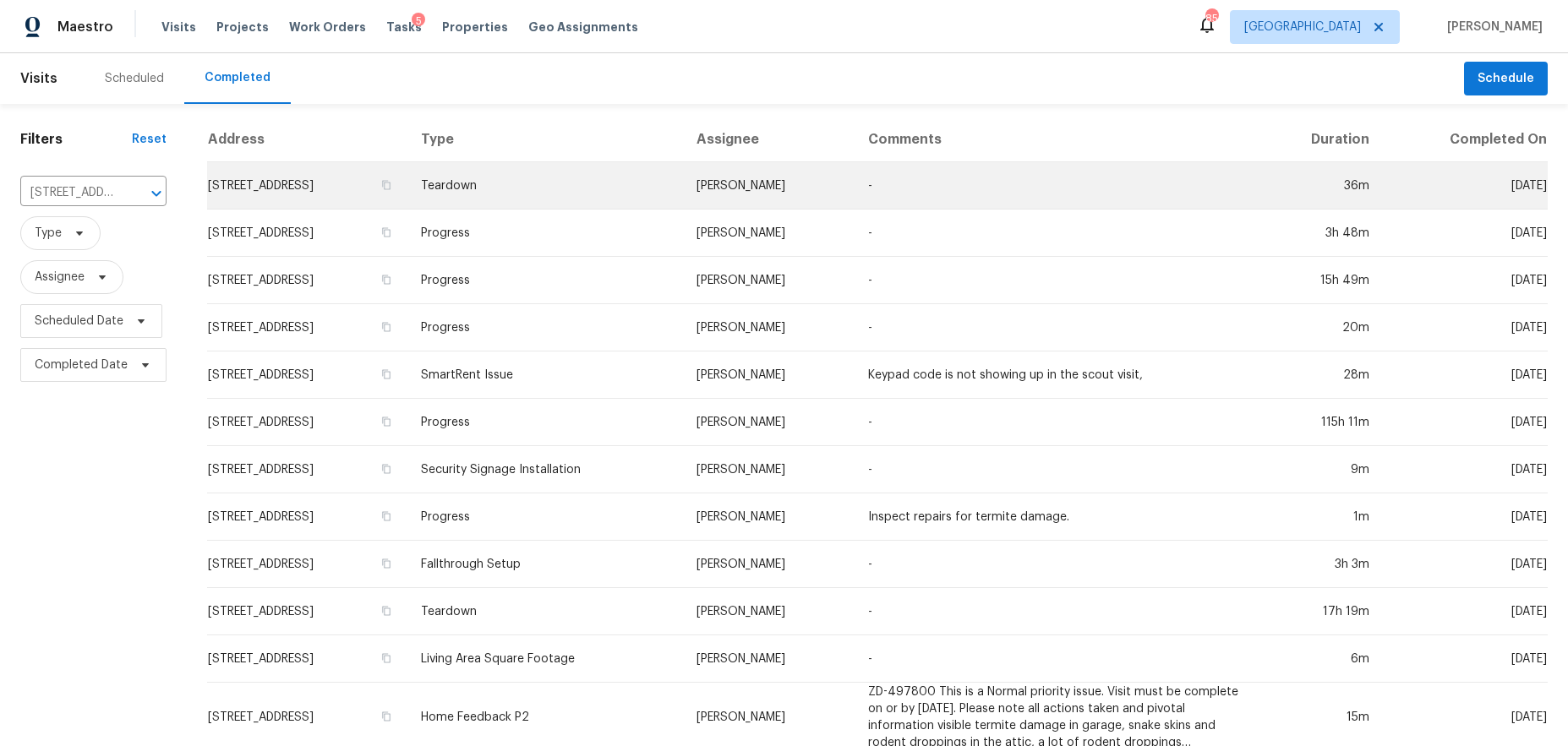 click on "37 Maple Walk, Braselton, GA 30517" at bounding box center (307, 186) 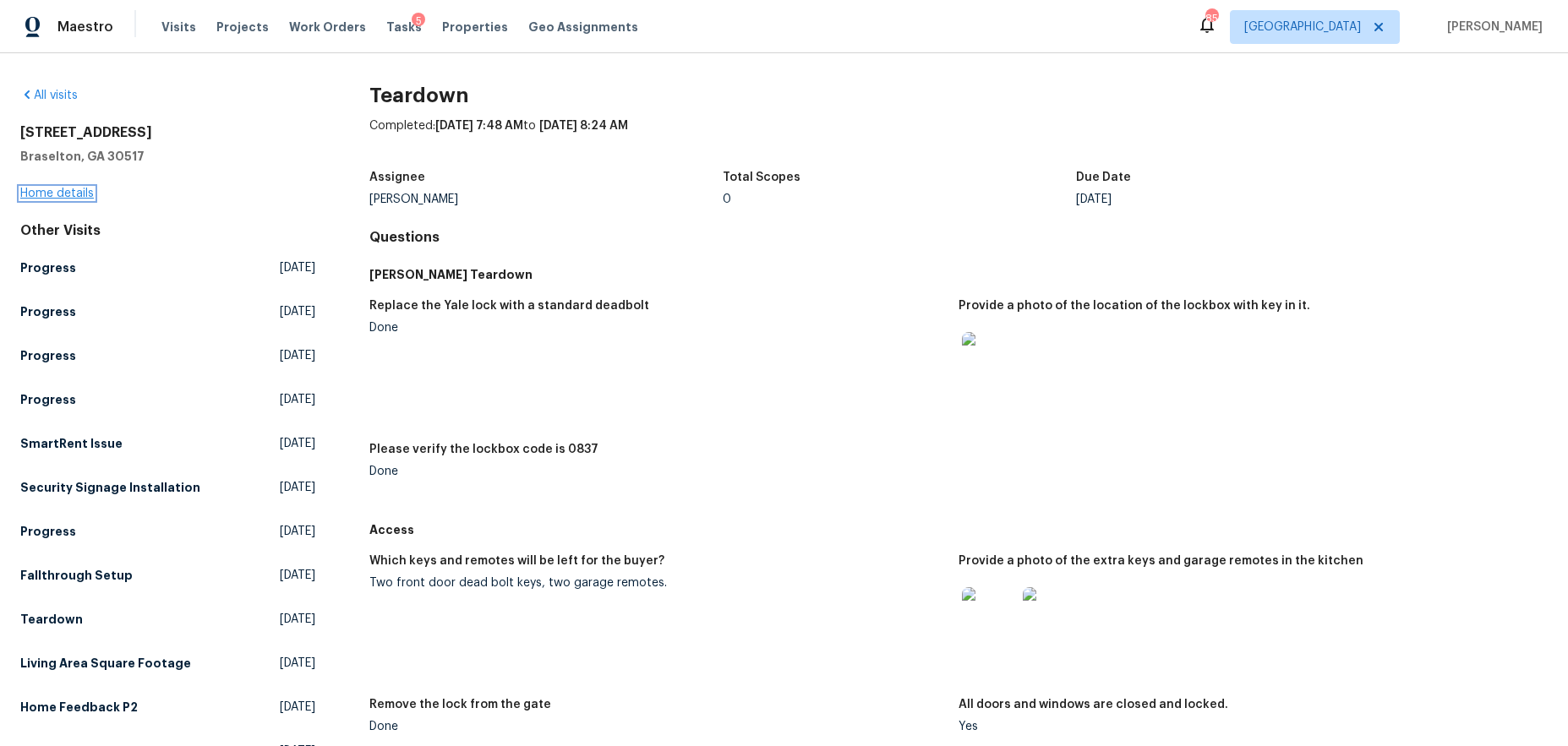 click on "Home details" at bounding box center [57, 193] 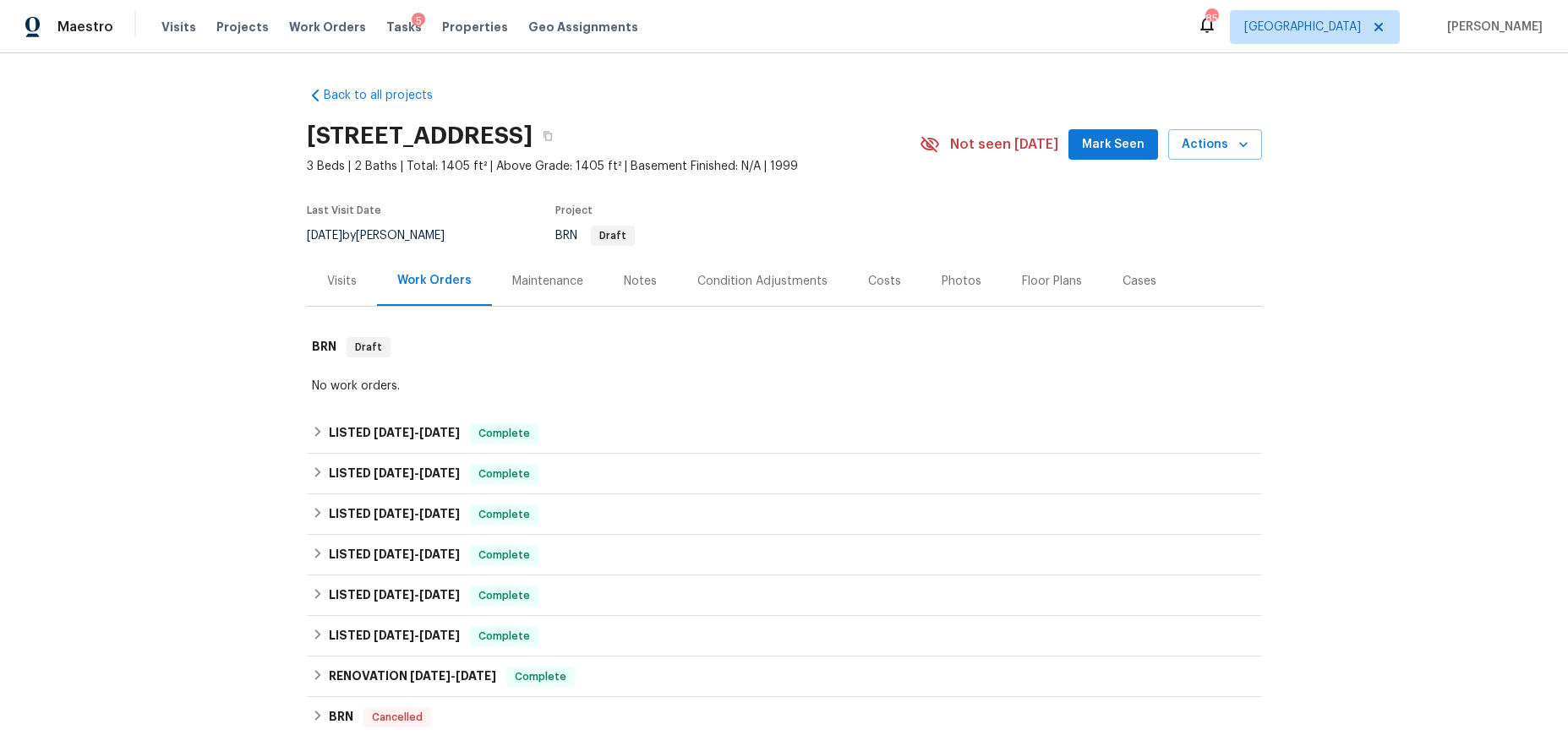click on "Visits" at bounding box center (341, 280) 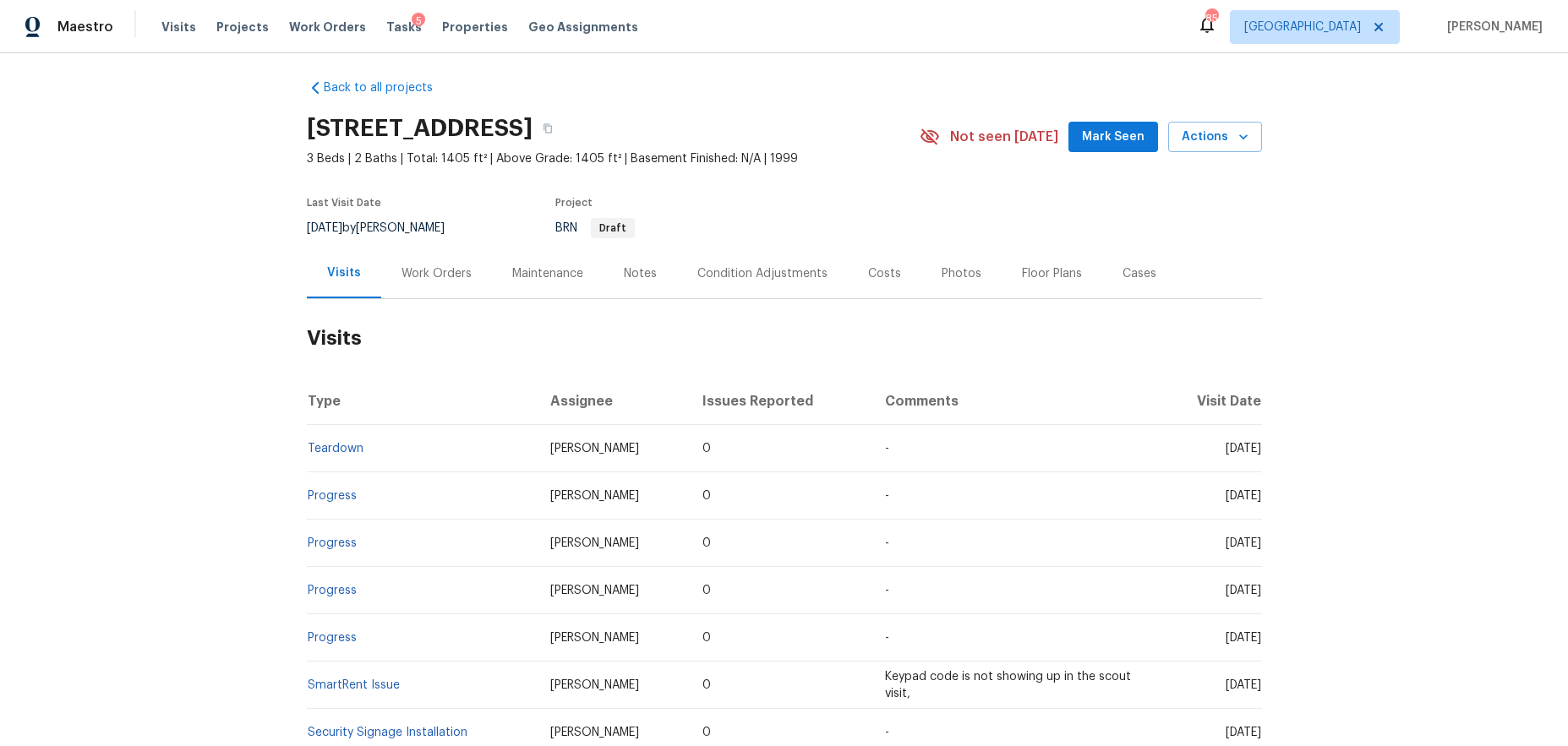 scroll, scrollTop: 0, scrollLeft: 0, axis: both 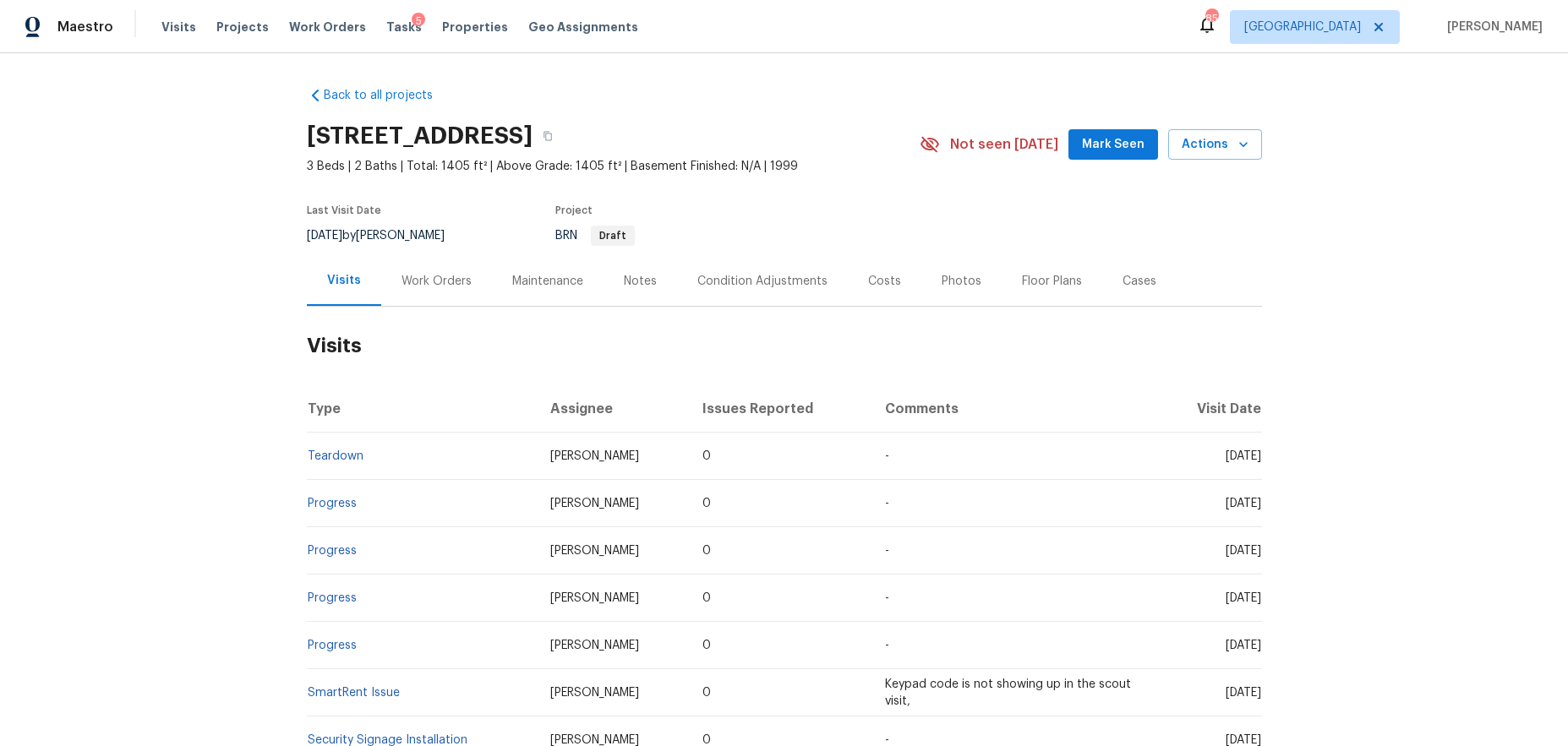 click on "Work Orders" at bounding box center (436, 281) 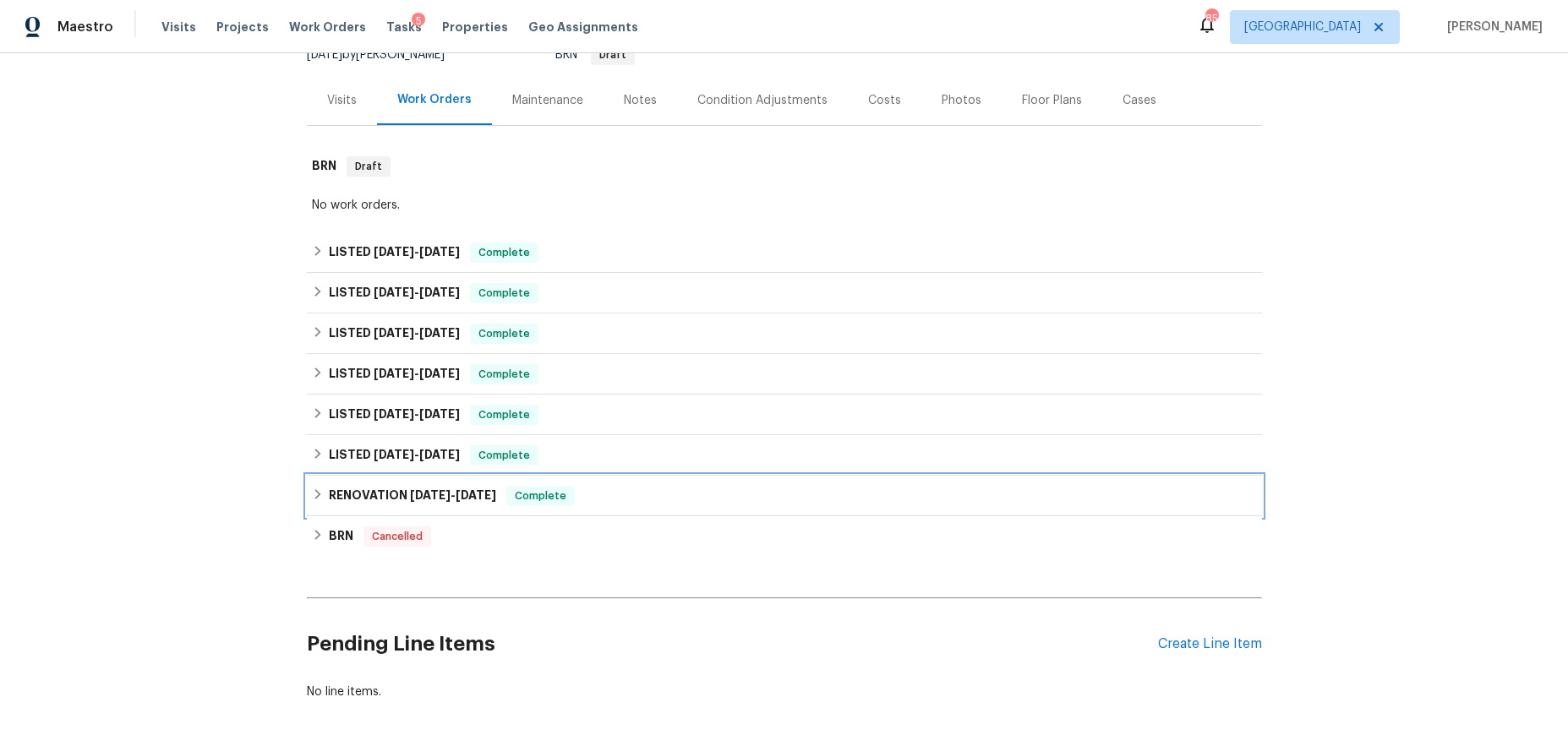 click 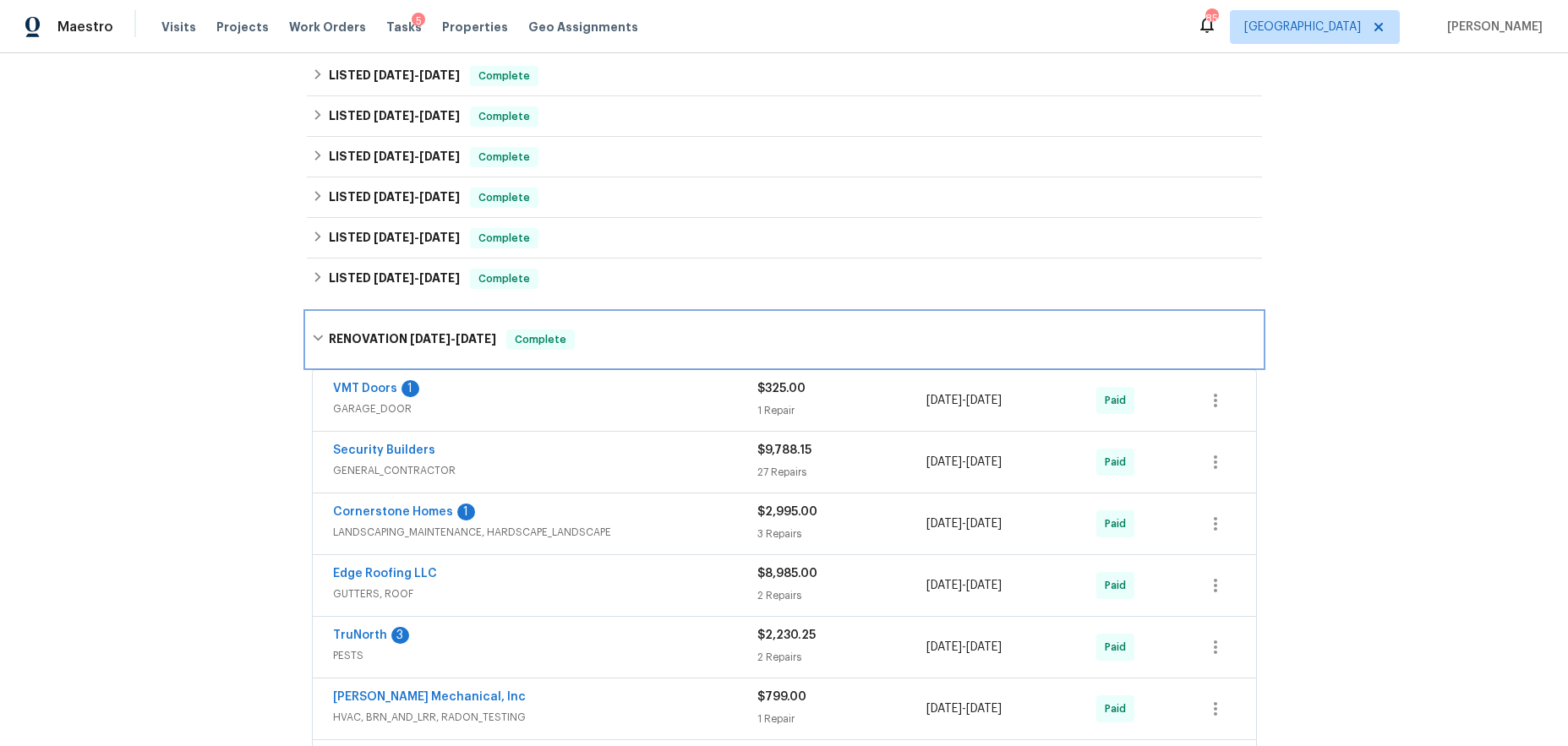 scroll, scrollTop: 353, scrollLeft: 0, axis: vertical 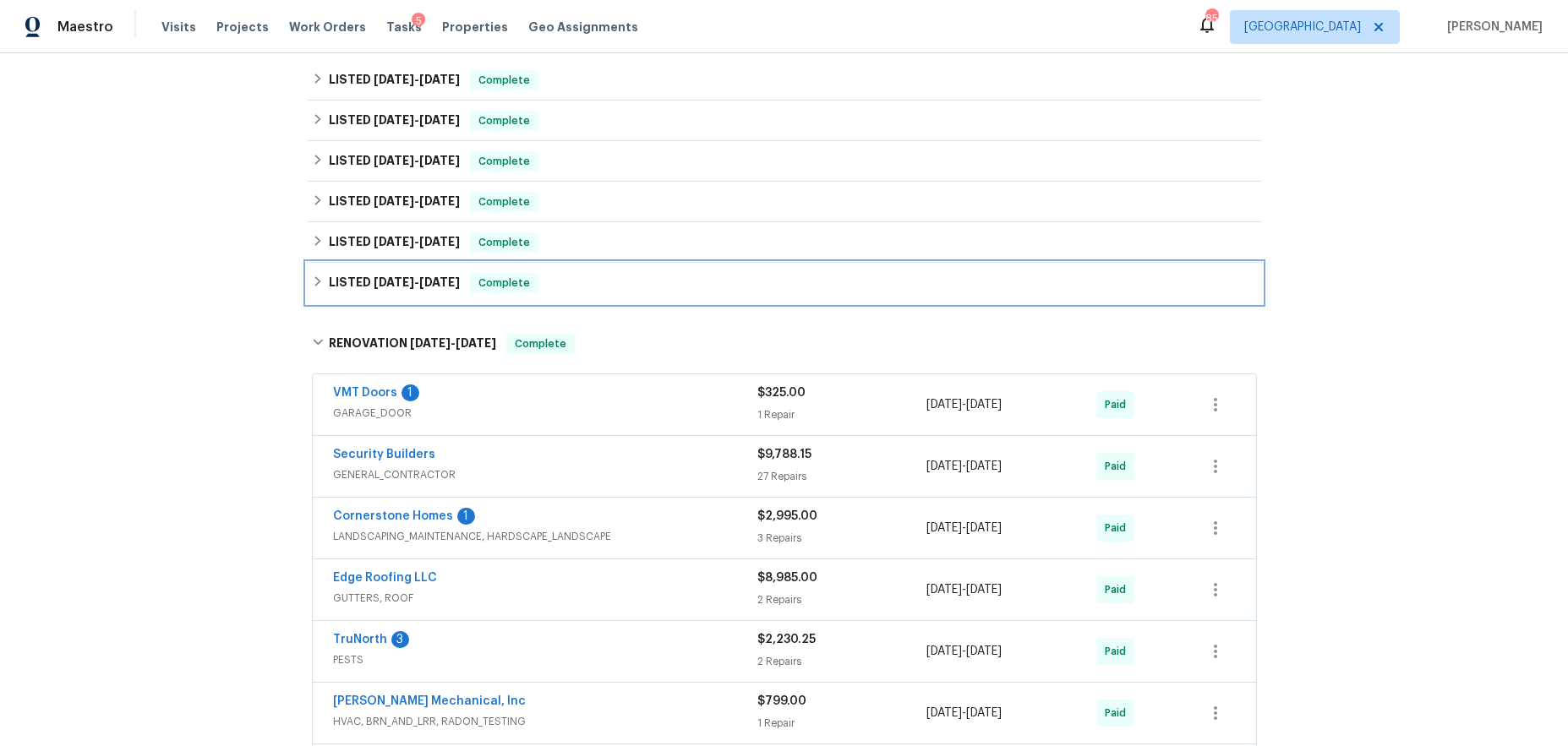 click 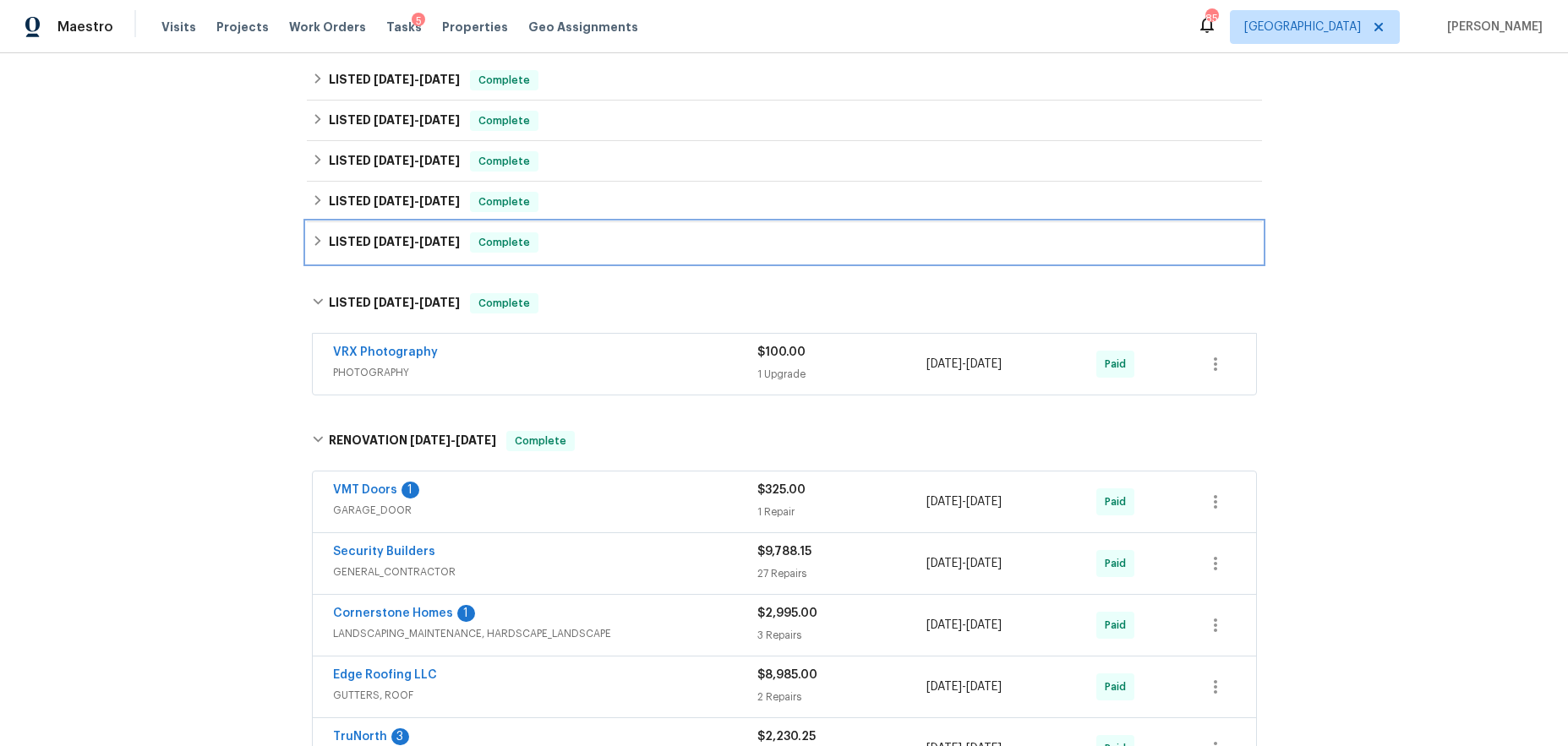 click 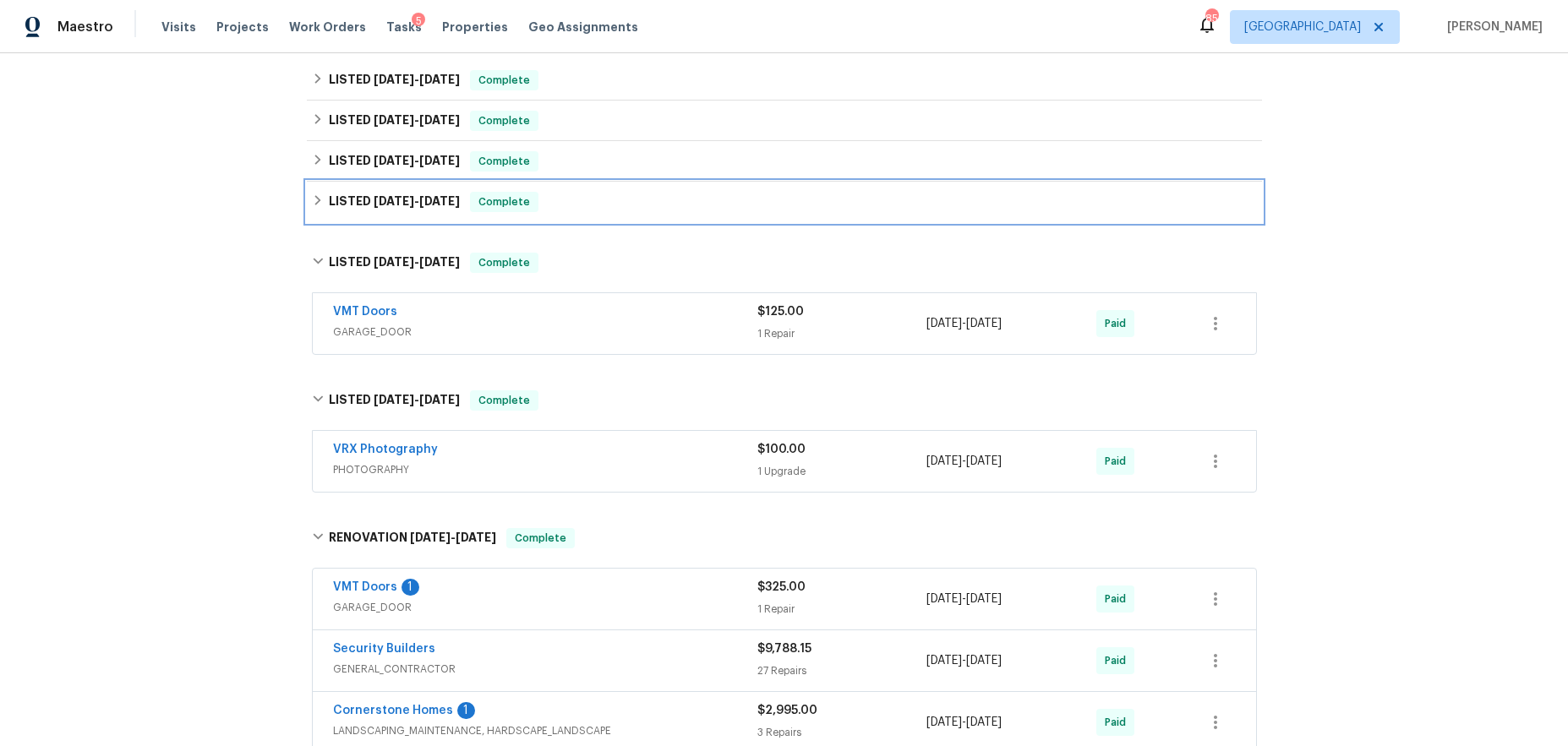 click on "LISTED   12/28/22  -  1/31/23 Complete" at bounding box center [784, 202] 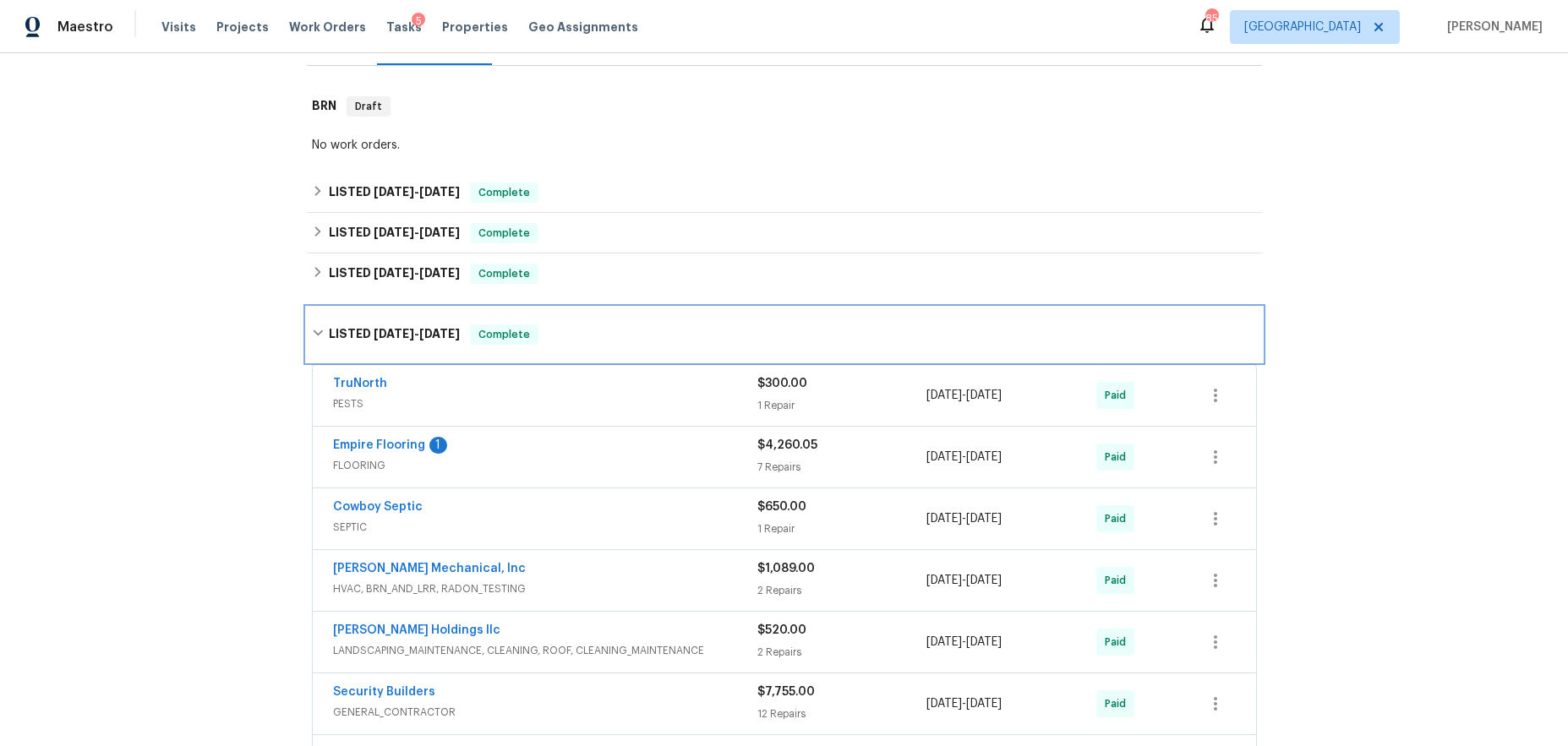 scroll, scrollTop: 224, scrollLeft: 0, axis: vertical 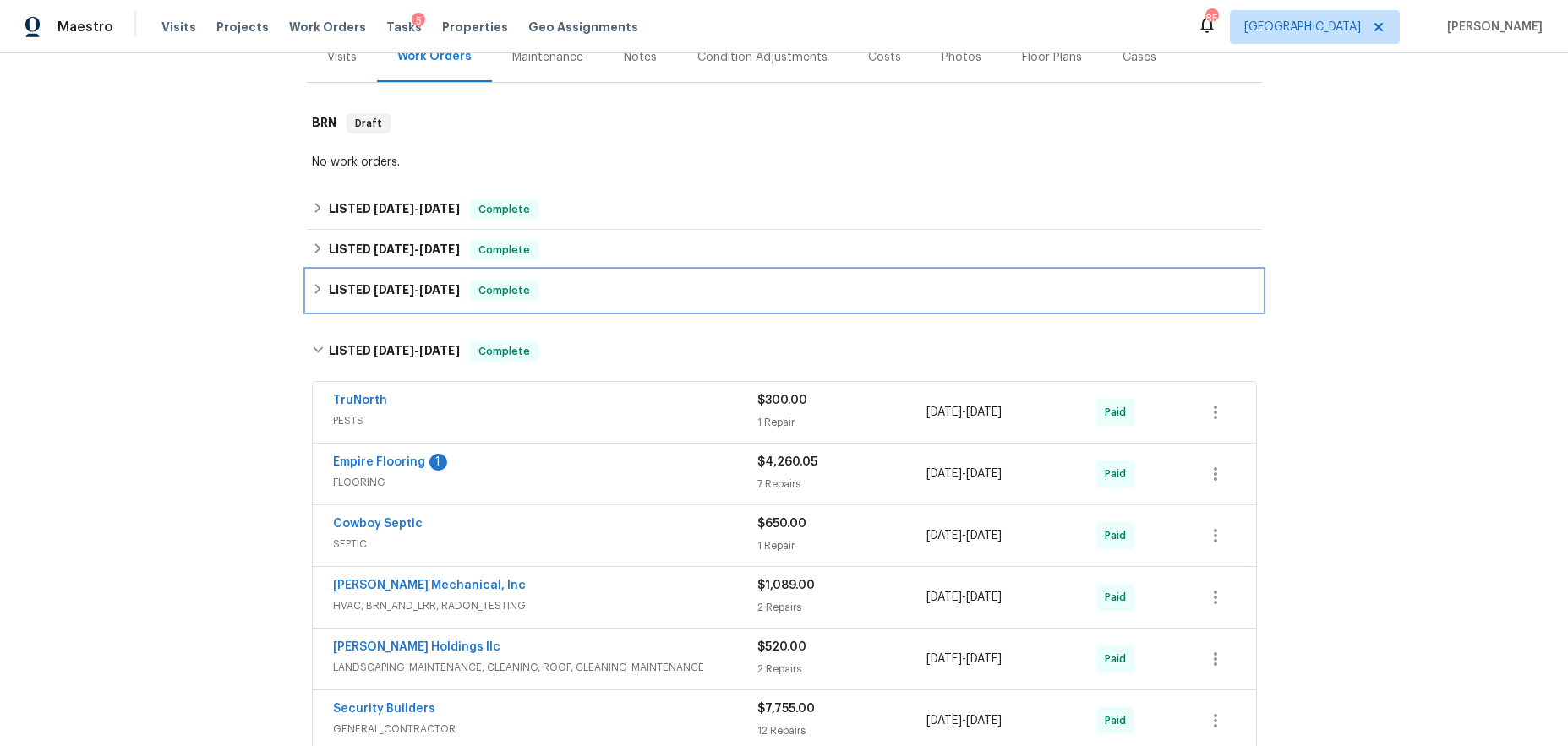 click 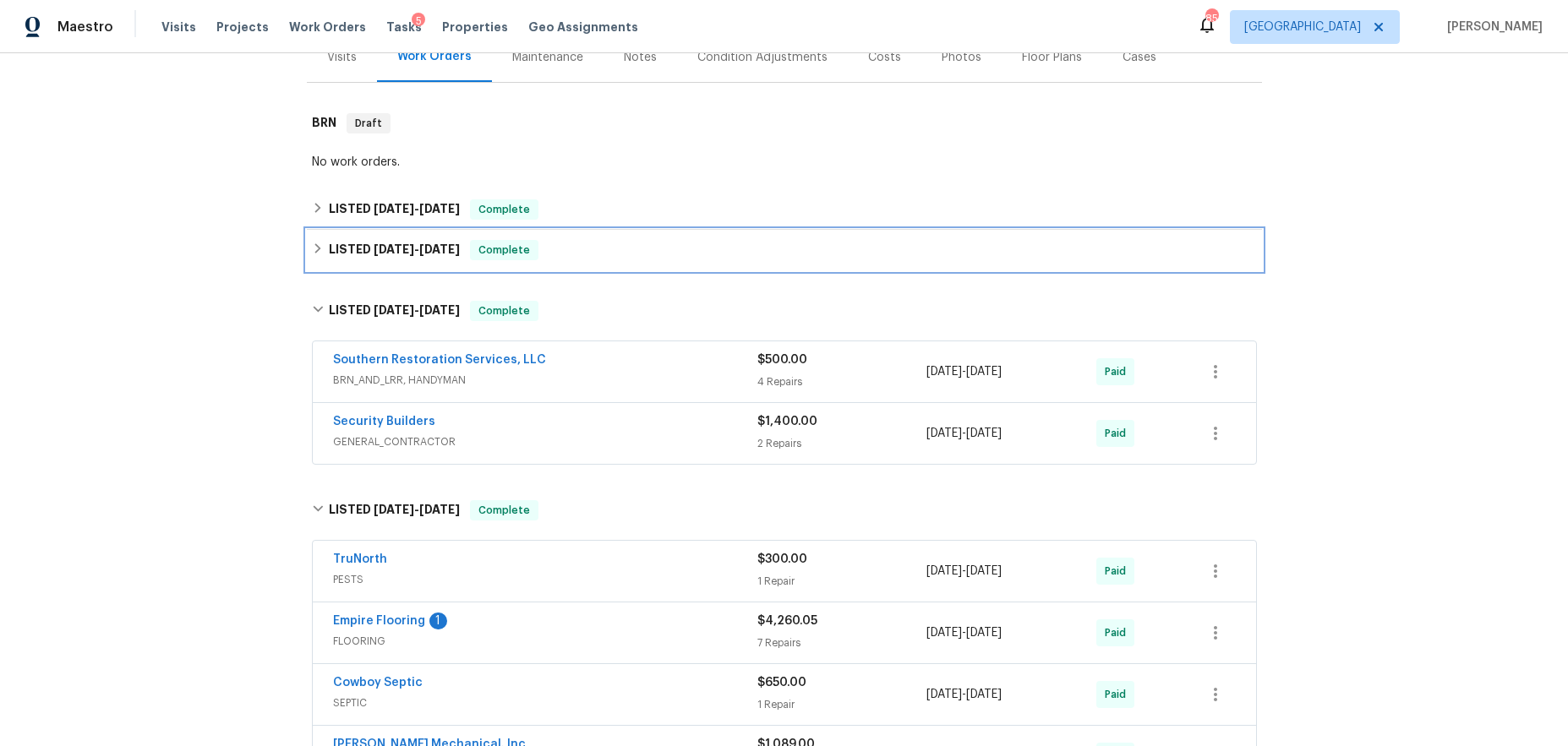 click 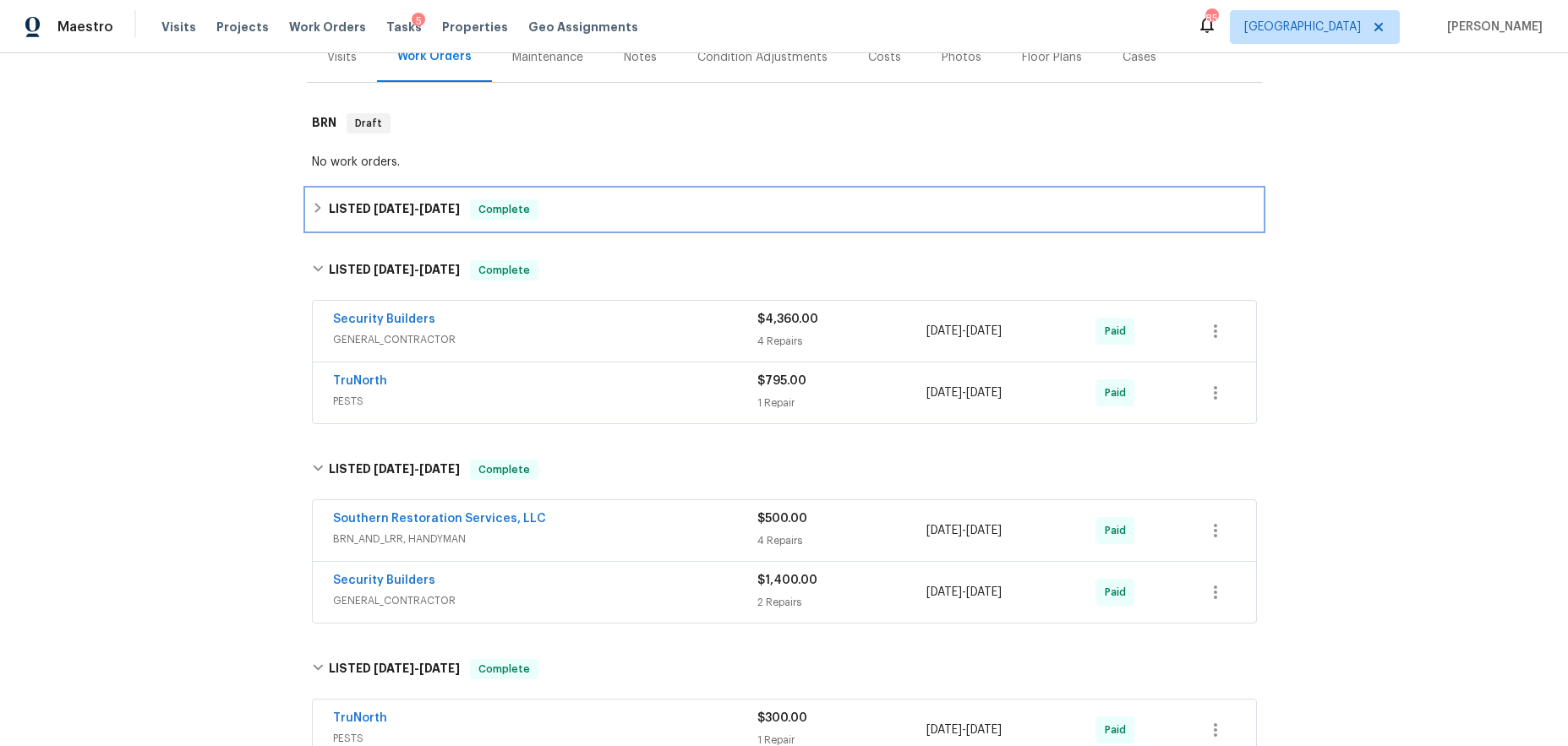 click 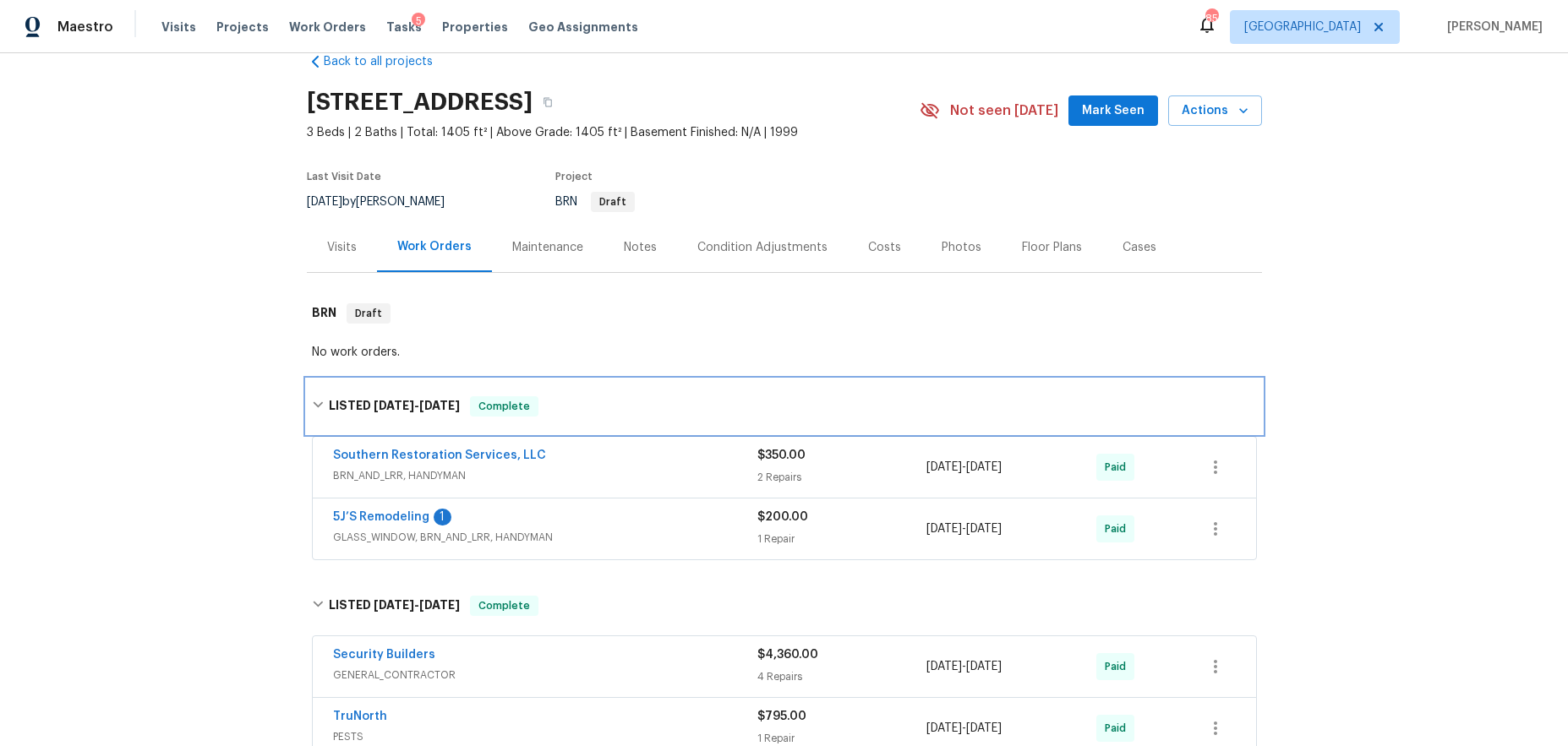 scroll, scrollTop: 32, scrollLeft: 0, axis: vertical 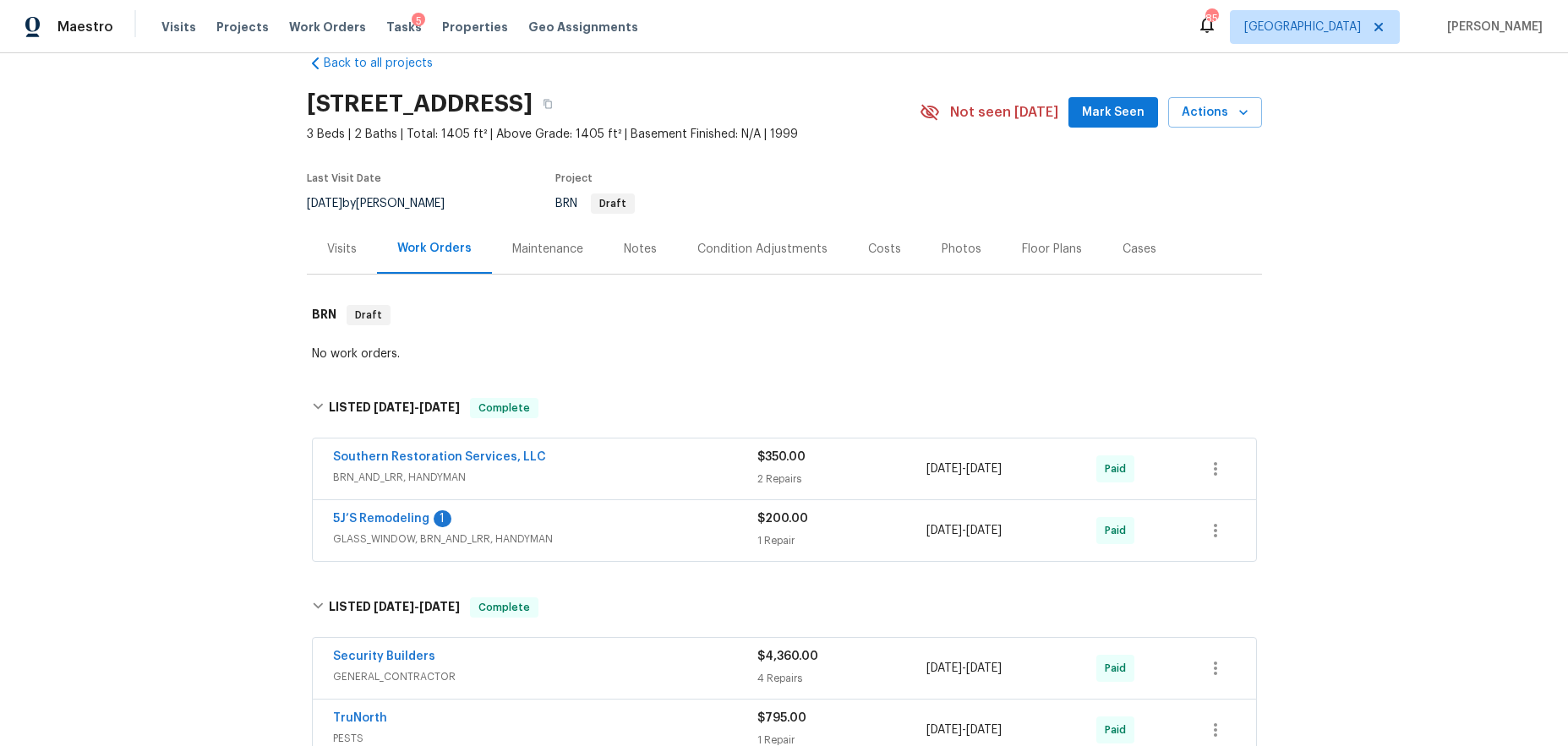 click on "Visits" at bounding box center [341, 248] 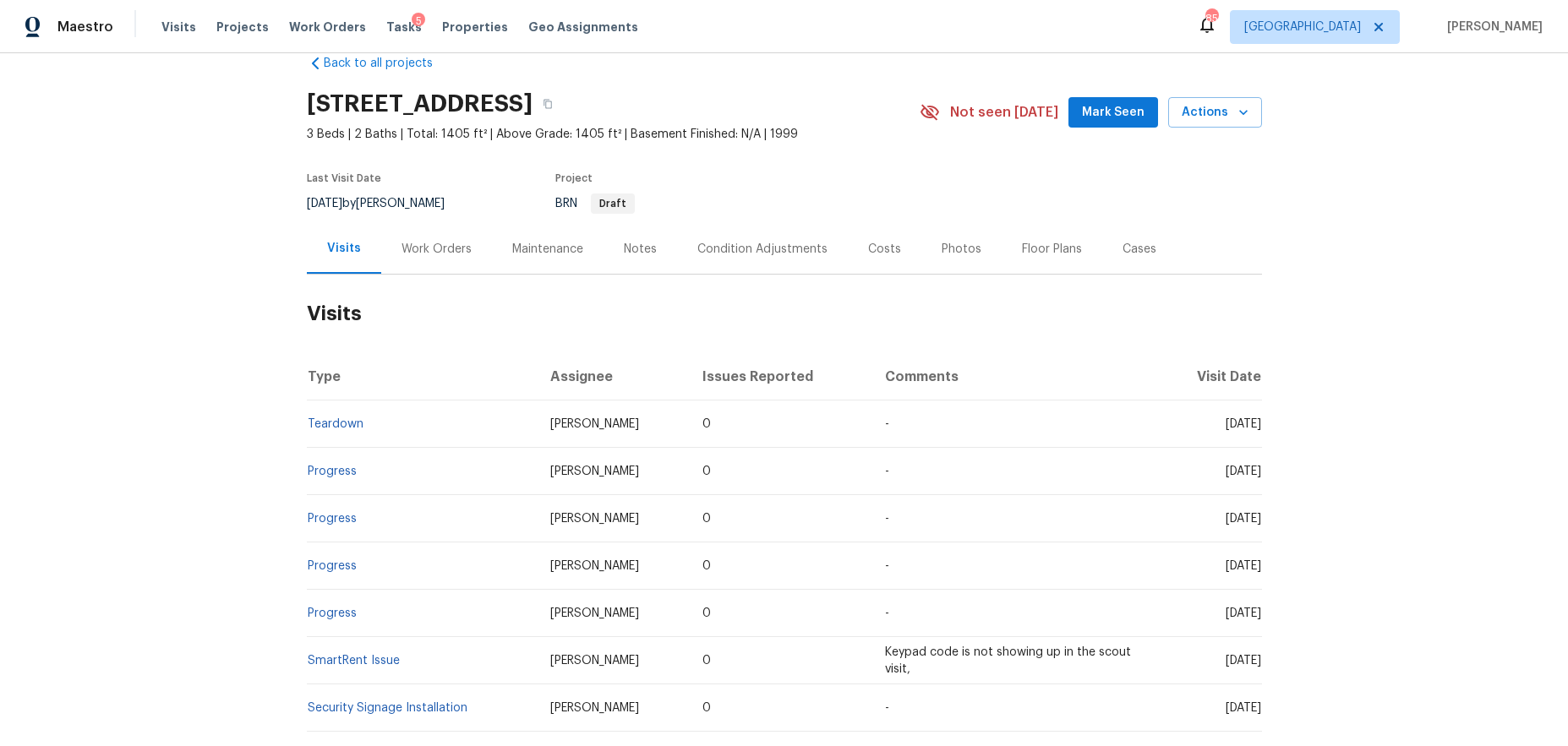 scroll, scrollTop: 0, scrollLeft: 0, axis: both 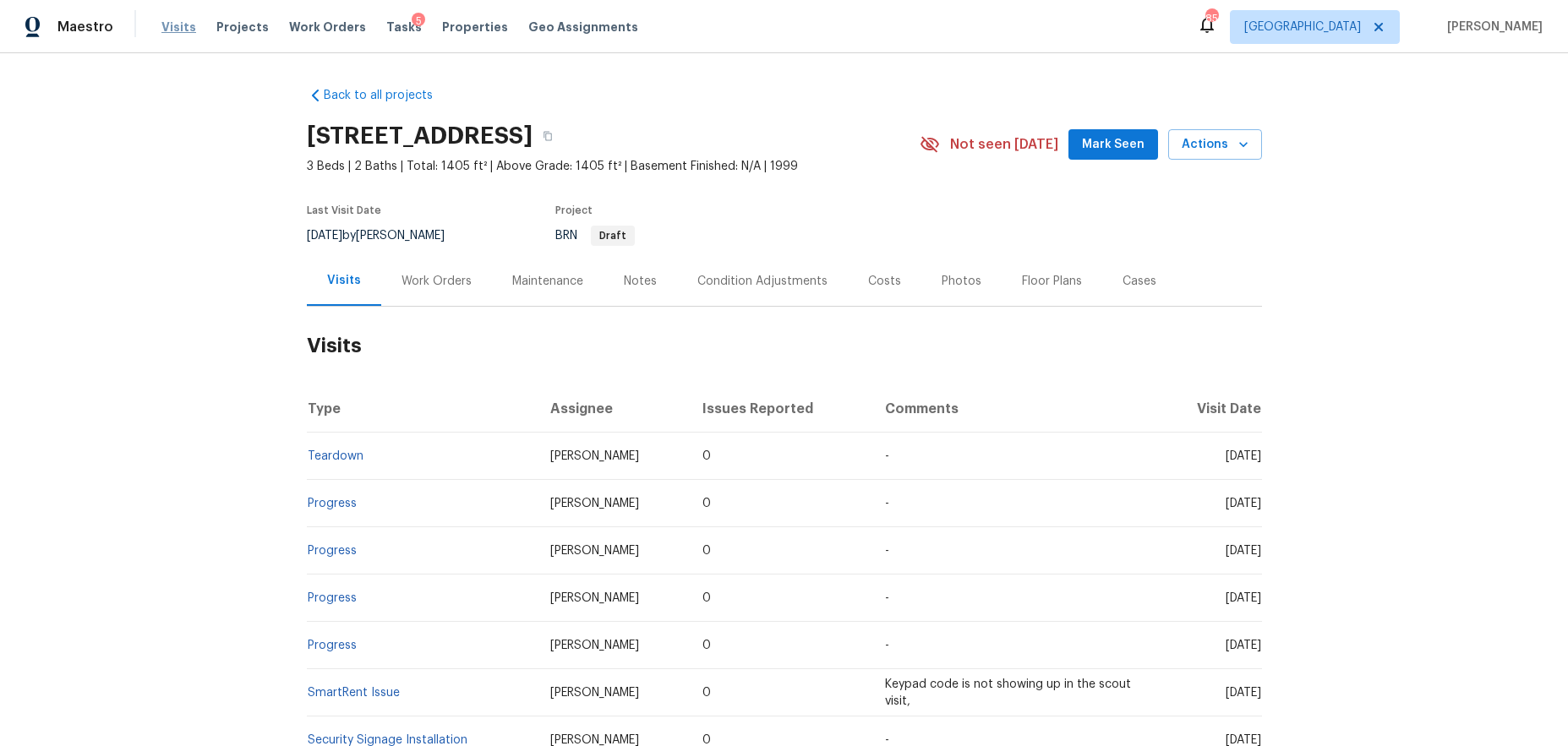 click on "Visits" at bounding box center [178, 27] 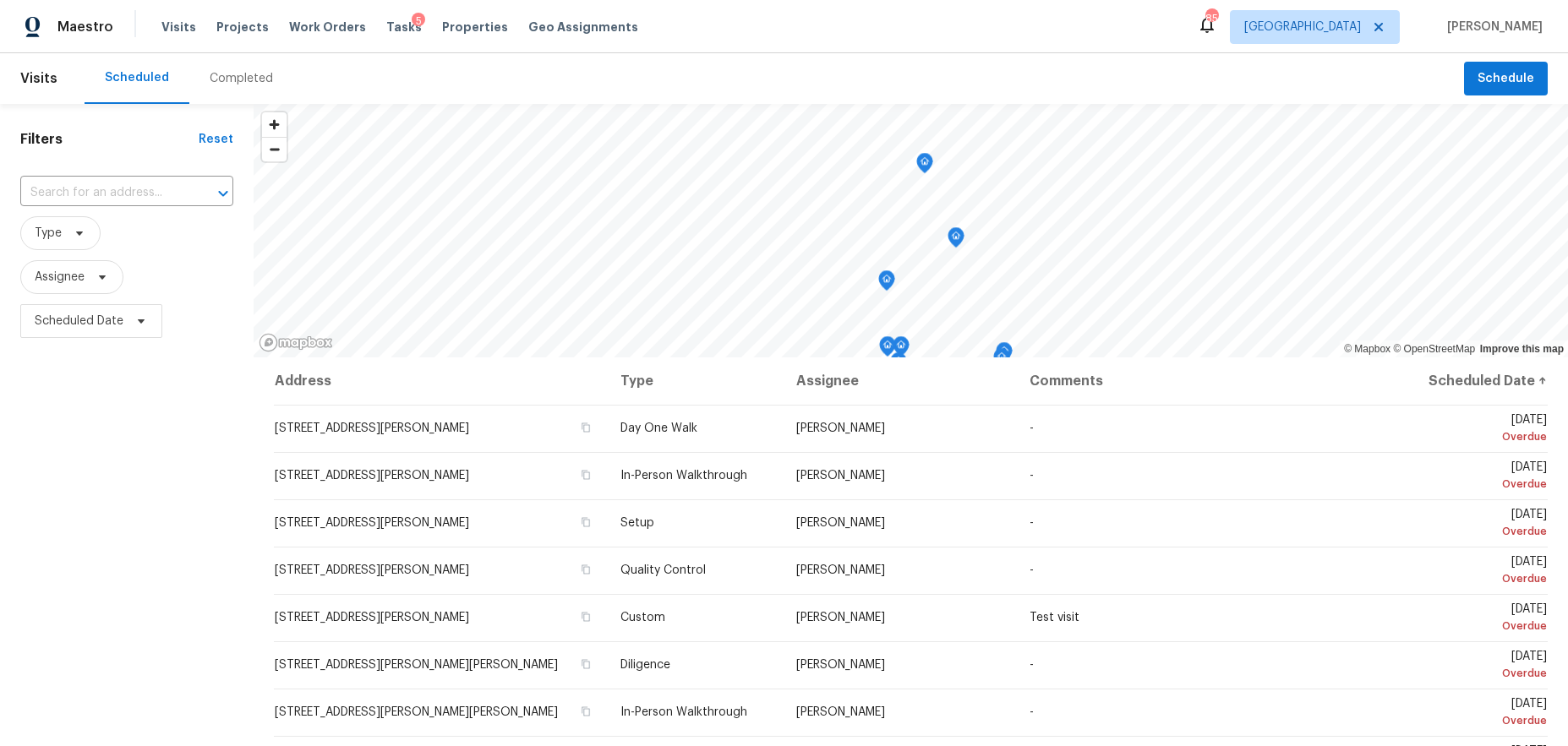 click on "Completed" at bounding box center (241, 79) 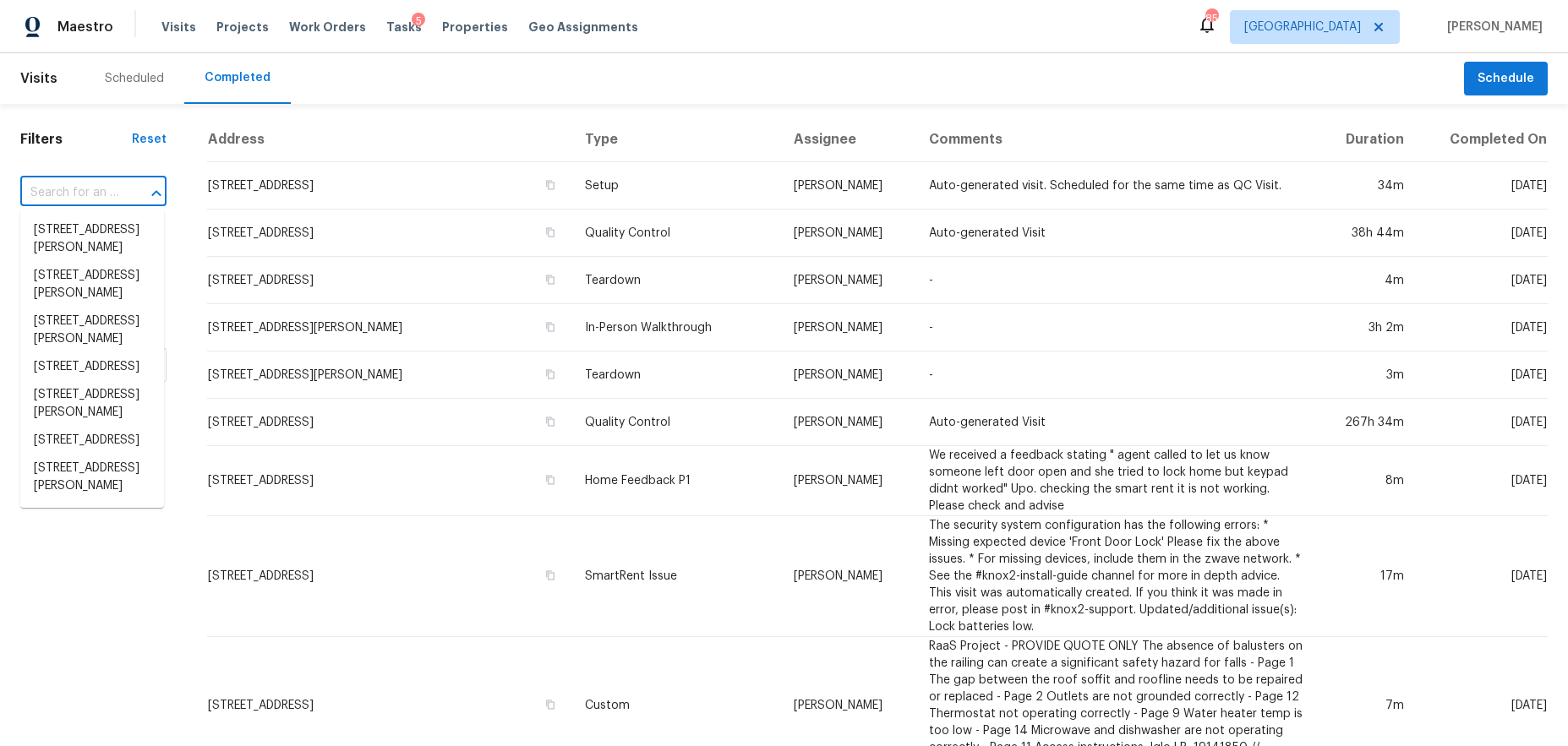click at bounding box center (69, 193) 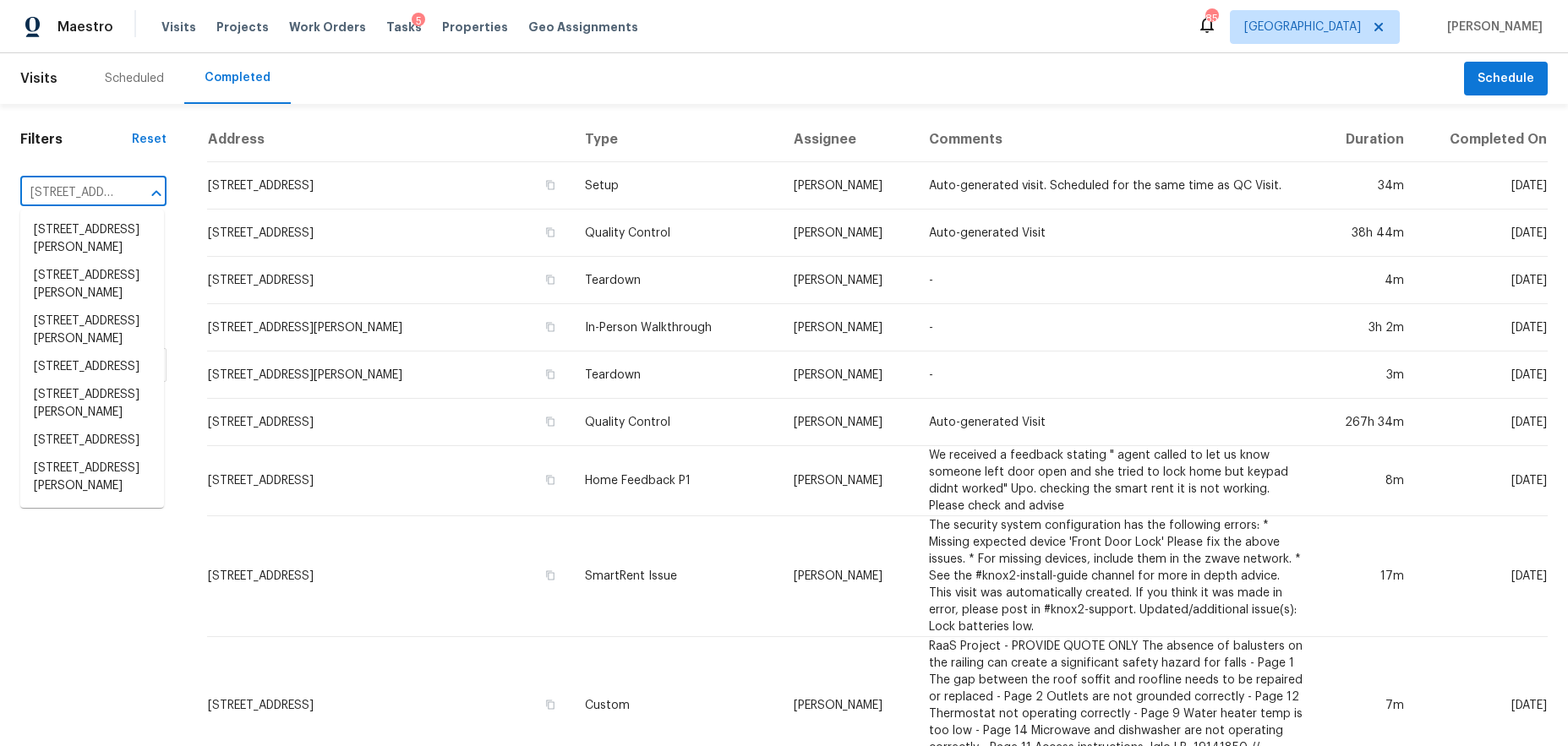 scroll, scrollTop: 0, scrollLeft: 143, axis: horizontal 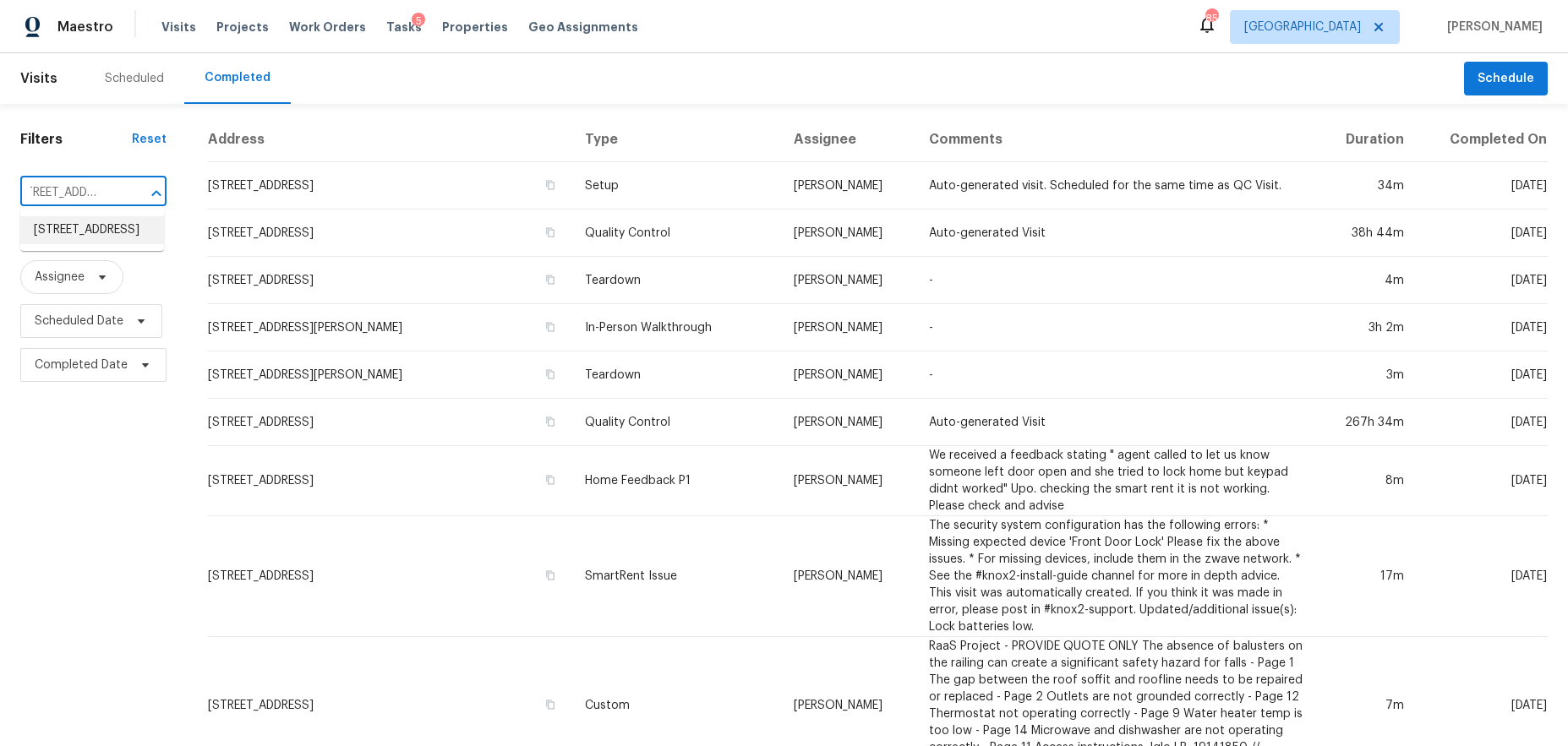 click on "3930 Regal Oaks Dr, Suwanee, GA 30024" at bounding box center (92, 230) 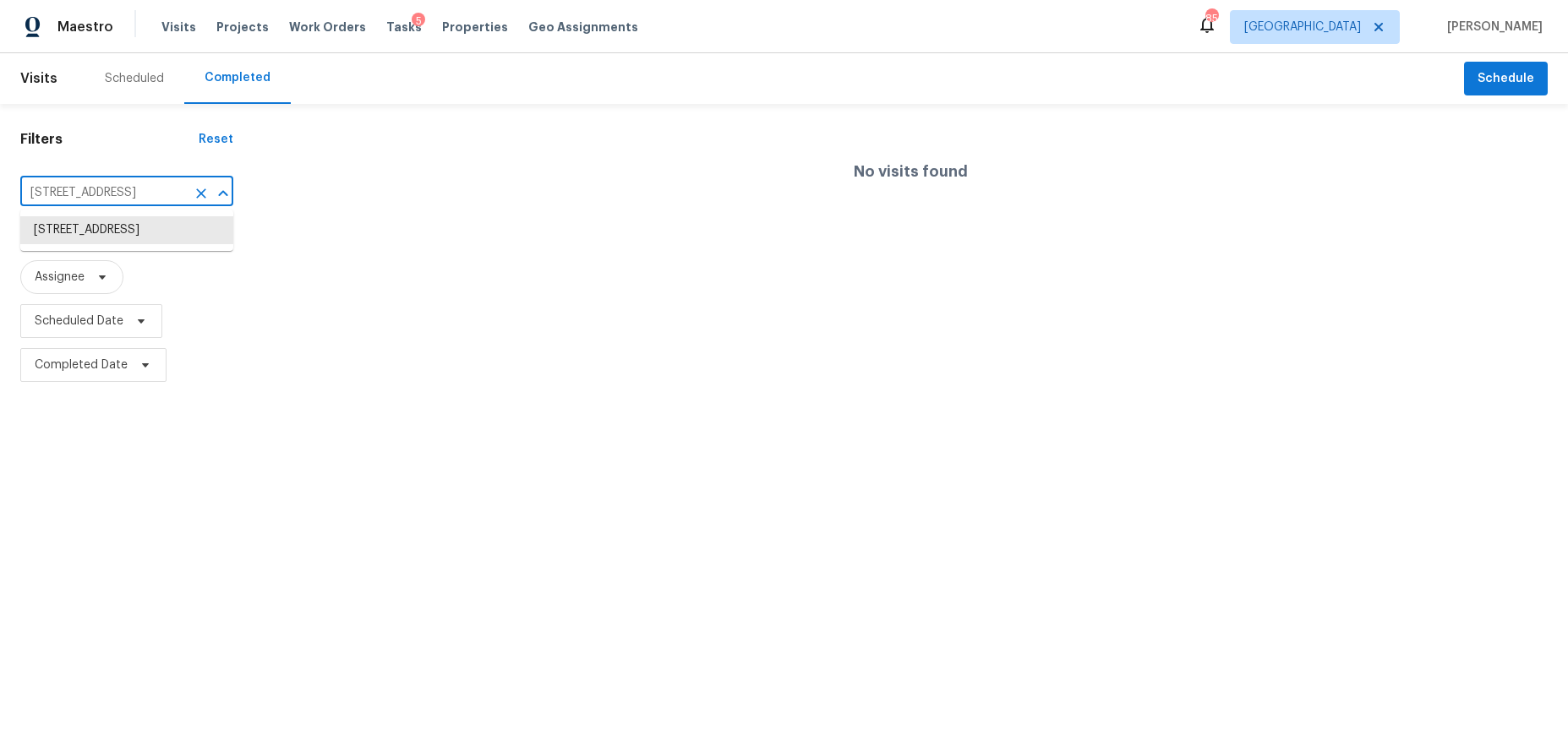click on "3930 Regal Oaks Dr, Suwanee, GA 30024" at bounding box center (103, 193) 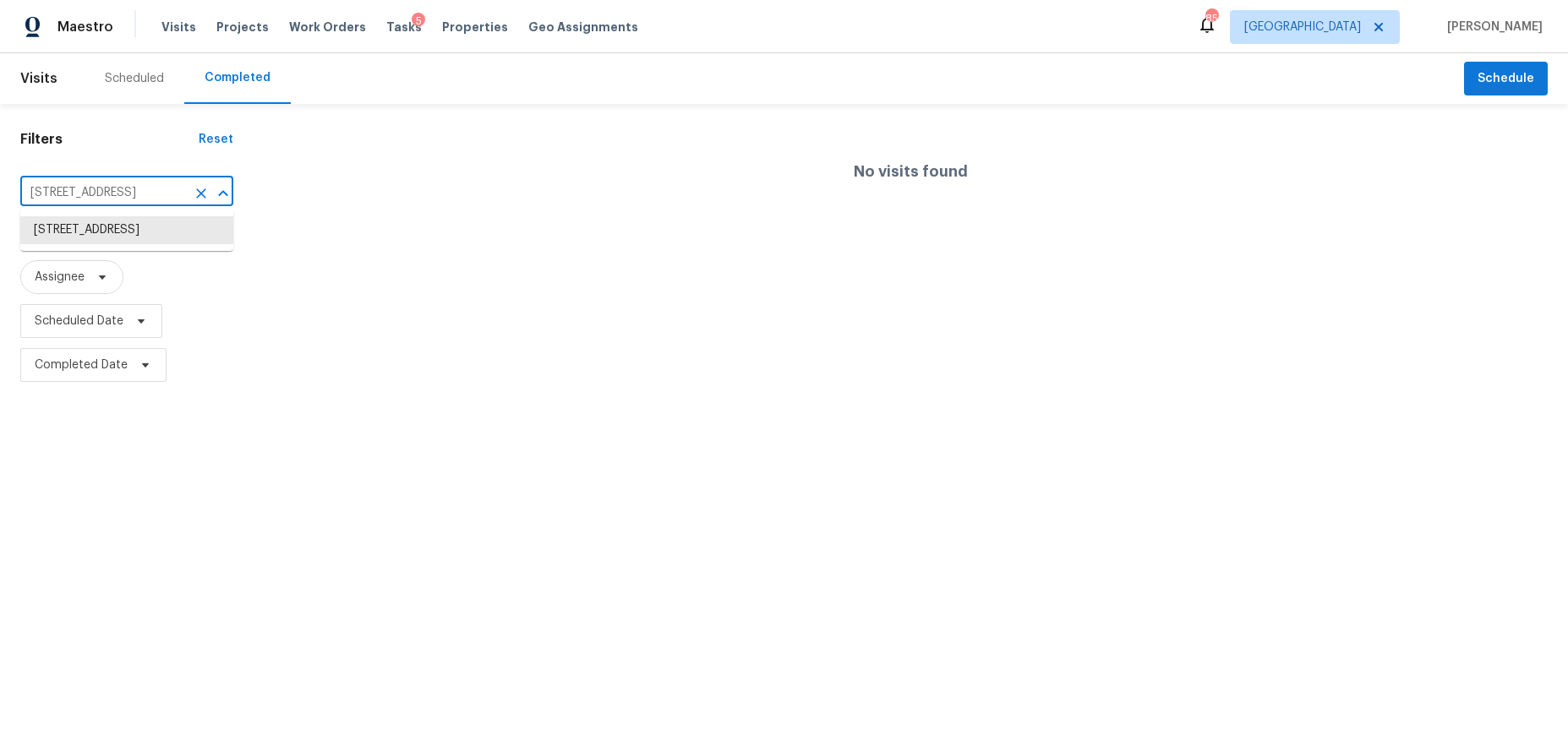 paste on "1276 Westover Trce NW, Acworth, GA 30102" 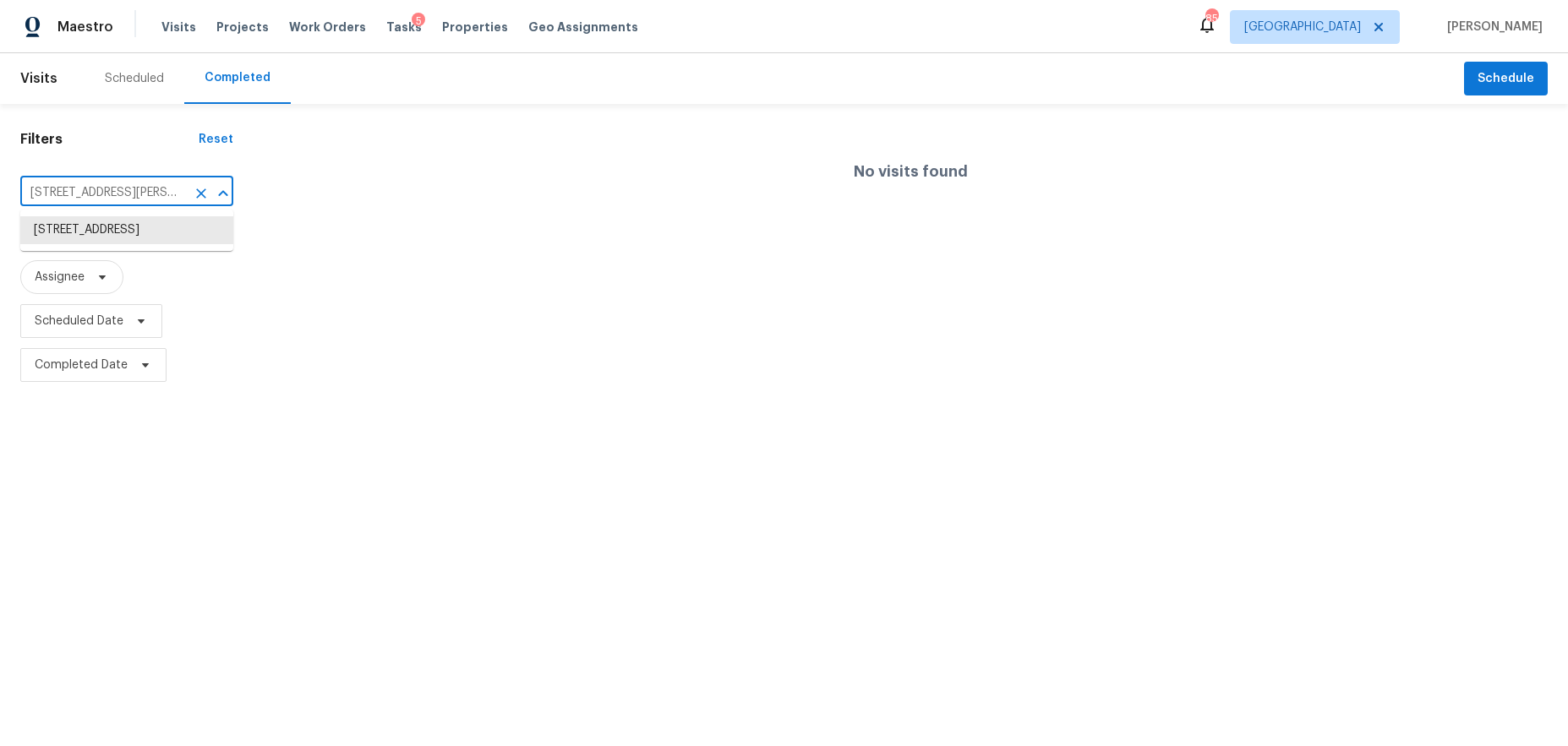 scroll, scrollTop: 0, scrollLeft: 86, axis: horizontal 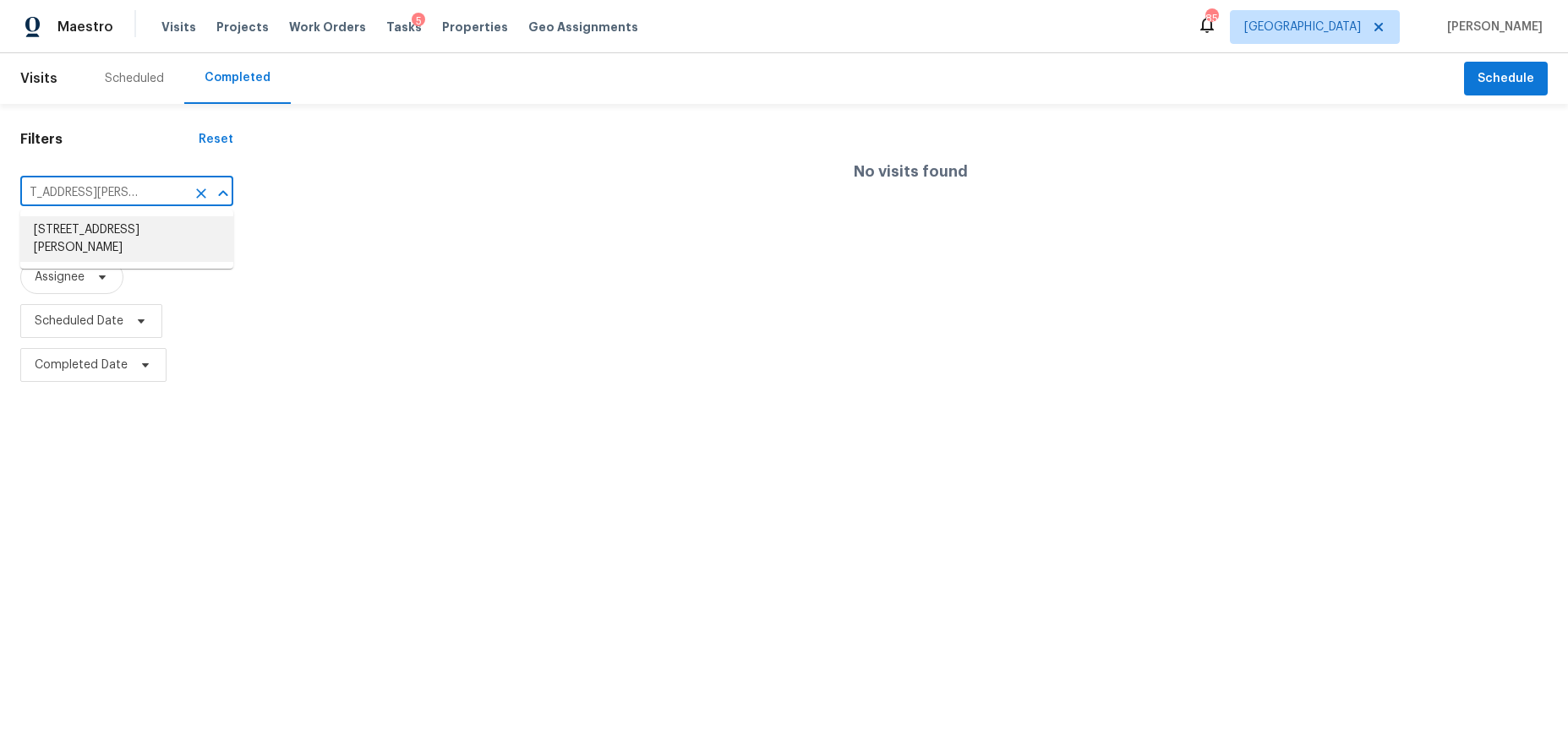 click on "1276 Westover Trce NW, Acworth, GA 30102" at bounding box center [127, 239] 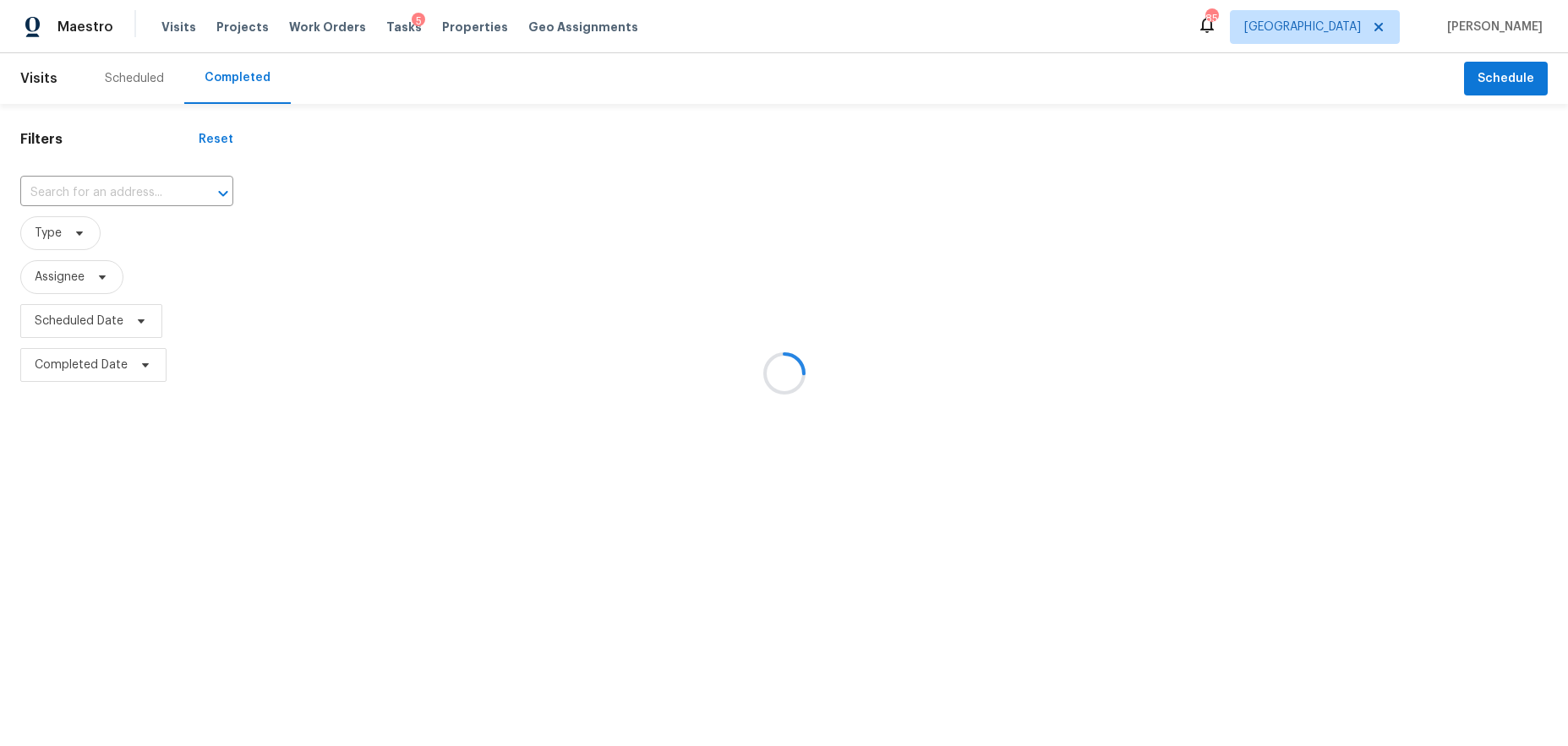 type on "1276 Westover Trce NW, Acworth, GA 30102" 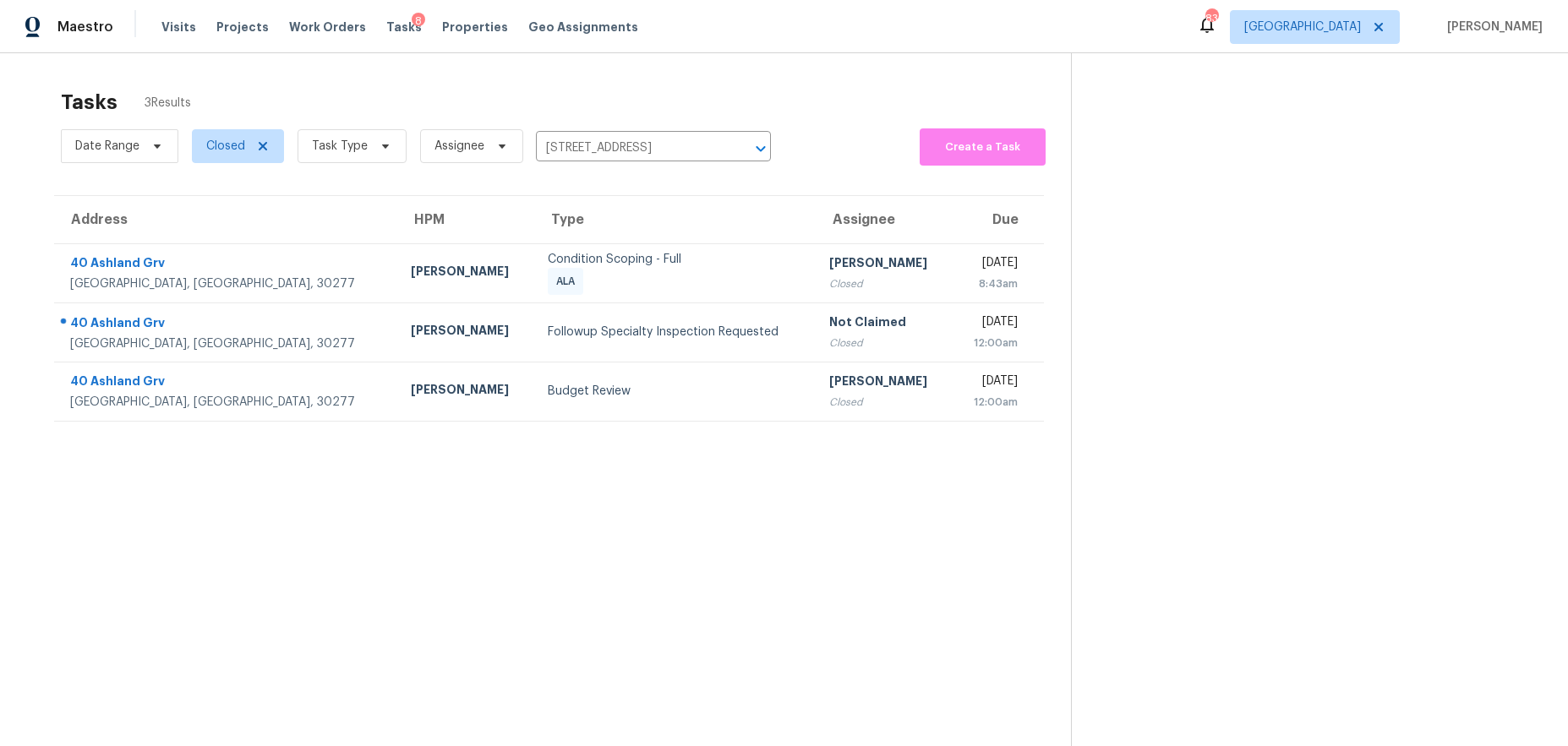 scroll, scrollTop: 0, scrollLeft: 0, axis: both 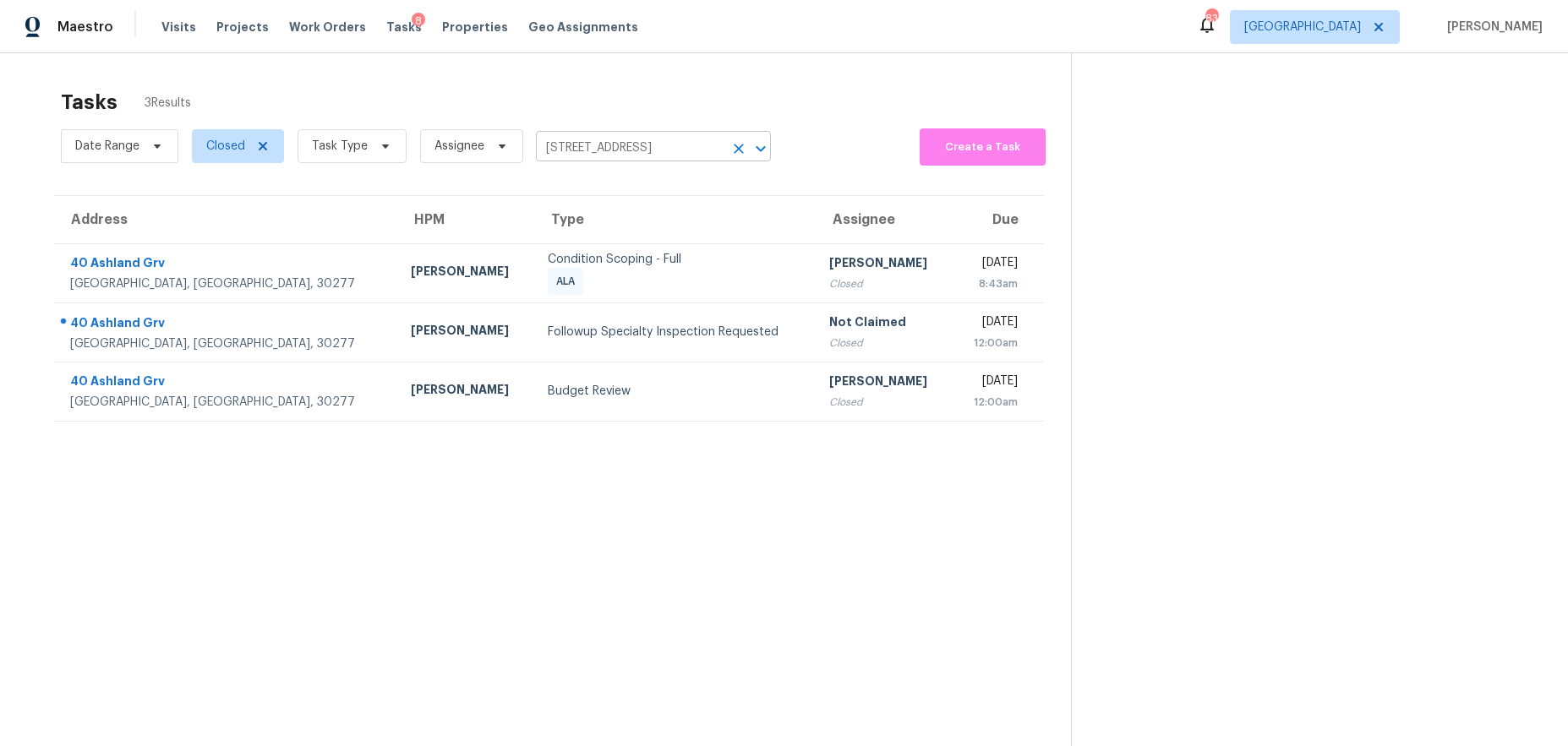 click on "[STREET_ADDRESS]" at bounding box center (630, 148) 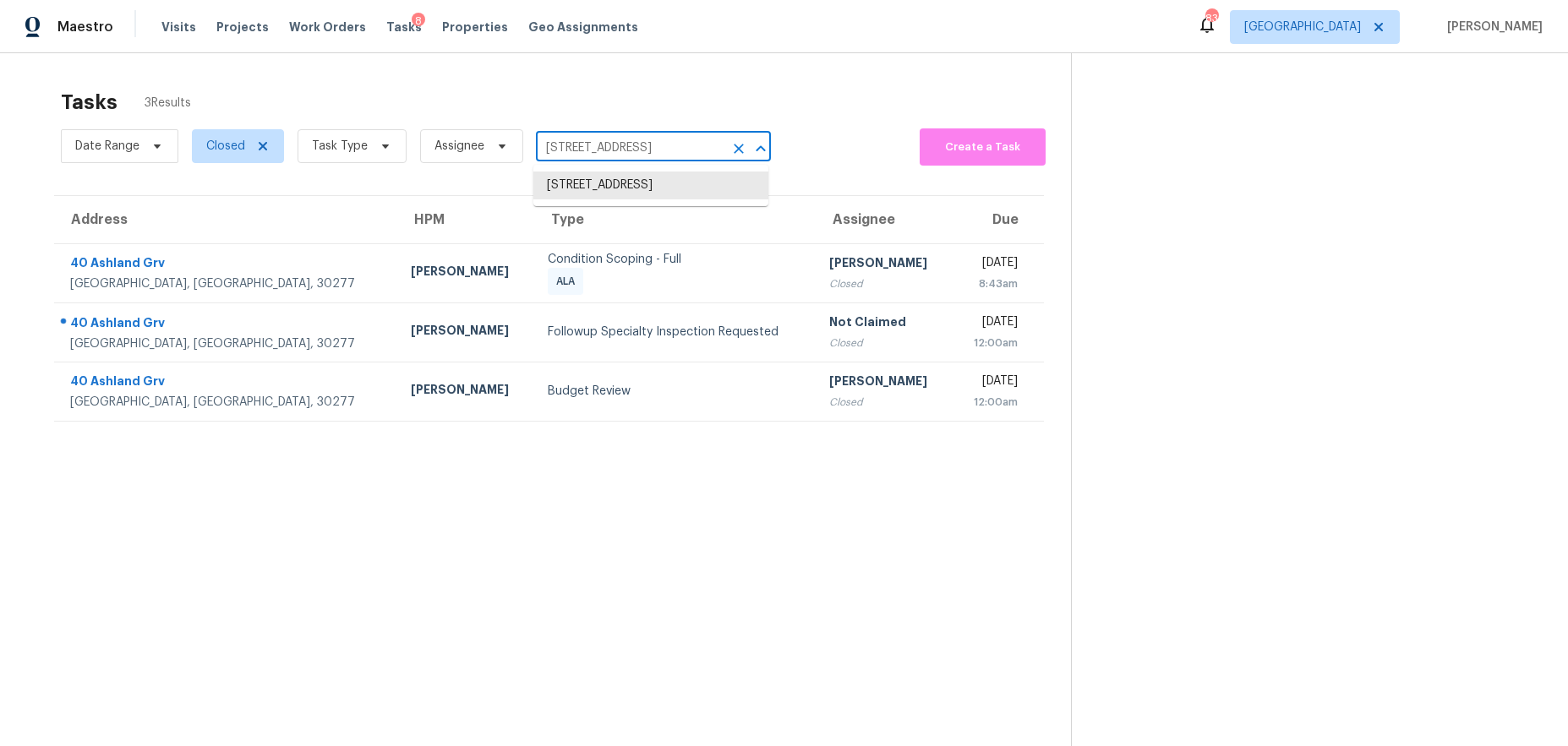 paste on "[STREET_ADDRESS]" 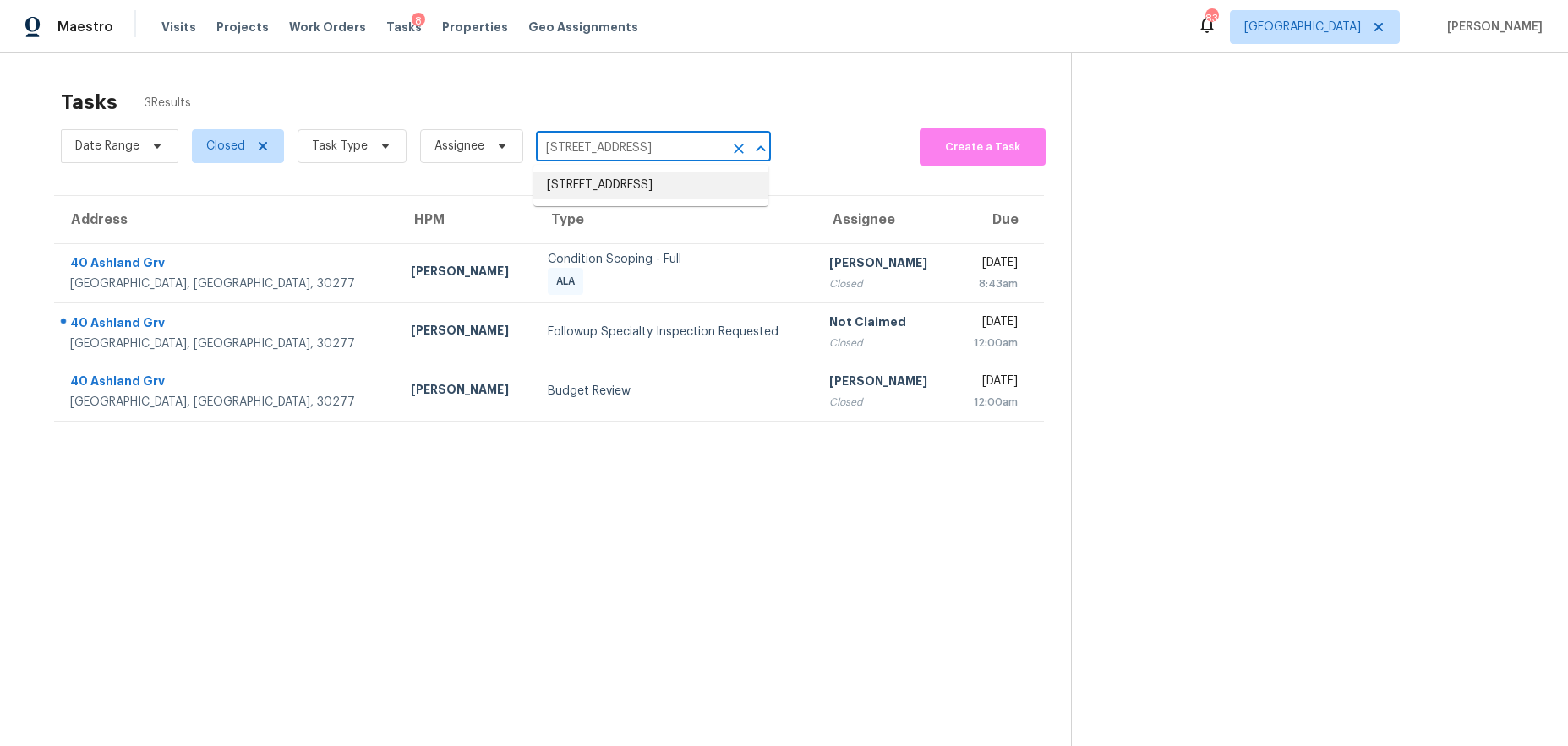 click on "[STREET_ADDRESS]" at bounding box center (651, 185) 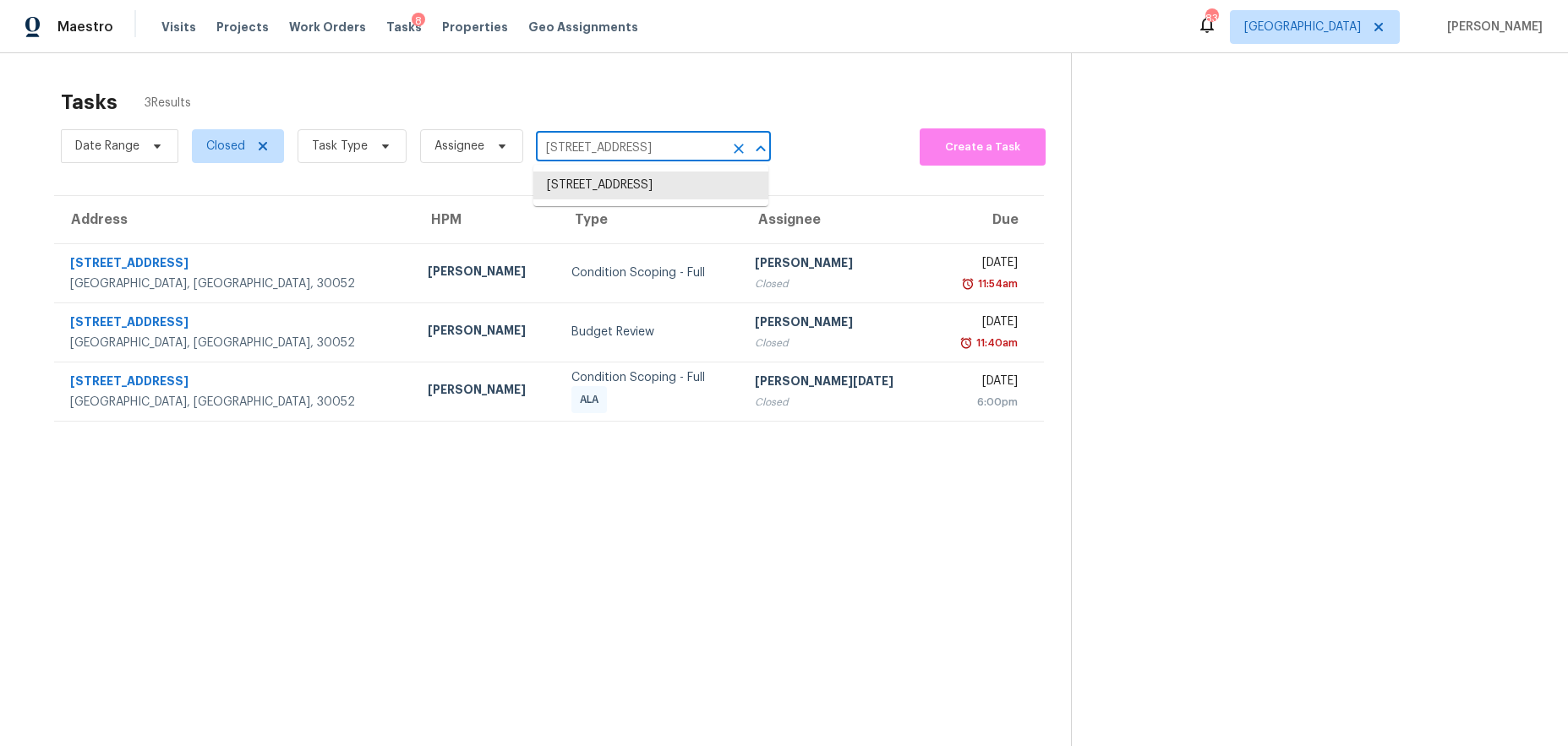 click on "[STREET_ADDRESS]" at bounding box center (630, 148) 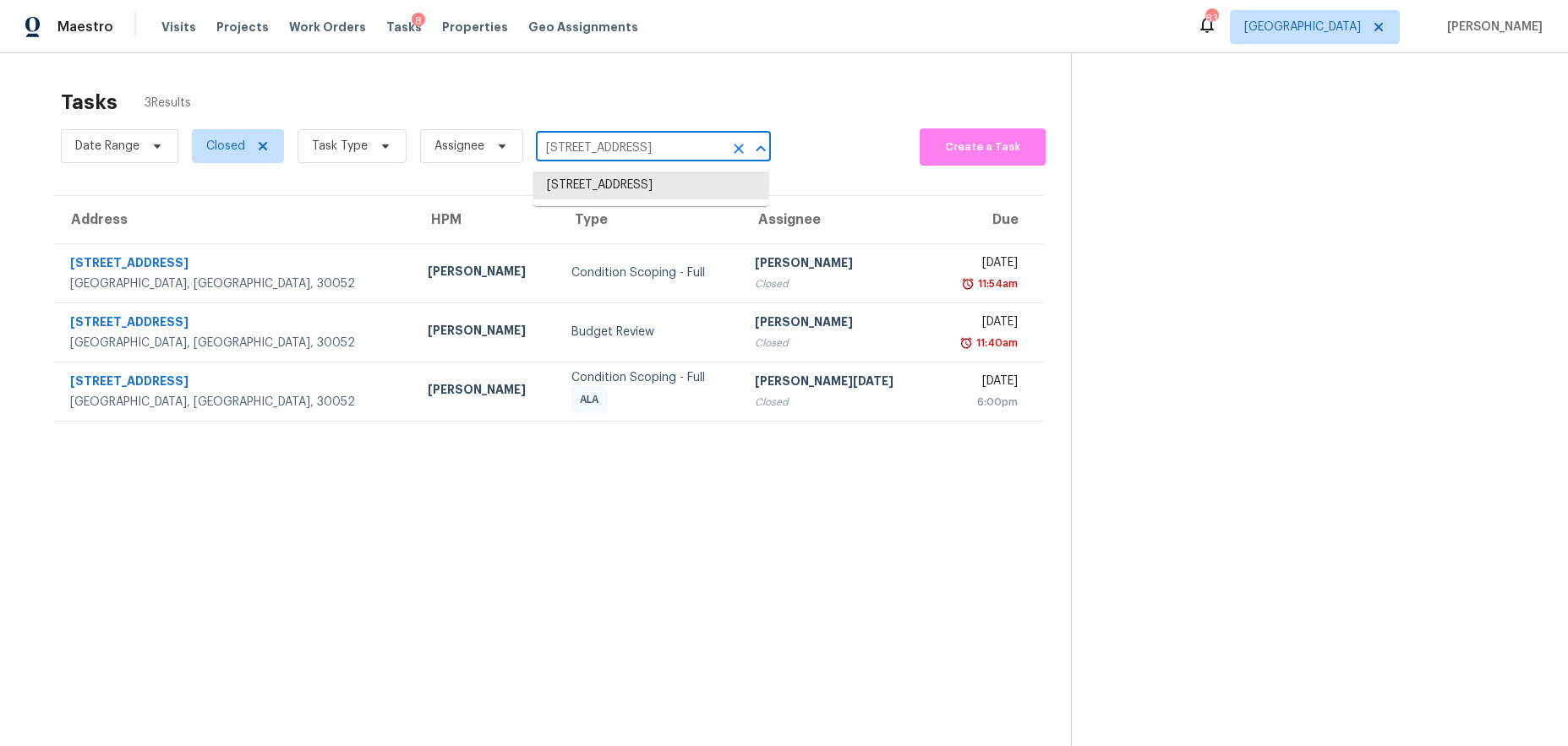 paste on "[STREET_ADDRESS][PERSON_NAME]" 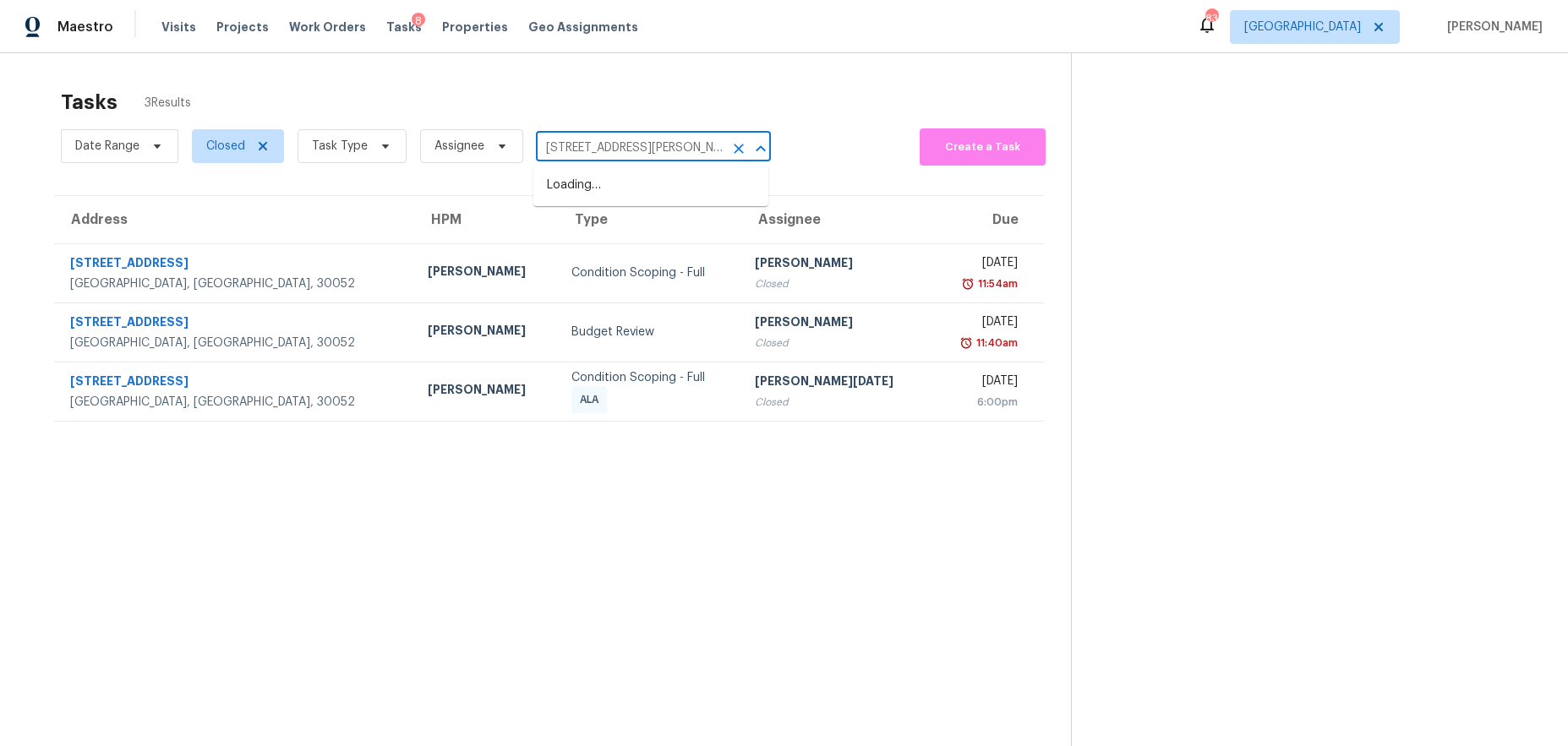 scroll, scrollTop: 0, scrollLeft: 64, axis: horizontal 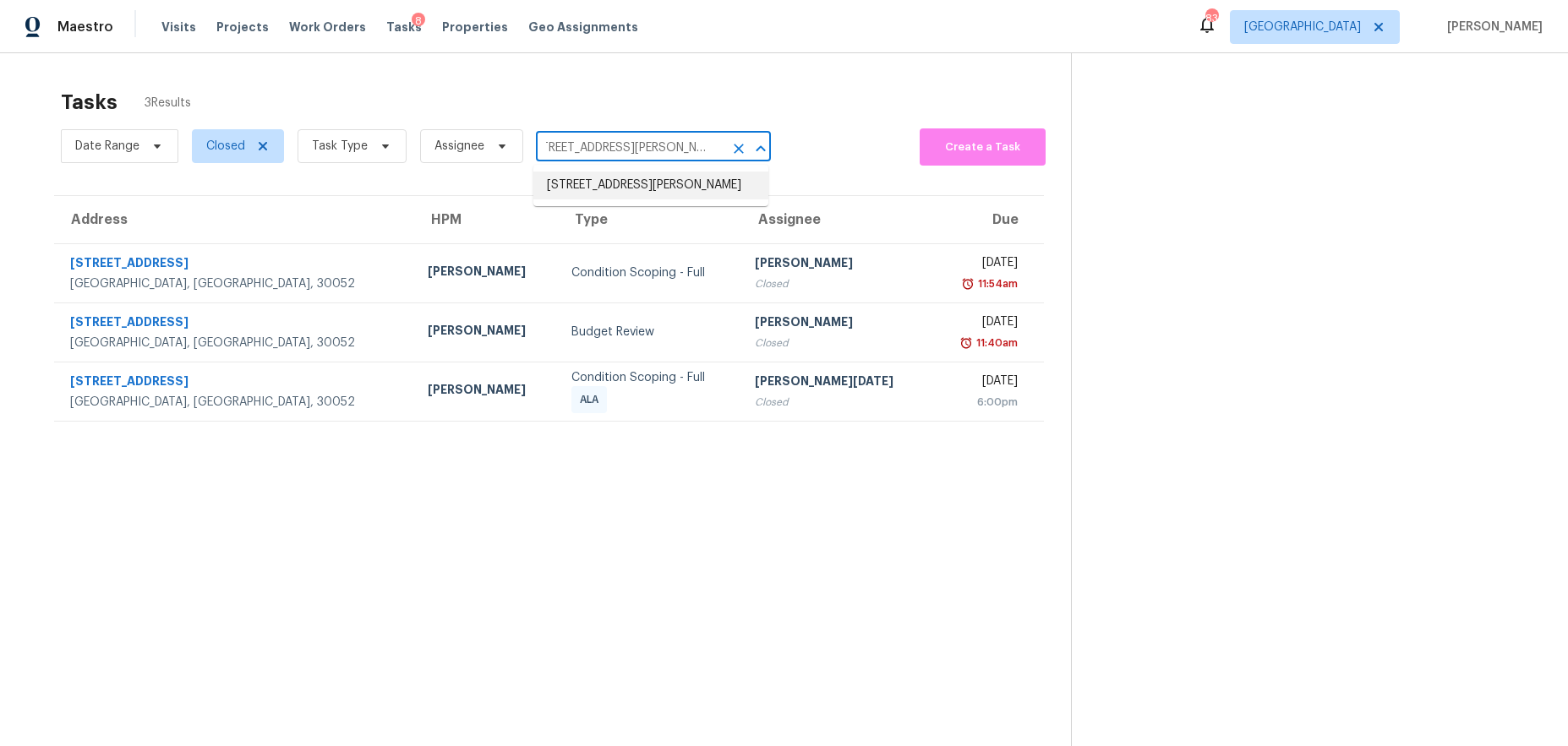 click on "[STREET_ADDRESS][PERSON_NAME]" at bounding box center [651, 185] 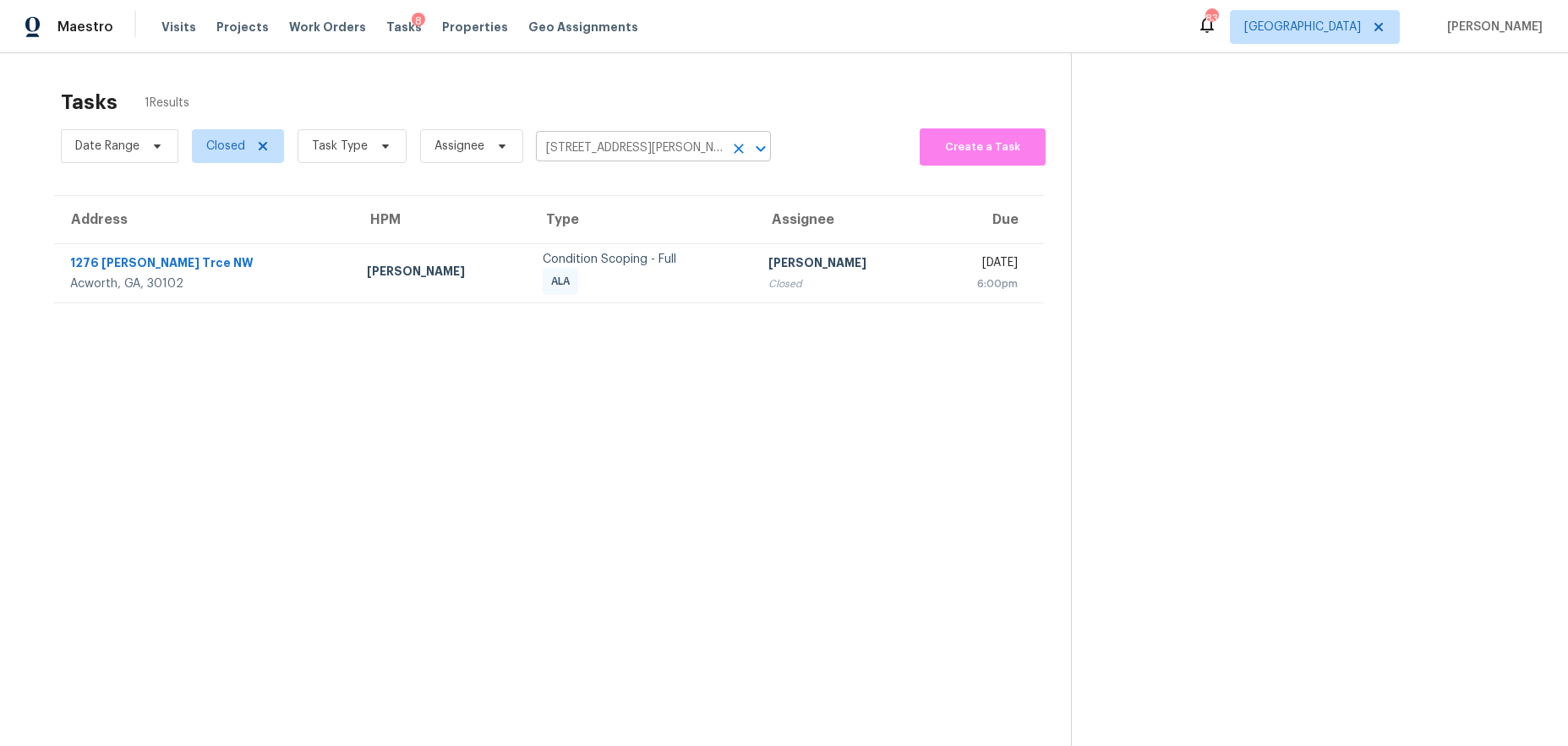 click on "[STREET_ADDRESS][PERSON_NAME]" at bounding box center (630, 148) 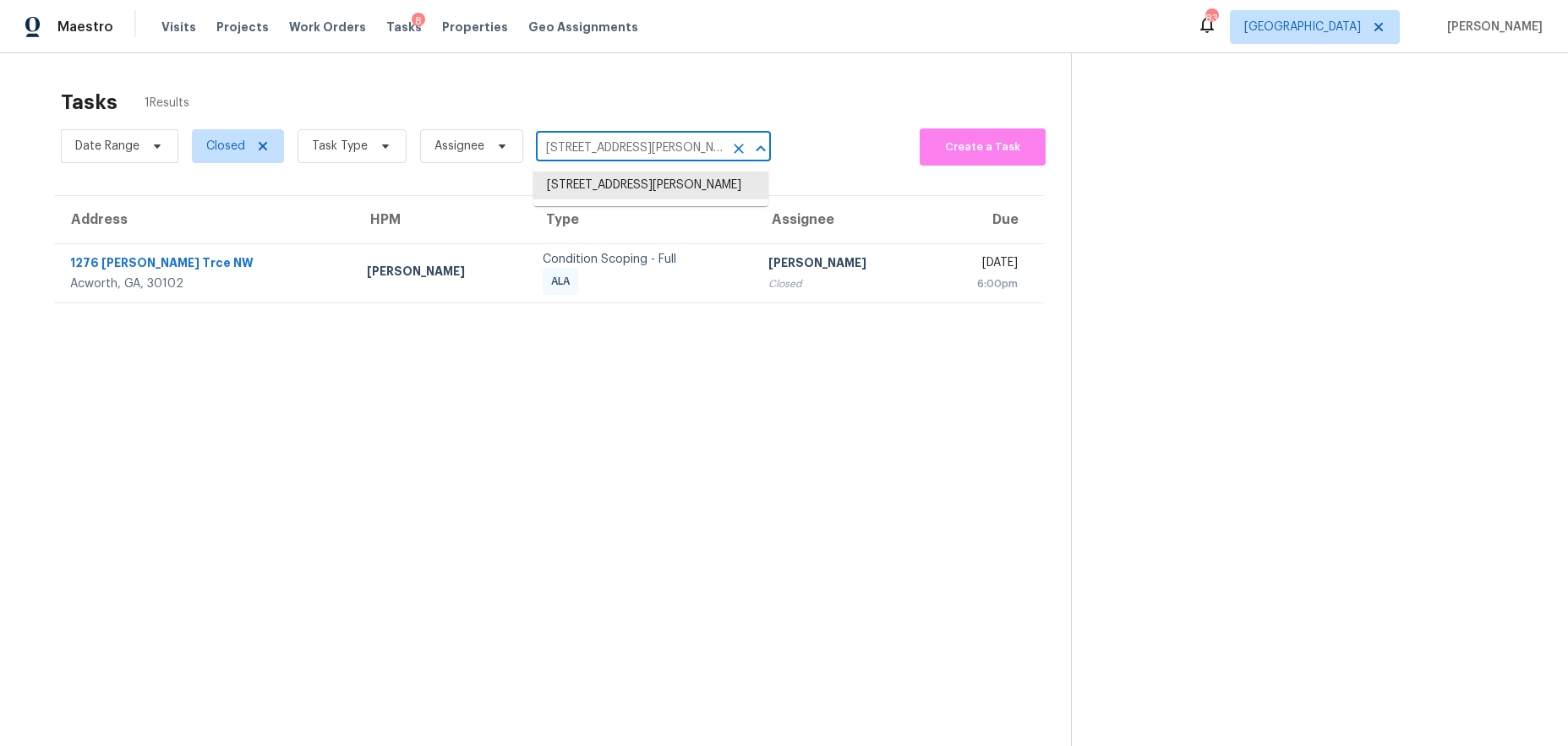 paste on "[STREET_ADDRESS]" 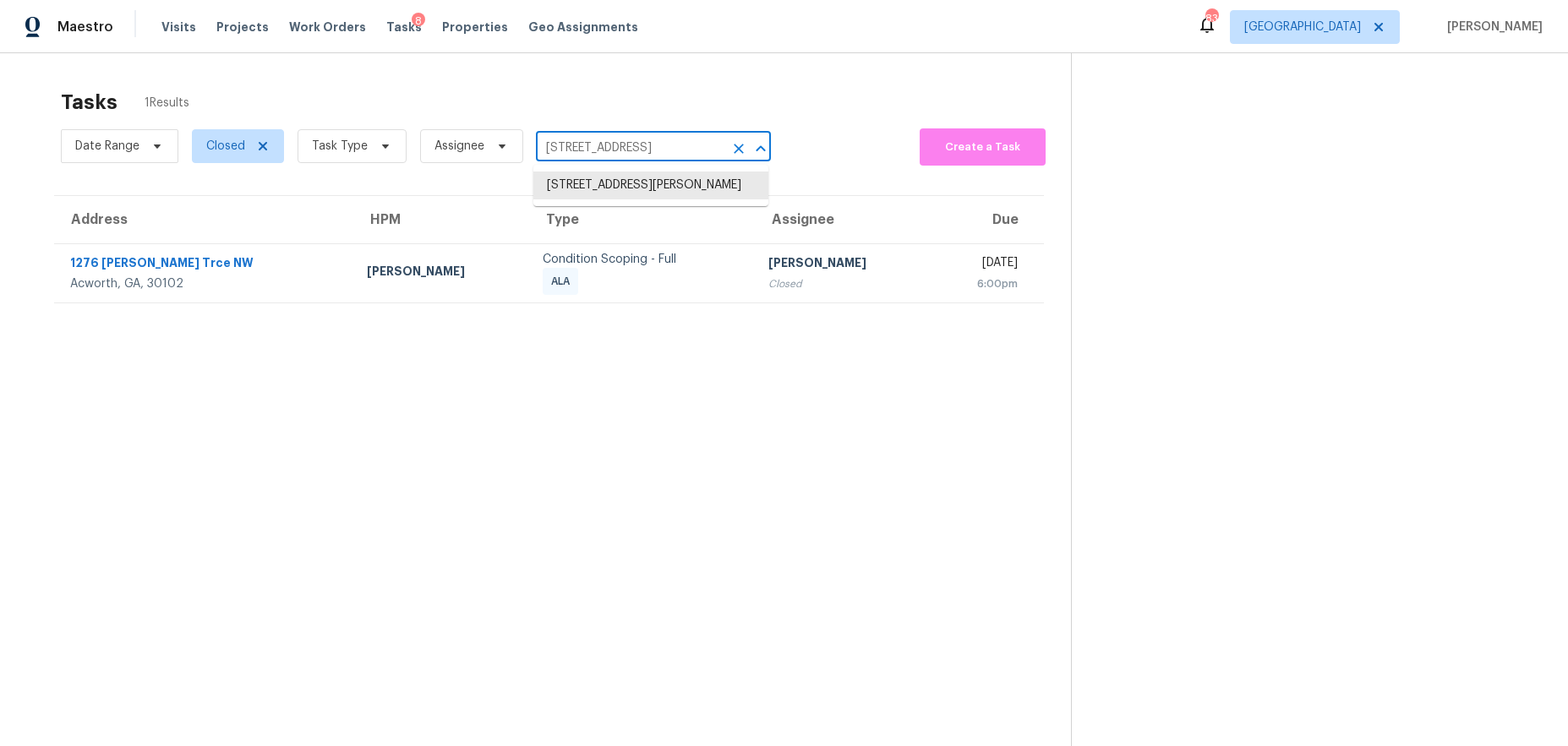 scroll, scrollTop: 0, scrollLeft: 43, axis: horizontal 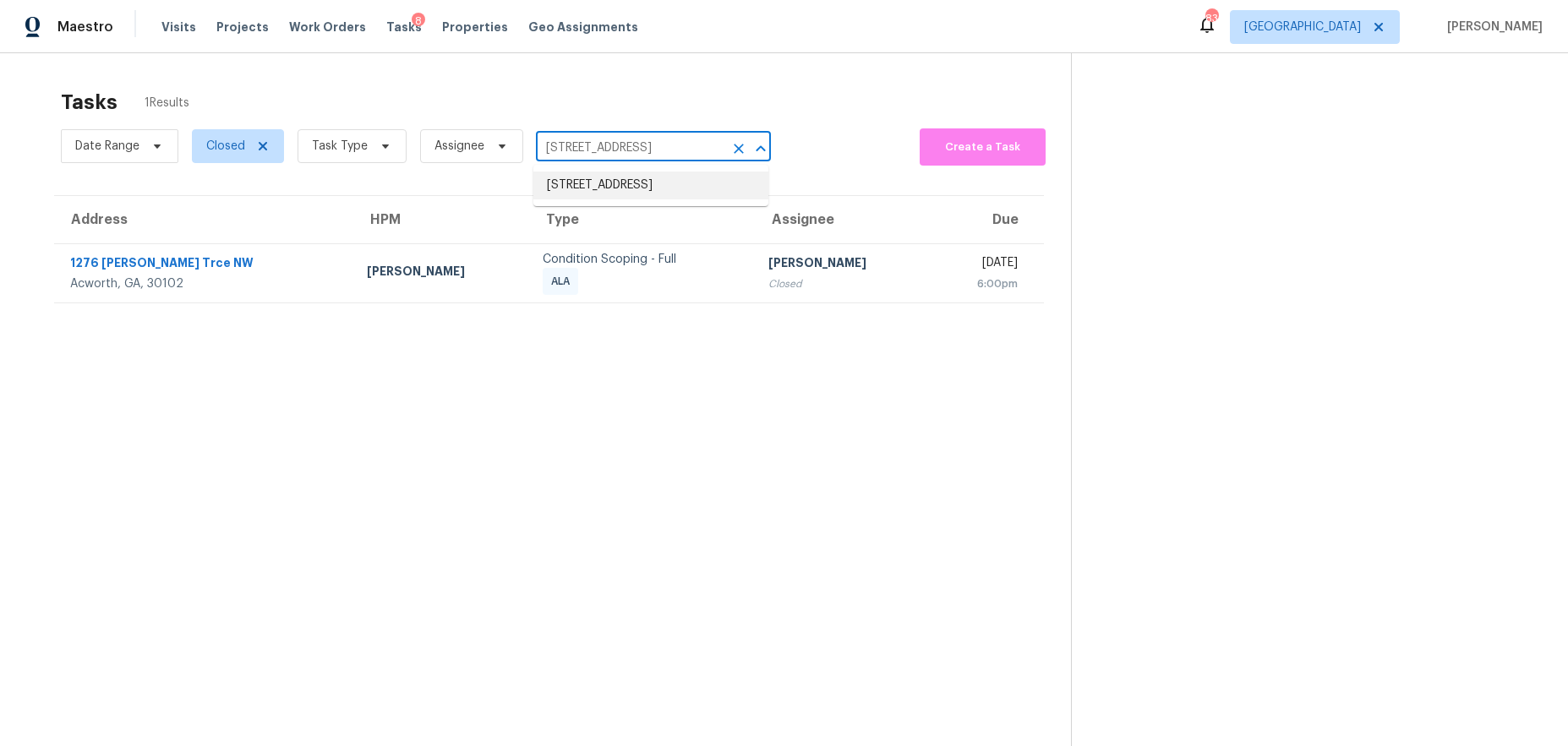 click on "30 Stoneview Ter, Covington, GA 30016" at bounding box center [651, 185] 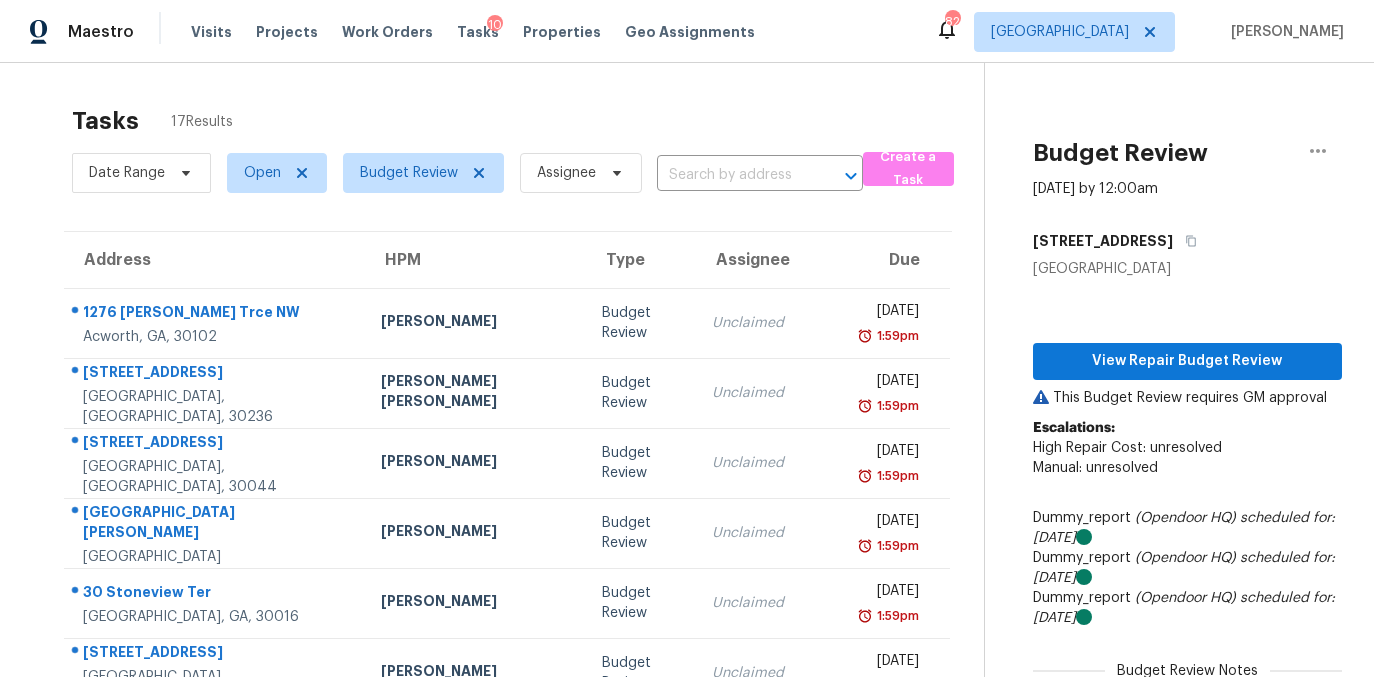 scroll, scrollTop: 0, scrollLeft: 0, axis: both 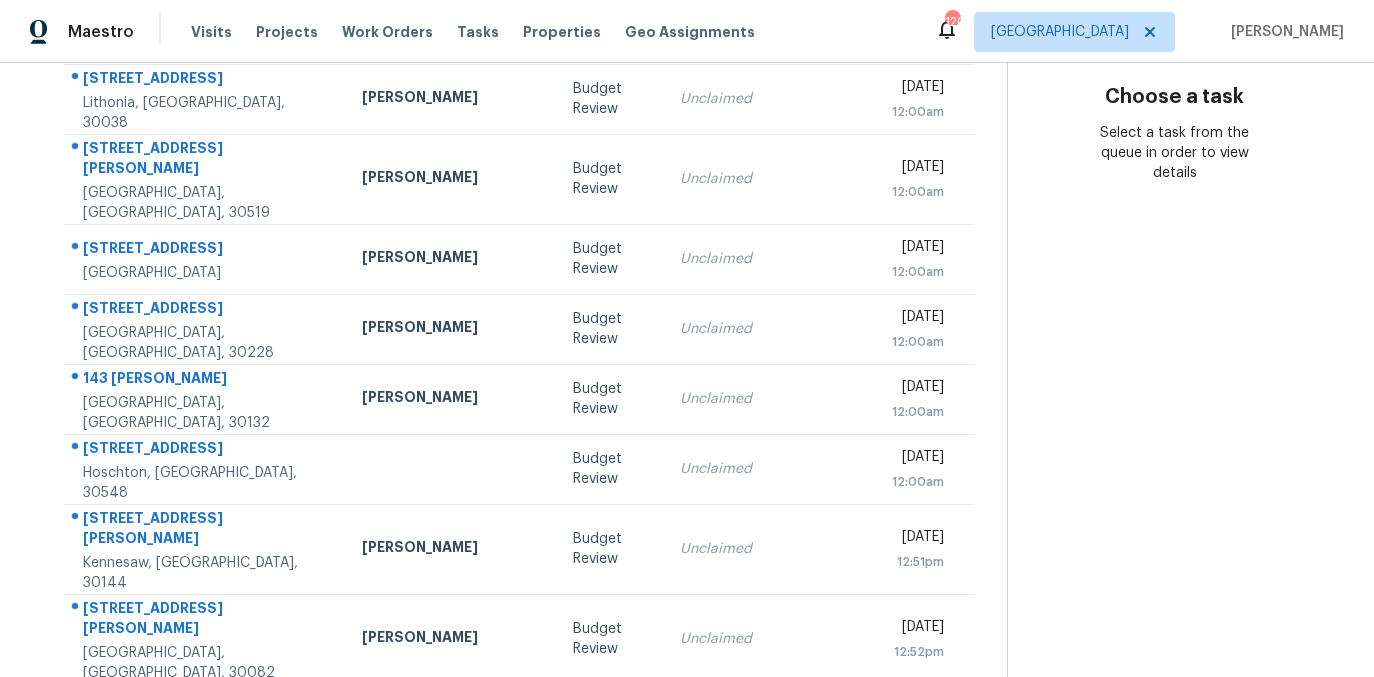 click on "1 - 10 of 16" at bounding box center (519, 711) 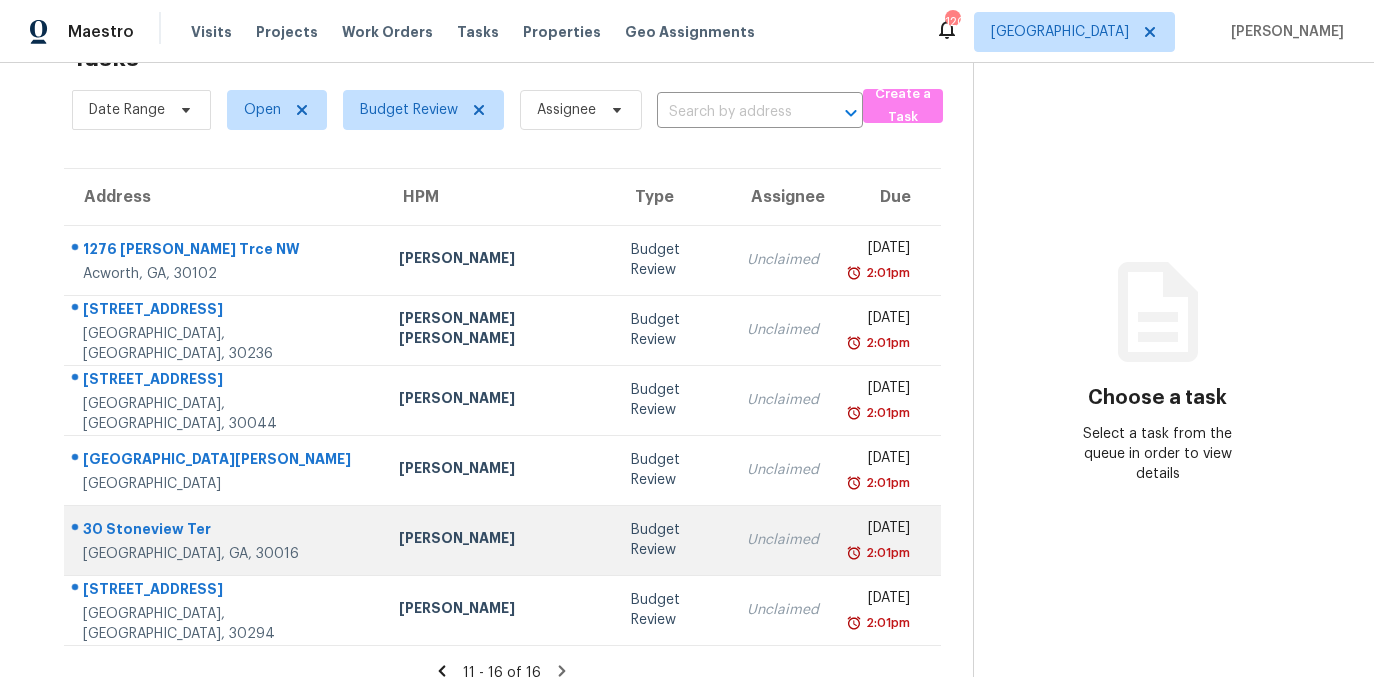 scroll, scrollTop: 84, scrollLeft: 0, axis: vertical 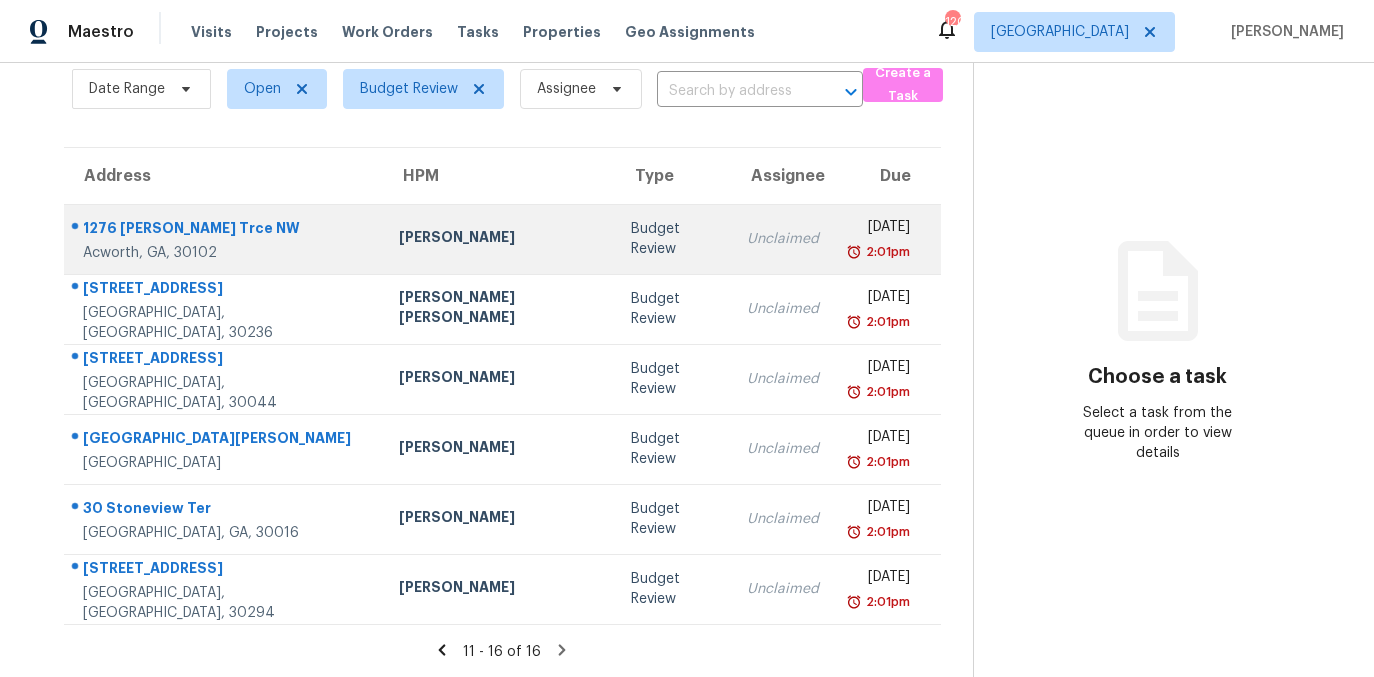 click on "Budget Review" at bounding box center (672, 239) 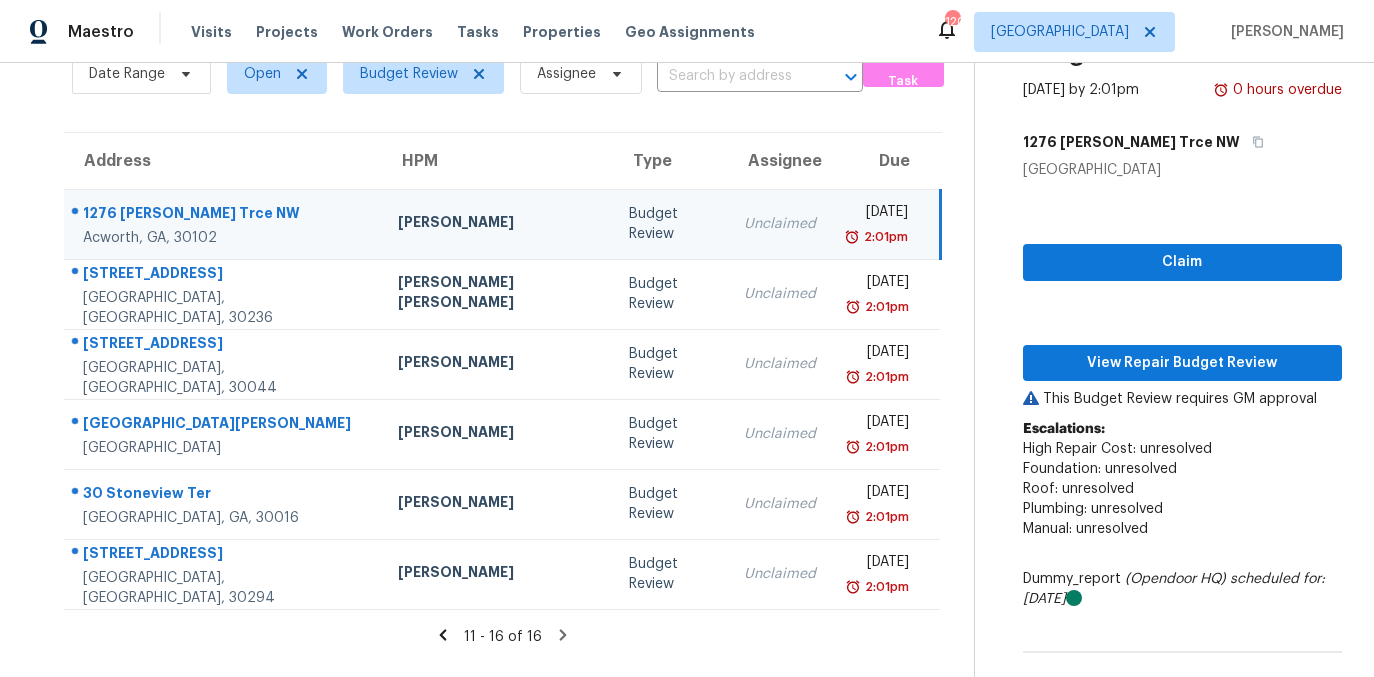 scroll, scrollTop: 97, scrollLeft: 0, axis: vertical 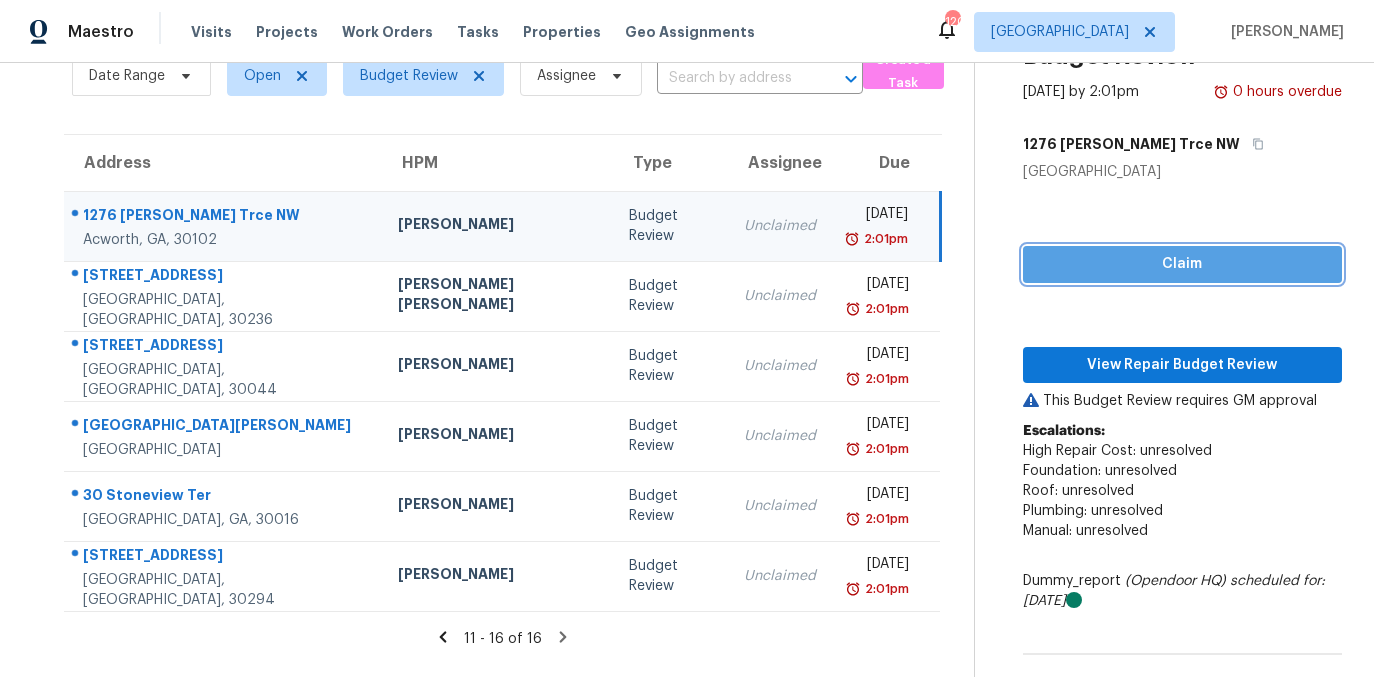 click on "Claim" at bounding box center (1182, 264) 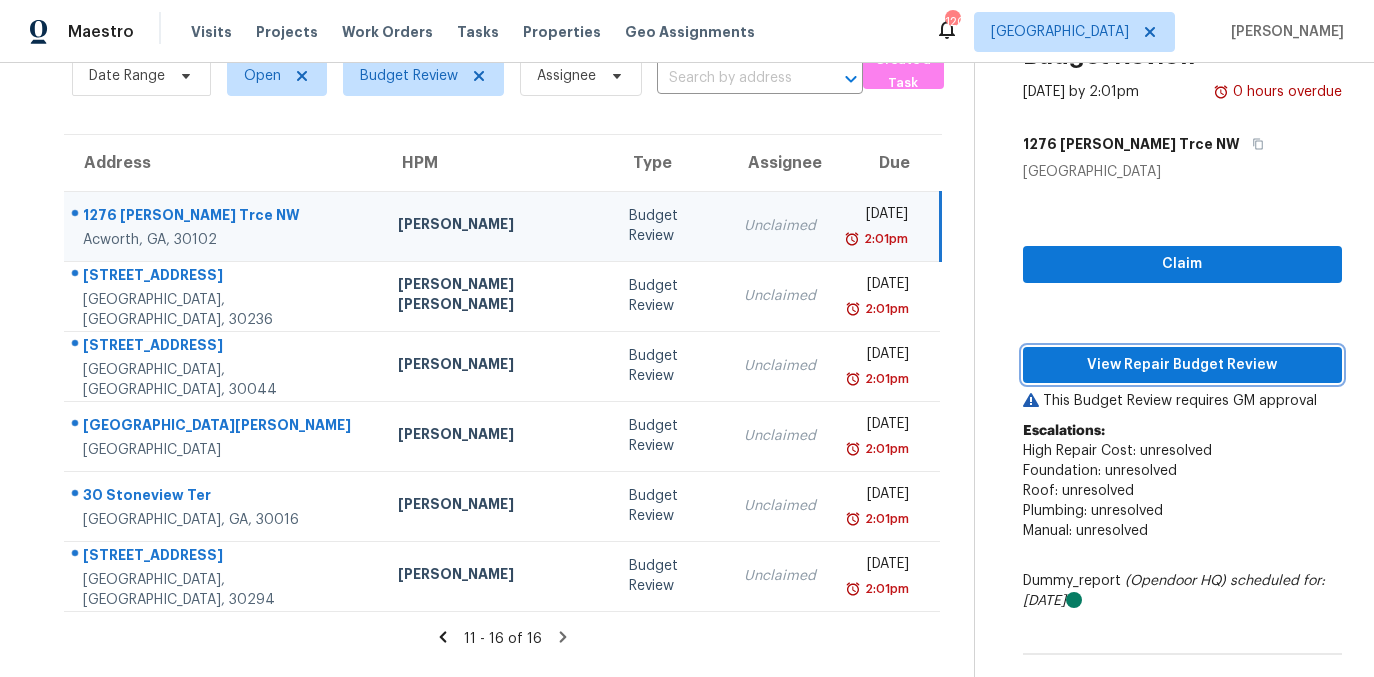 click on "View Repair Budget Review" at bounding box center (1182, 365) 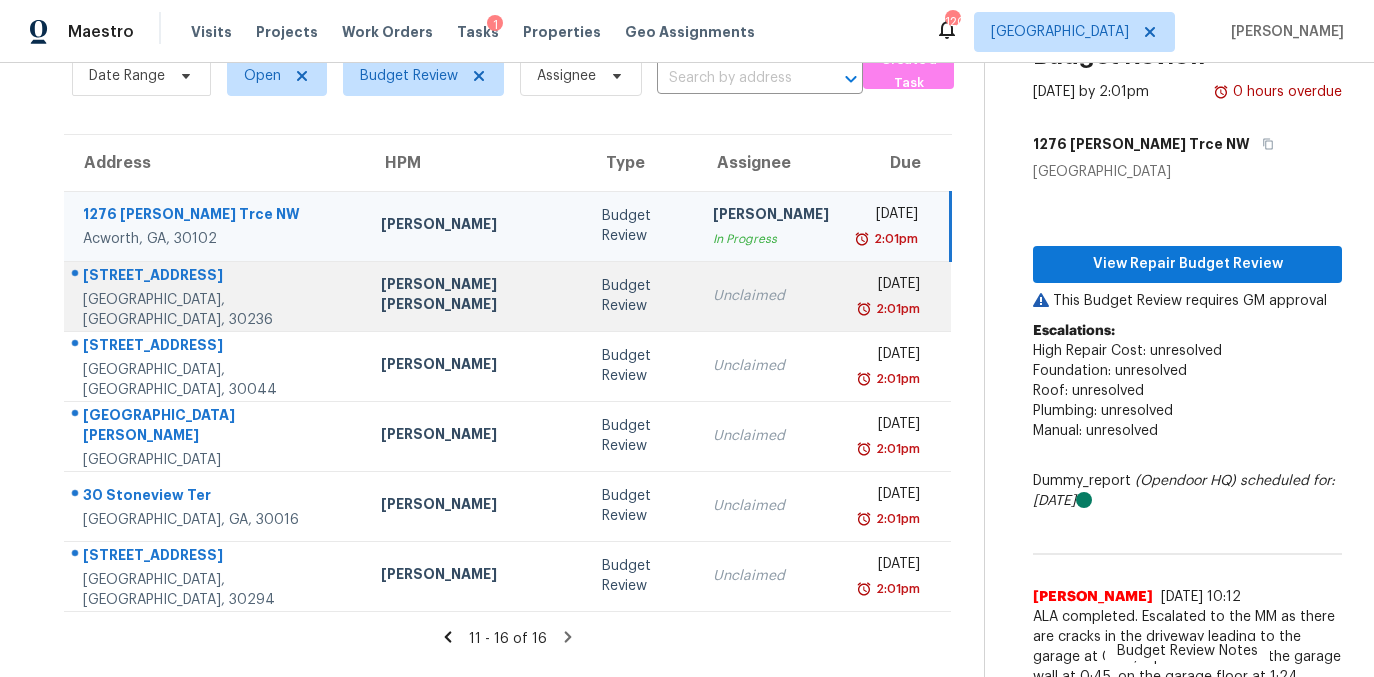 click on "[PERSON_NAME] [PERSON_NAME]" at bounding box center [475, 296] 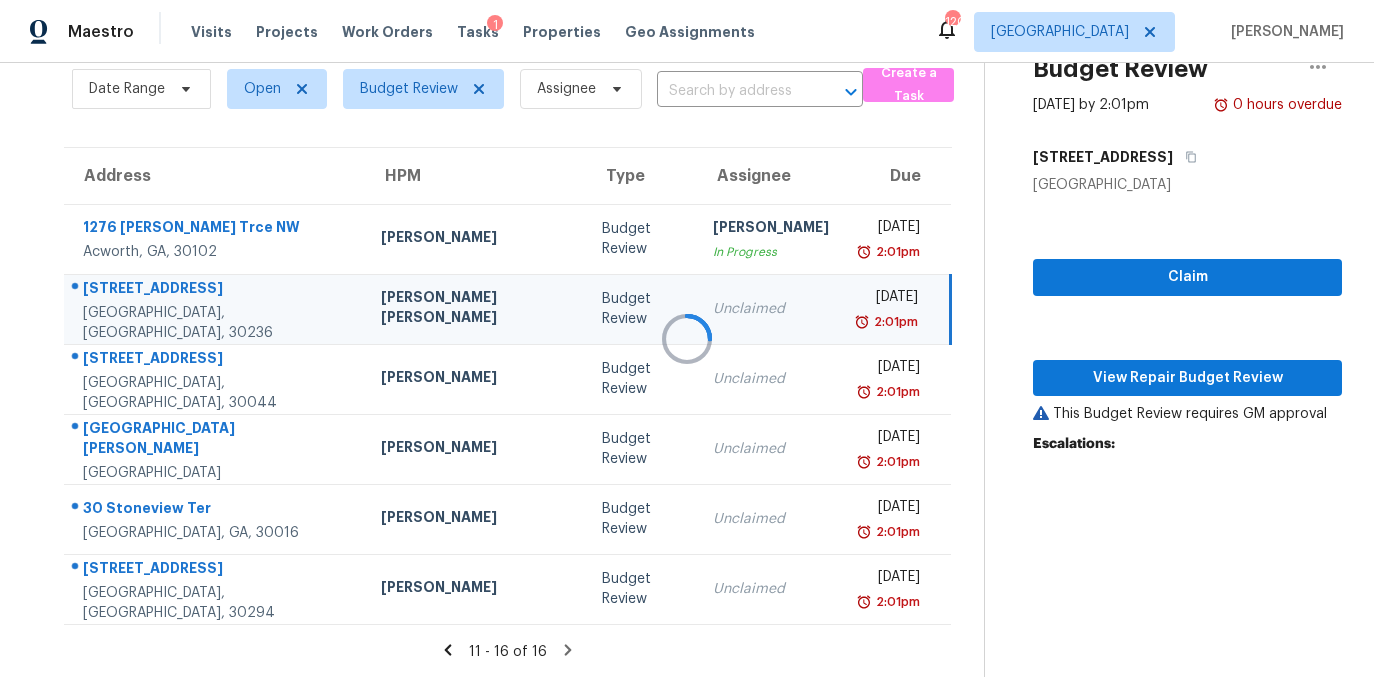 scroll, scrollTop: 97, scrollLeft: 0, axis: vertical 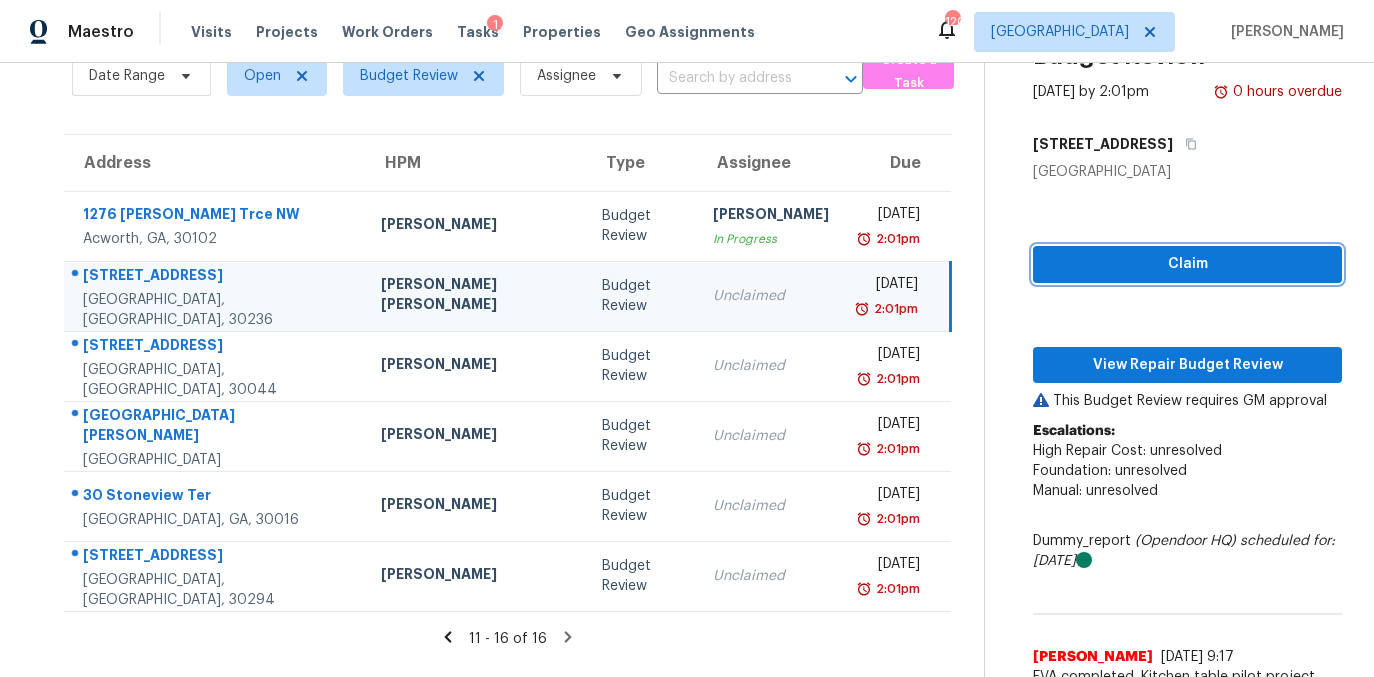 click on "Claim" at bounding box center [1187, 264] 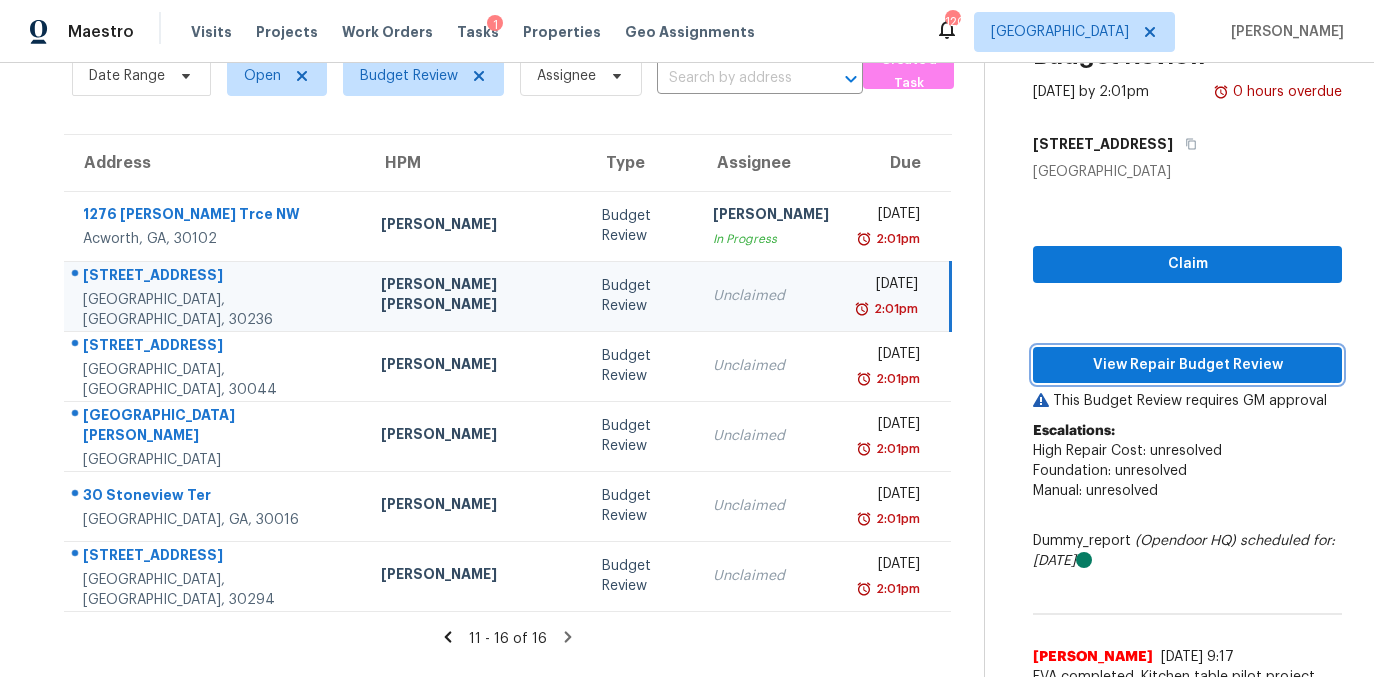 click on "View Repair Budget Review" at bounding box center [1187, 365] 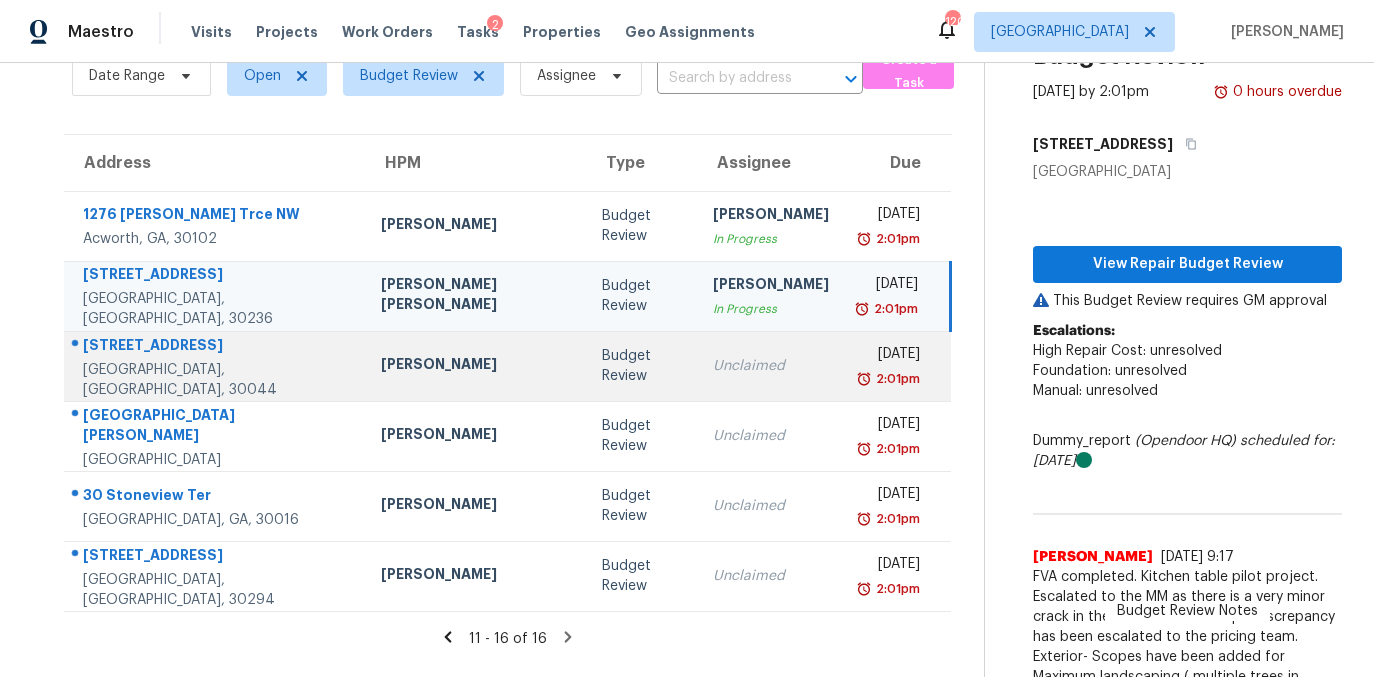 click on "Unclaimed" at bounding box center (771, 366) 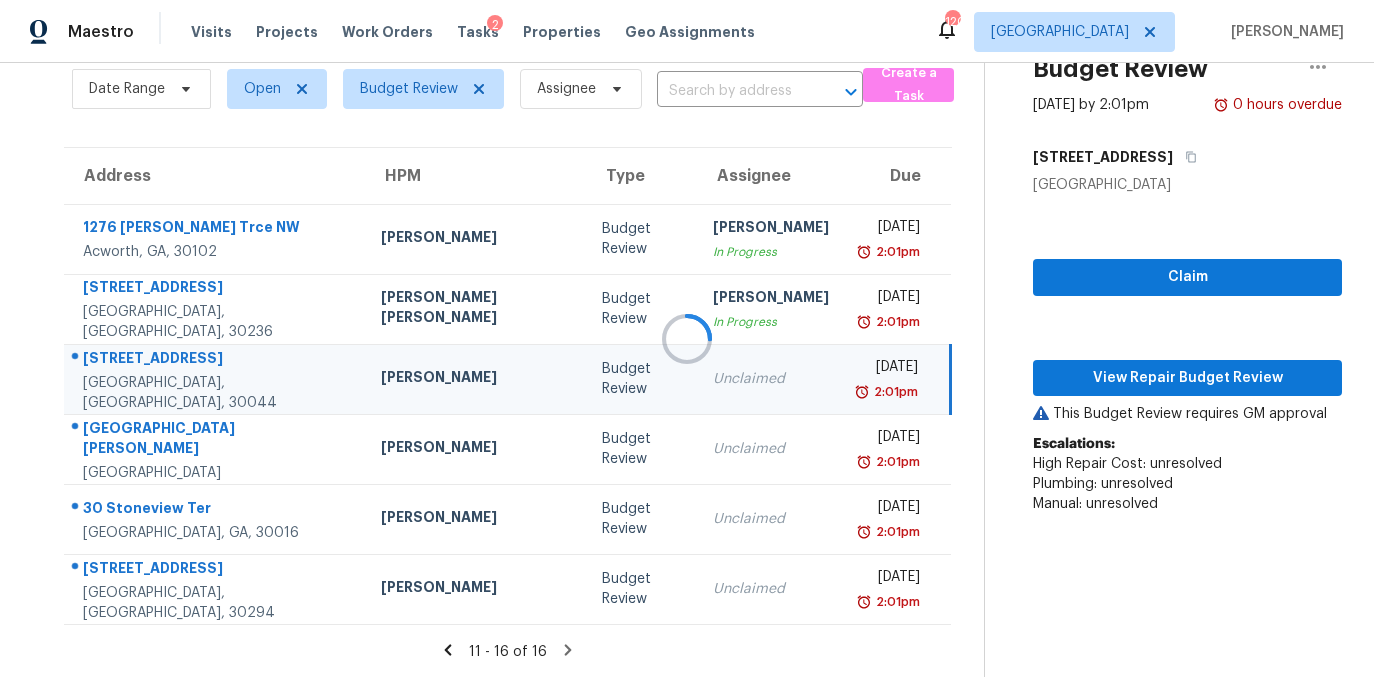 scroll, scrollTop: 97, scrollLeft: 0, axis: vertical 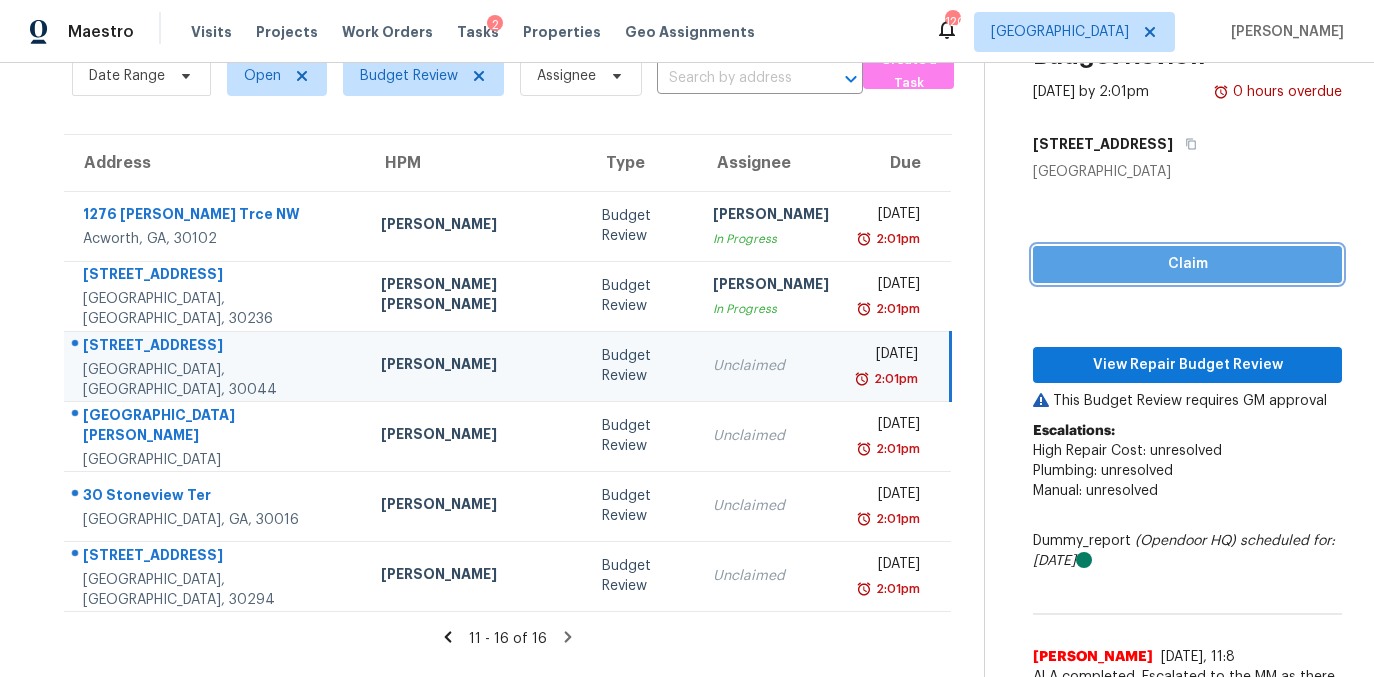 click on "Claim" at bounding box center [1187, 264] 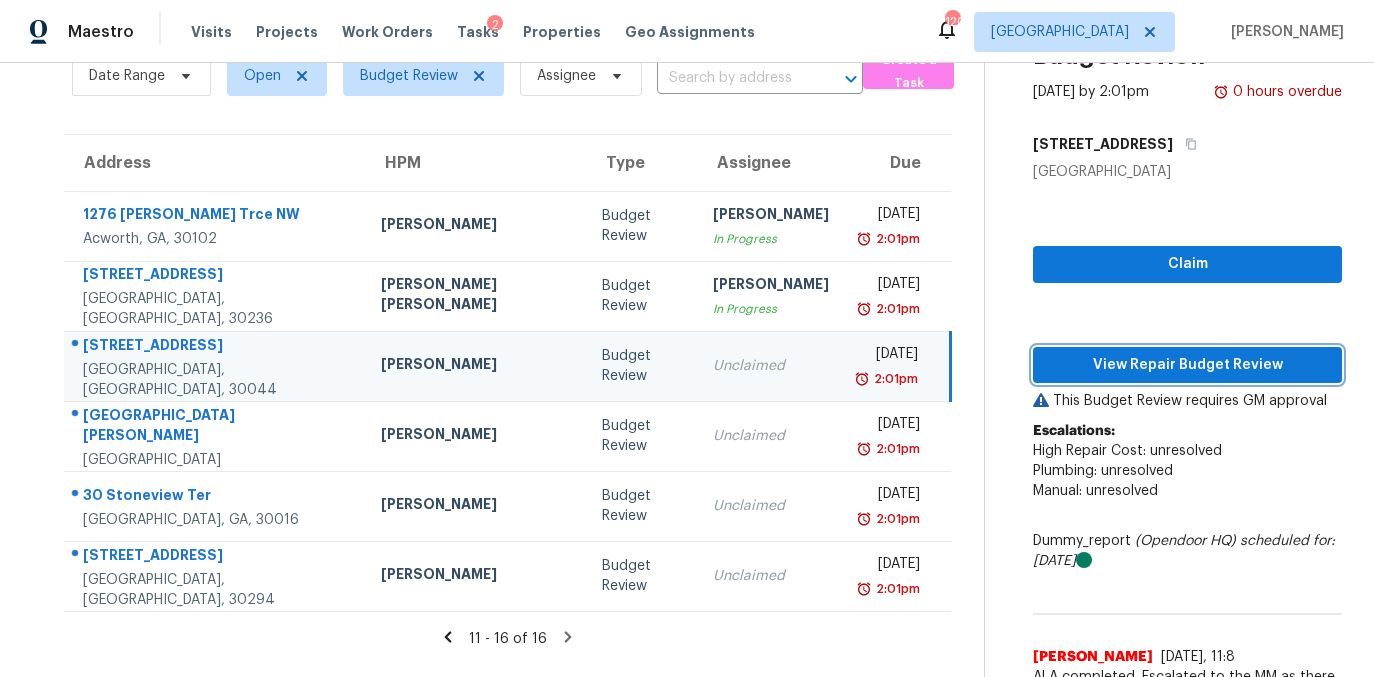 click on "View Repair Budget Review" at bounding box center [1187, 365] 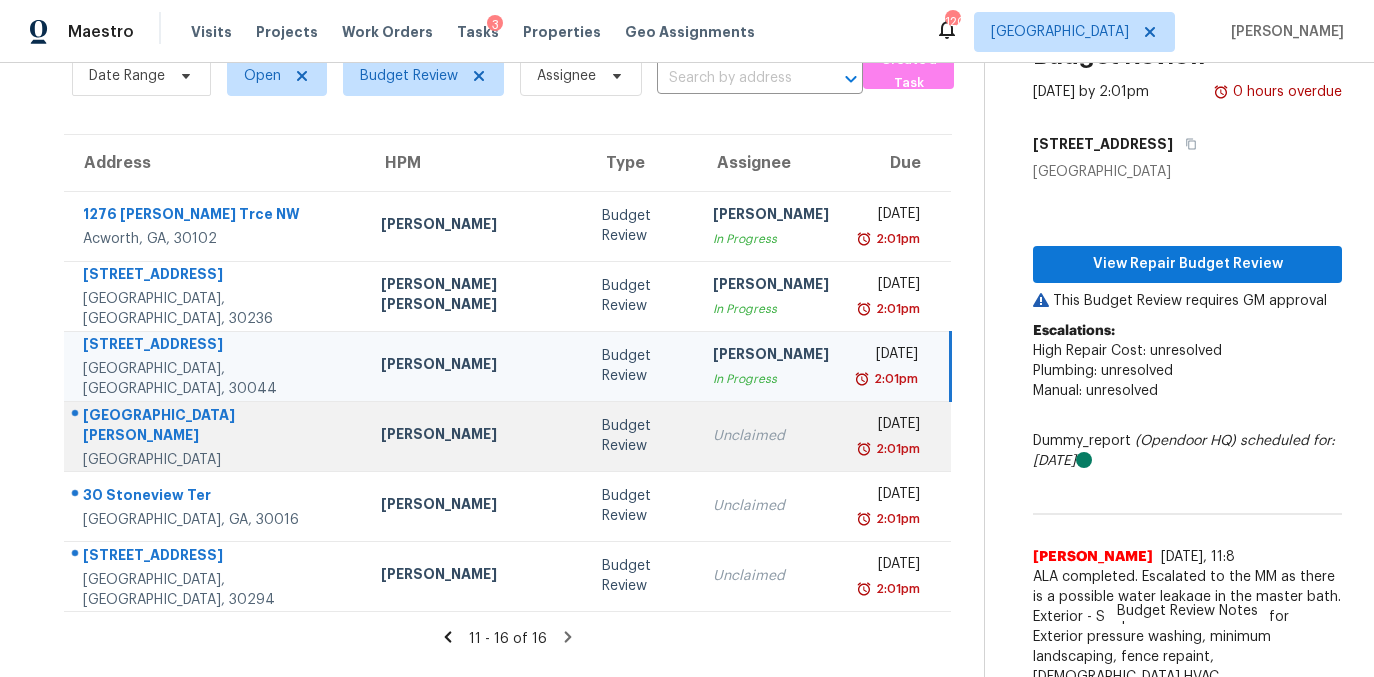 click on "Budget Review" at bounding box center (641, 436) 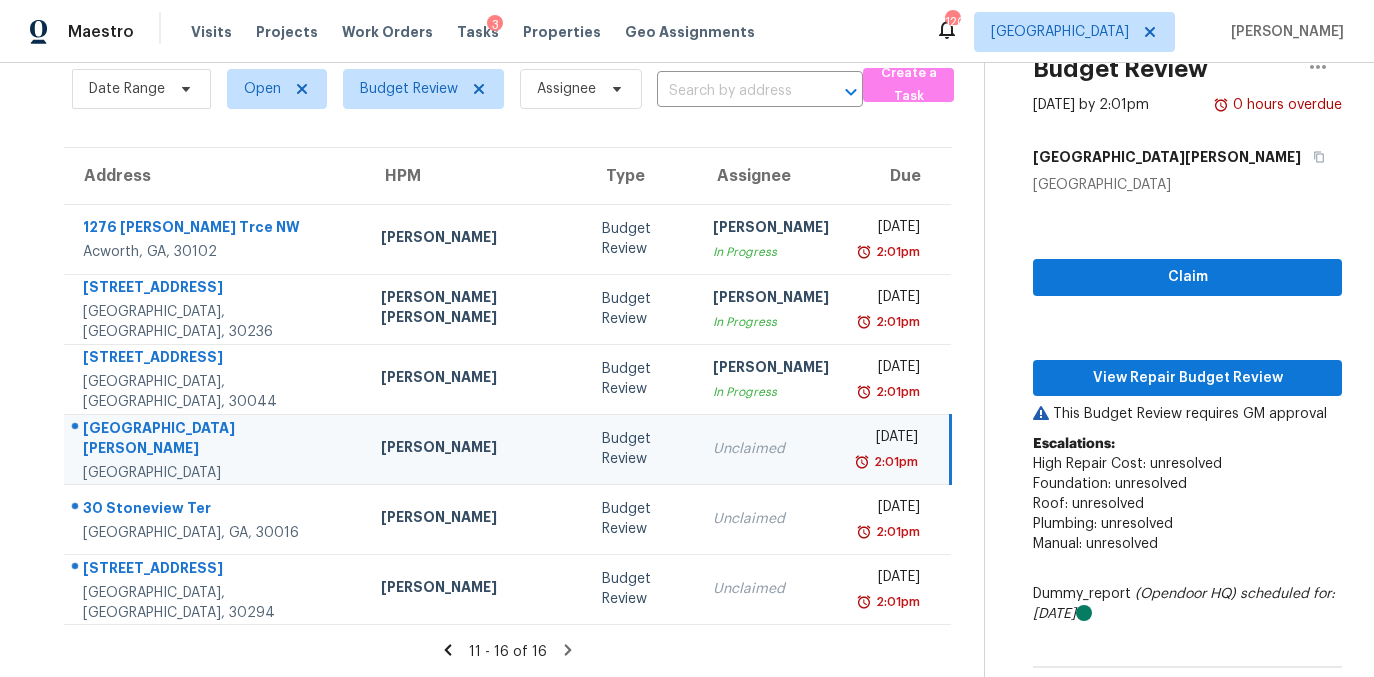 scroll, scrollTop: 97, scrollLeft: 0, axis: vertical 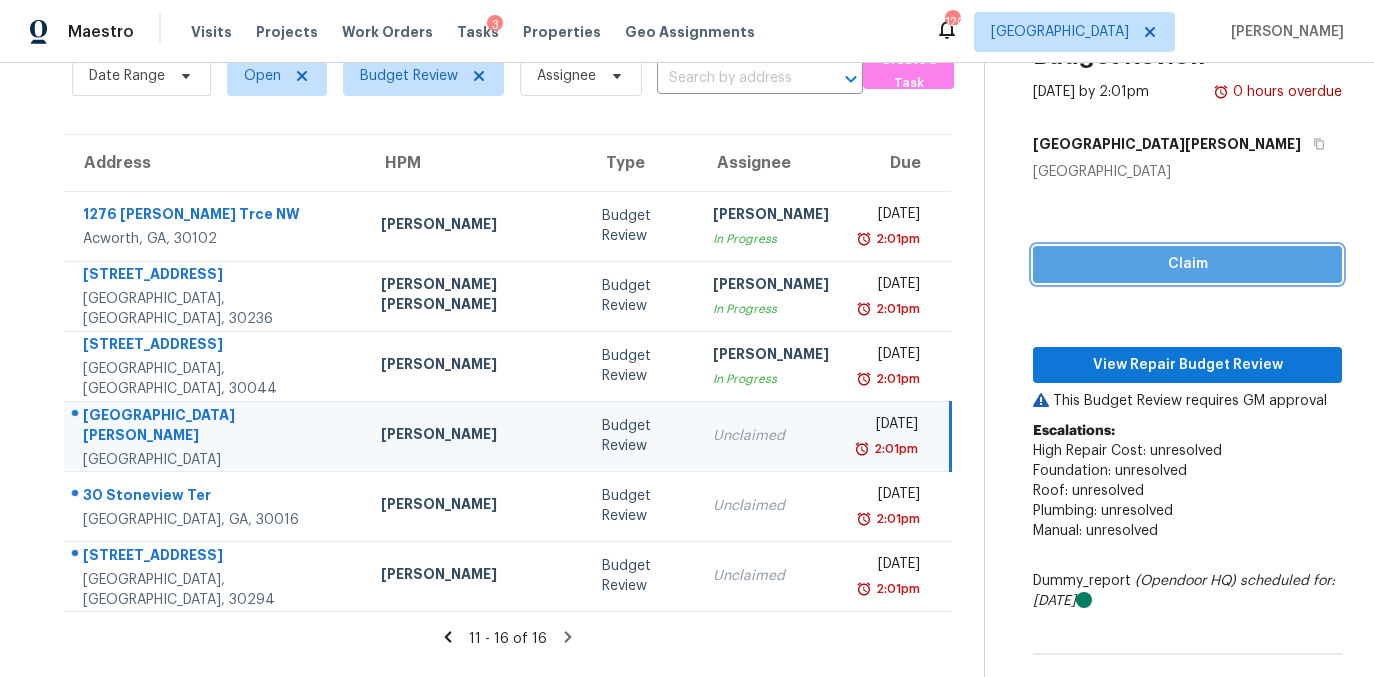 click on "Claim" at bounding box center [1187, 264] 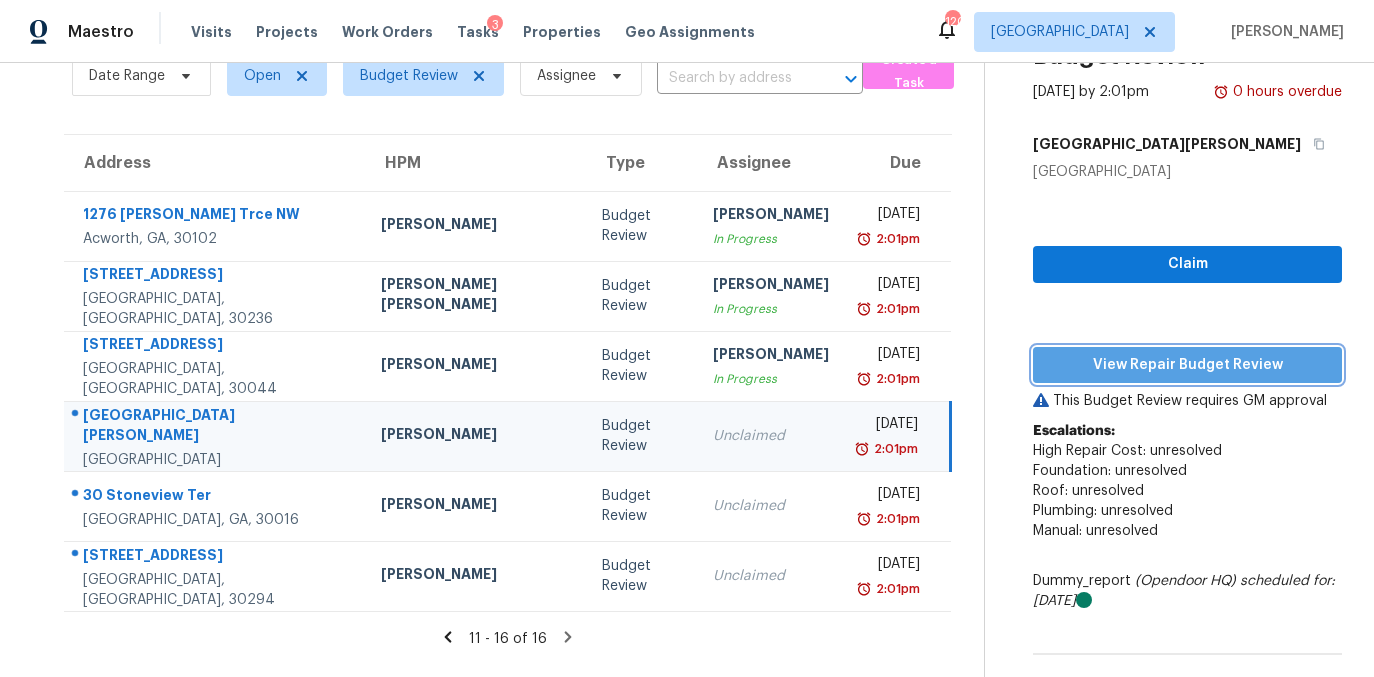 click on "View Repair Budget Review" at bounding box center [1187, 365] 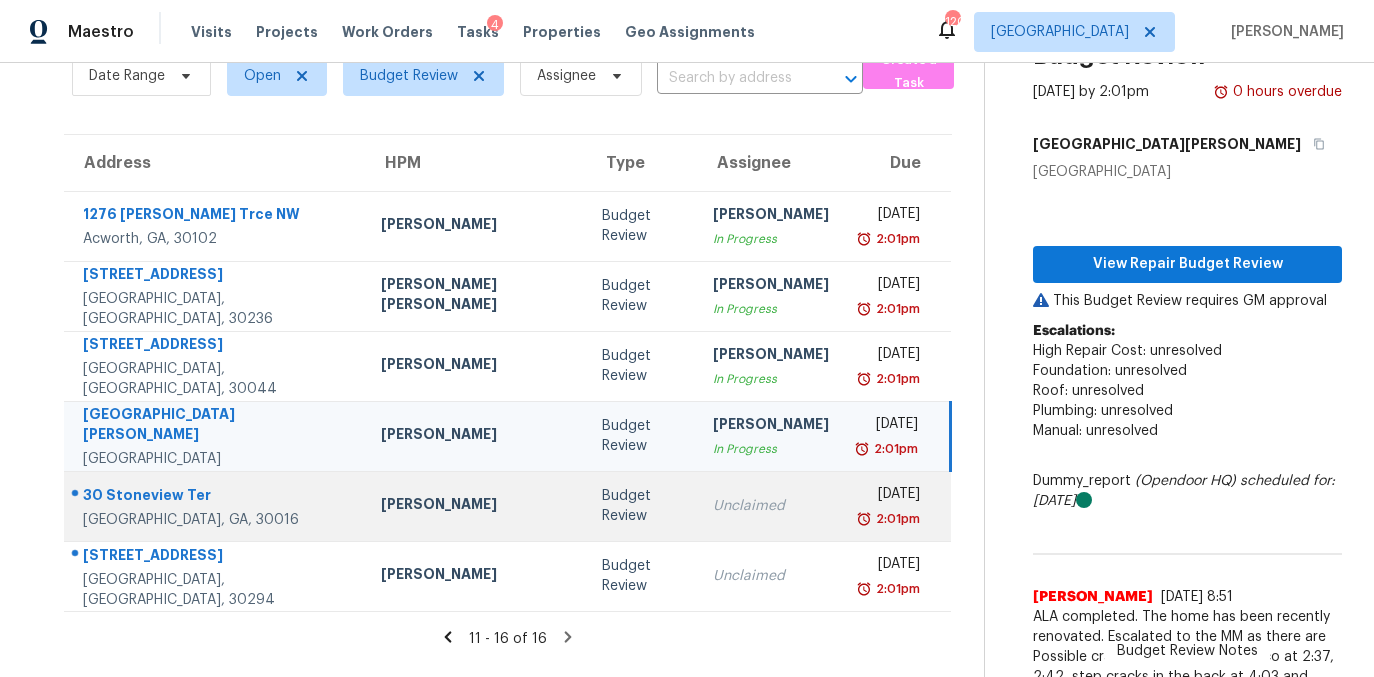 click on "Budget Review" at bounding box center (641, 506) 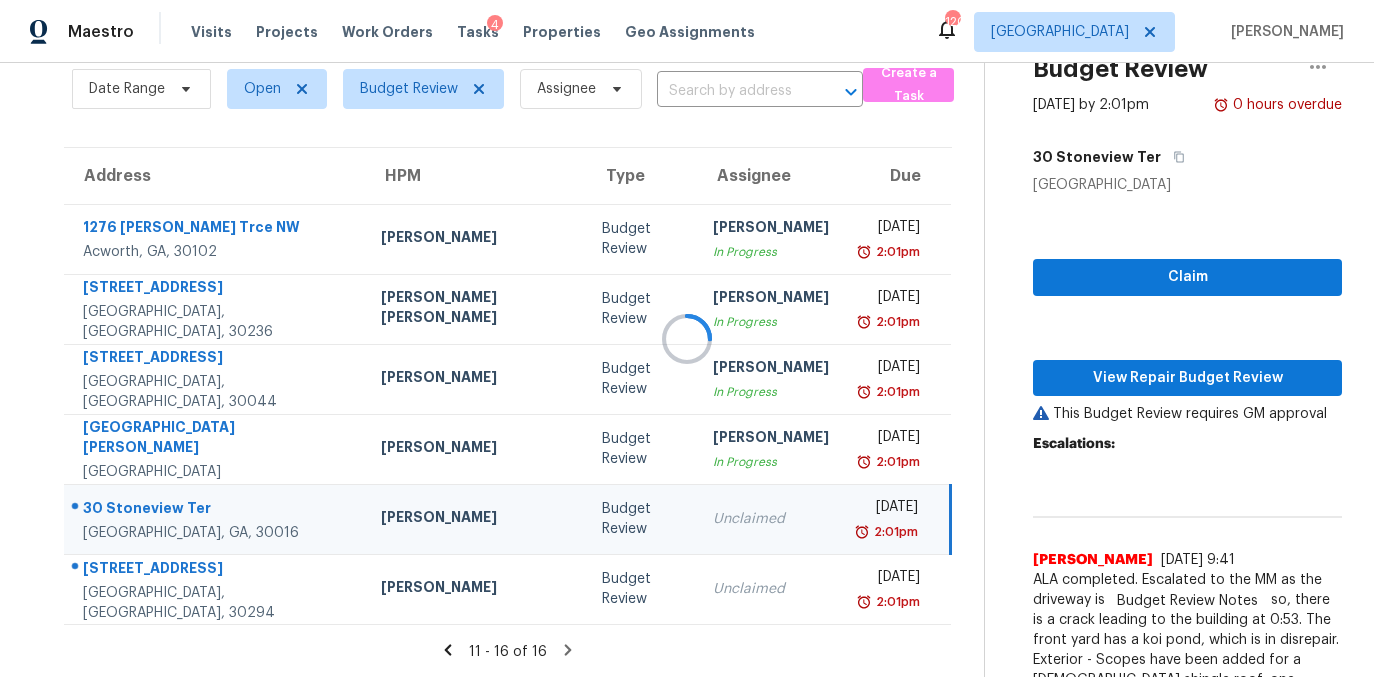 scroll, scrollTop: 97, scrollLeft: 0, axis: vertical 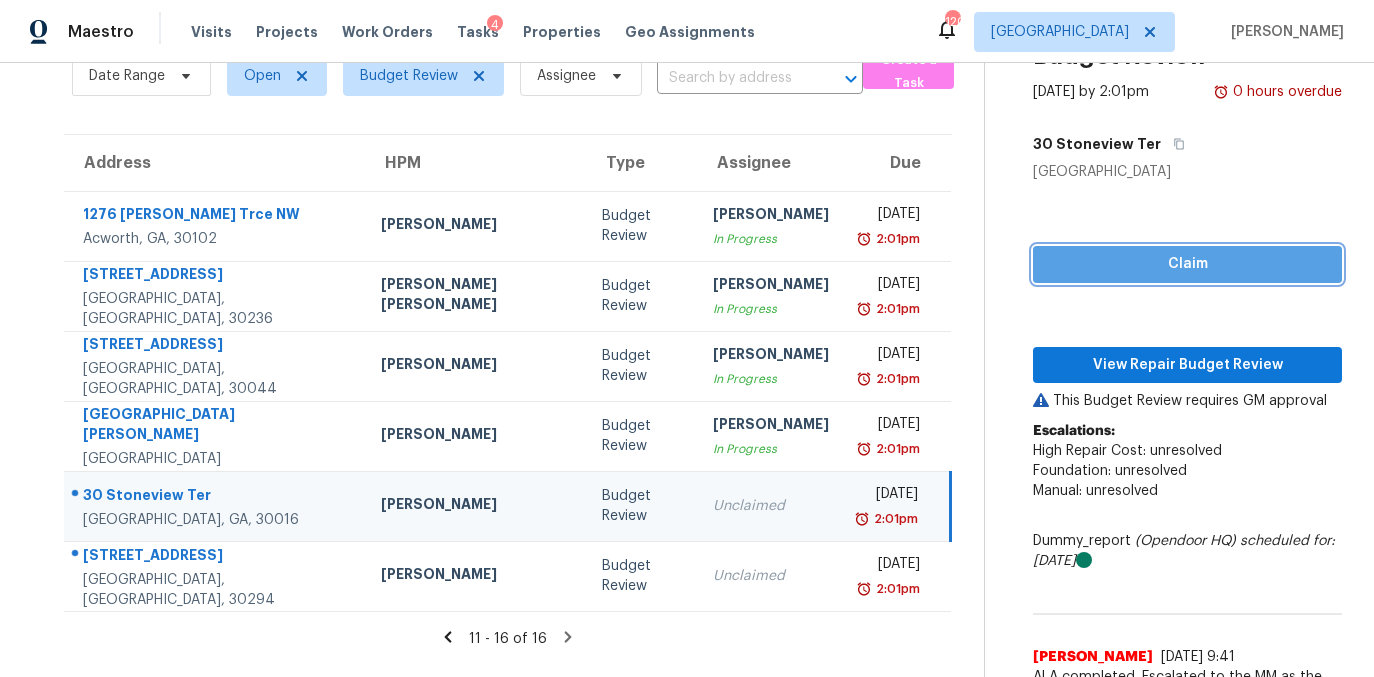drag, startPoint x: 1147, startPoint y: 266, endPoint x: 1135, endPoint y: 292, distance: 28.635643 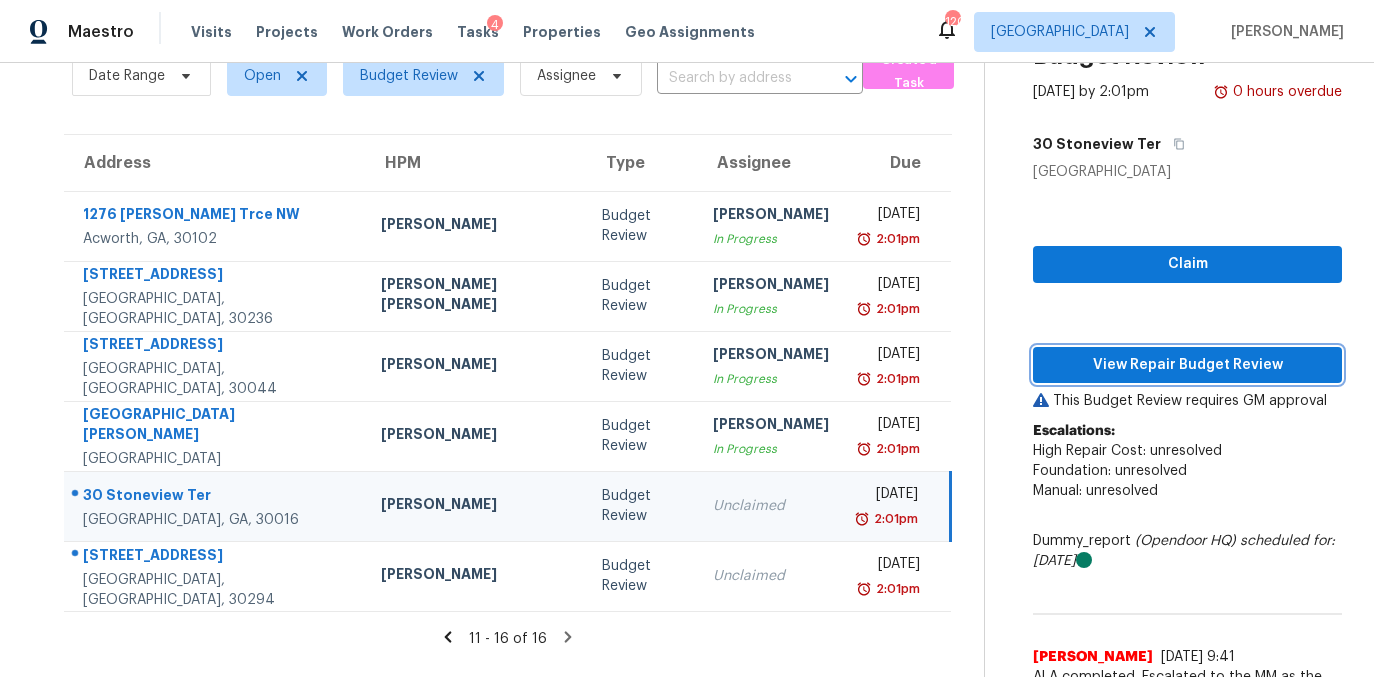 click on "View Repair Budget Review" at bounding box center (1187, 365) 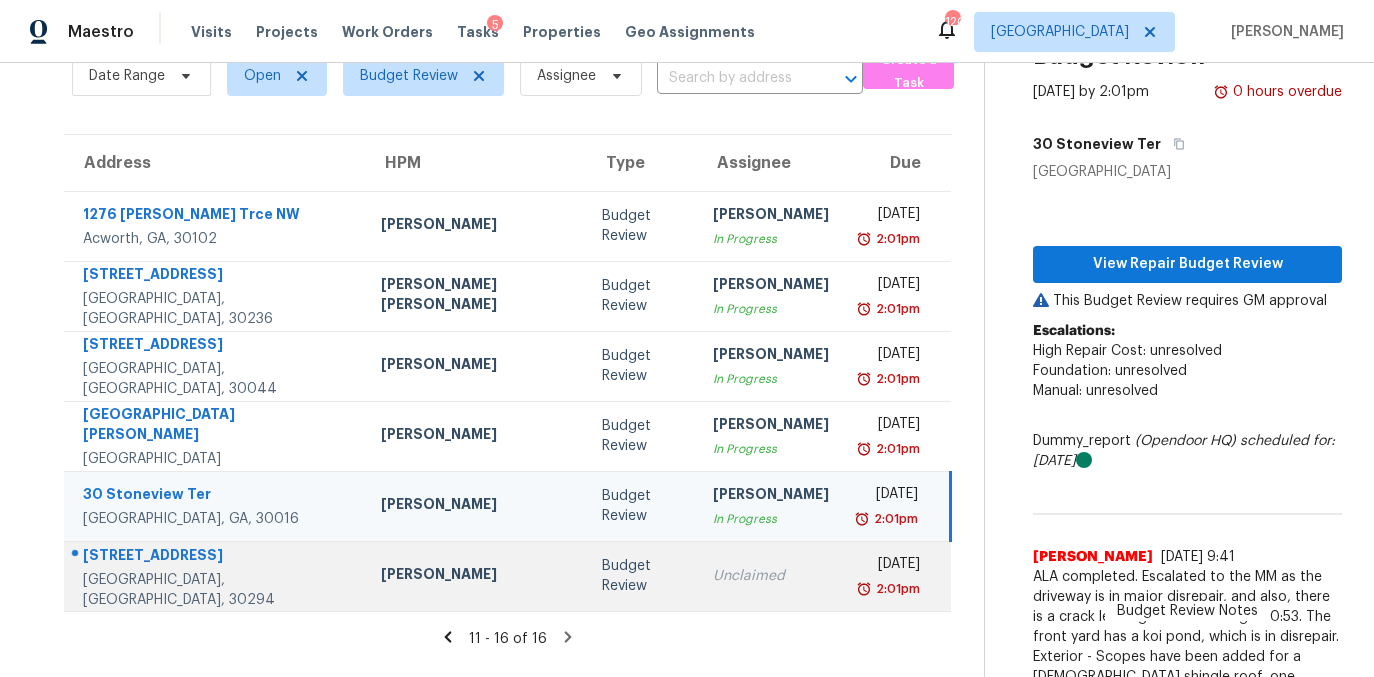 click on "Unclaimed" at bounding box center [771, 576] 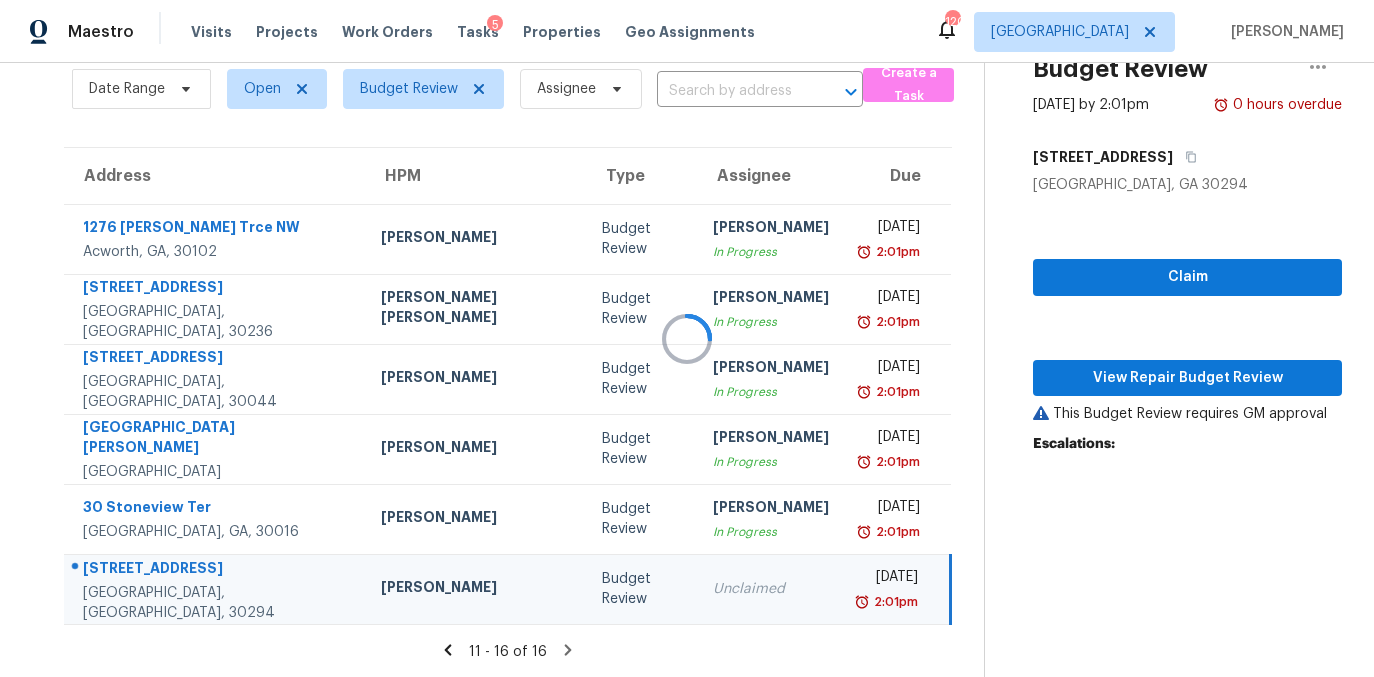 scroll, scrollTop: 97, scrollLeft: 0, axis: vertical 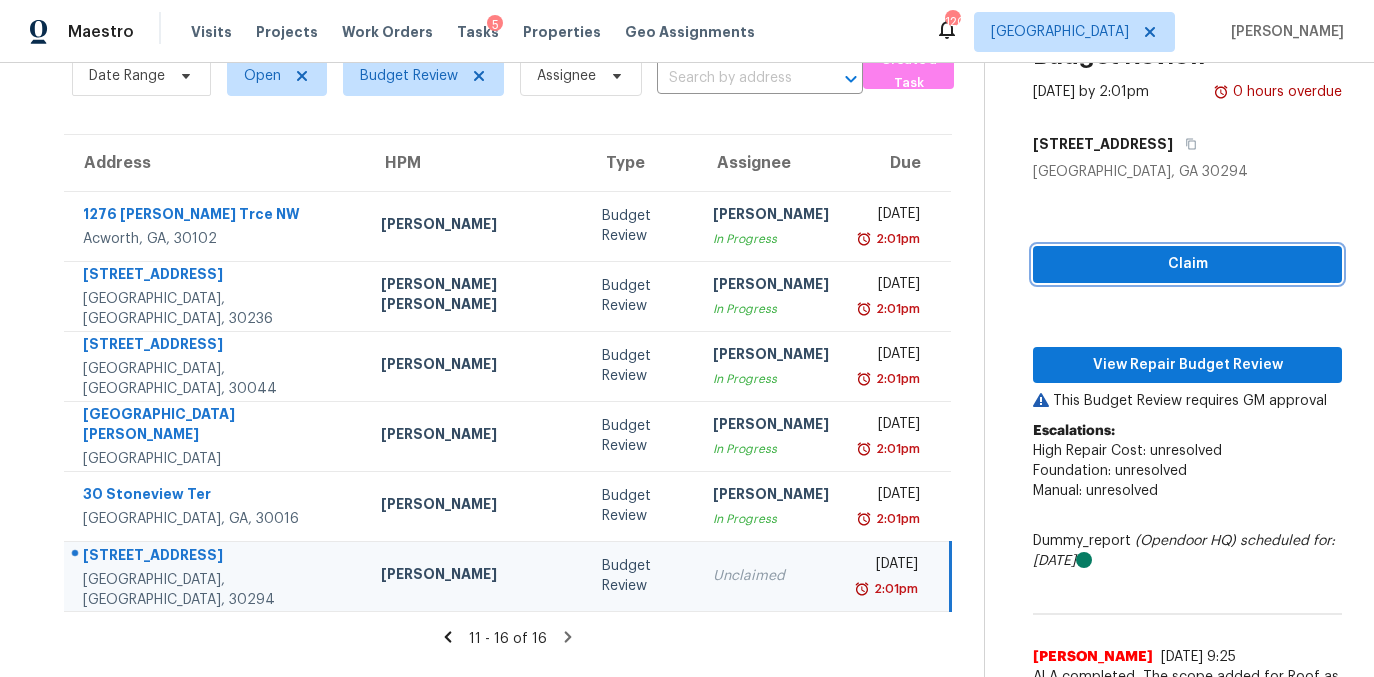 click on "Claim" at bounding box center [1187, 264] 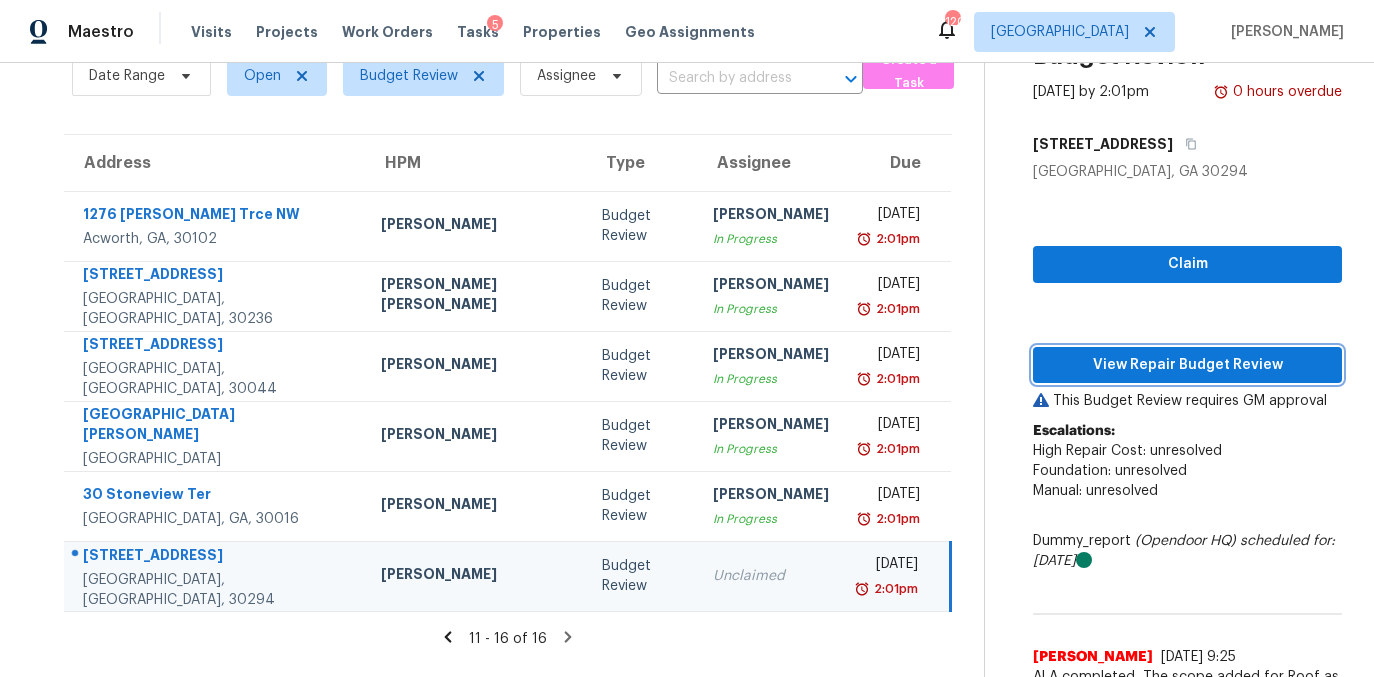 click on "View Repair Budget Review" at bounding box center (1187, 365) 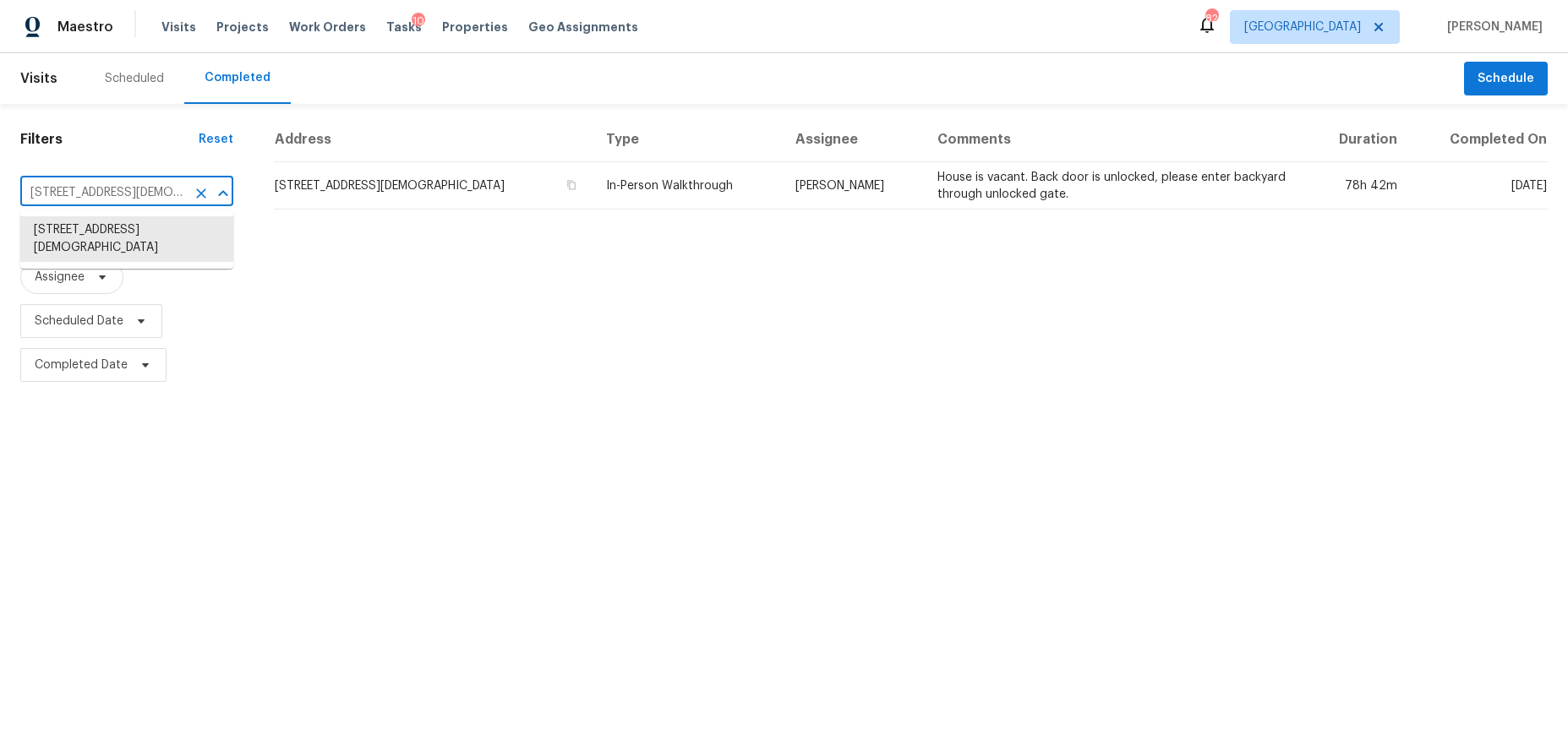 scroll, scrollTop: 0, scrollLeft: 0, axis: both 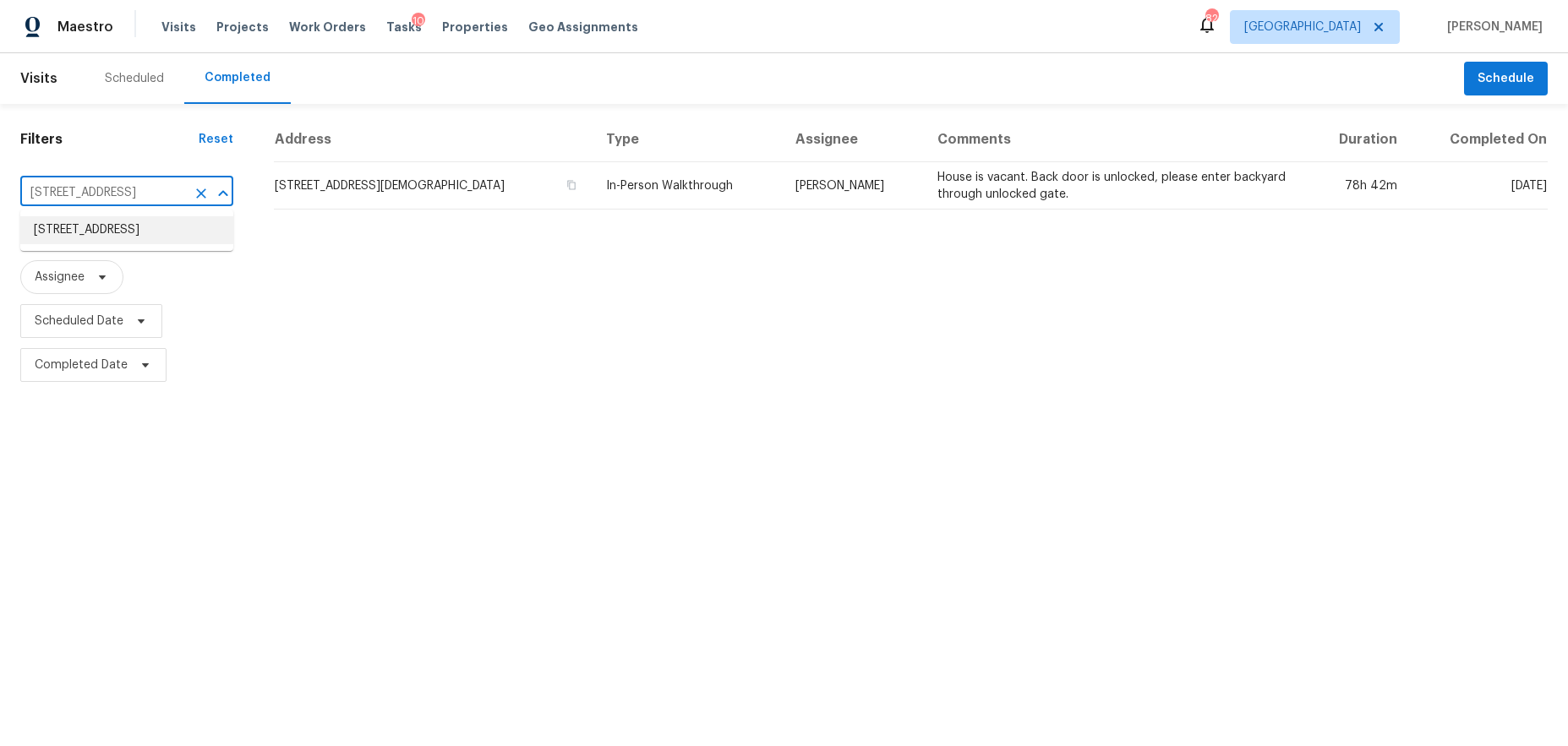 click on "[STREET_ADDRESS]" at bounding box center (127, 230) 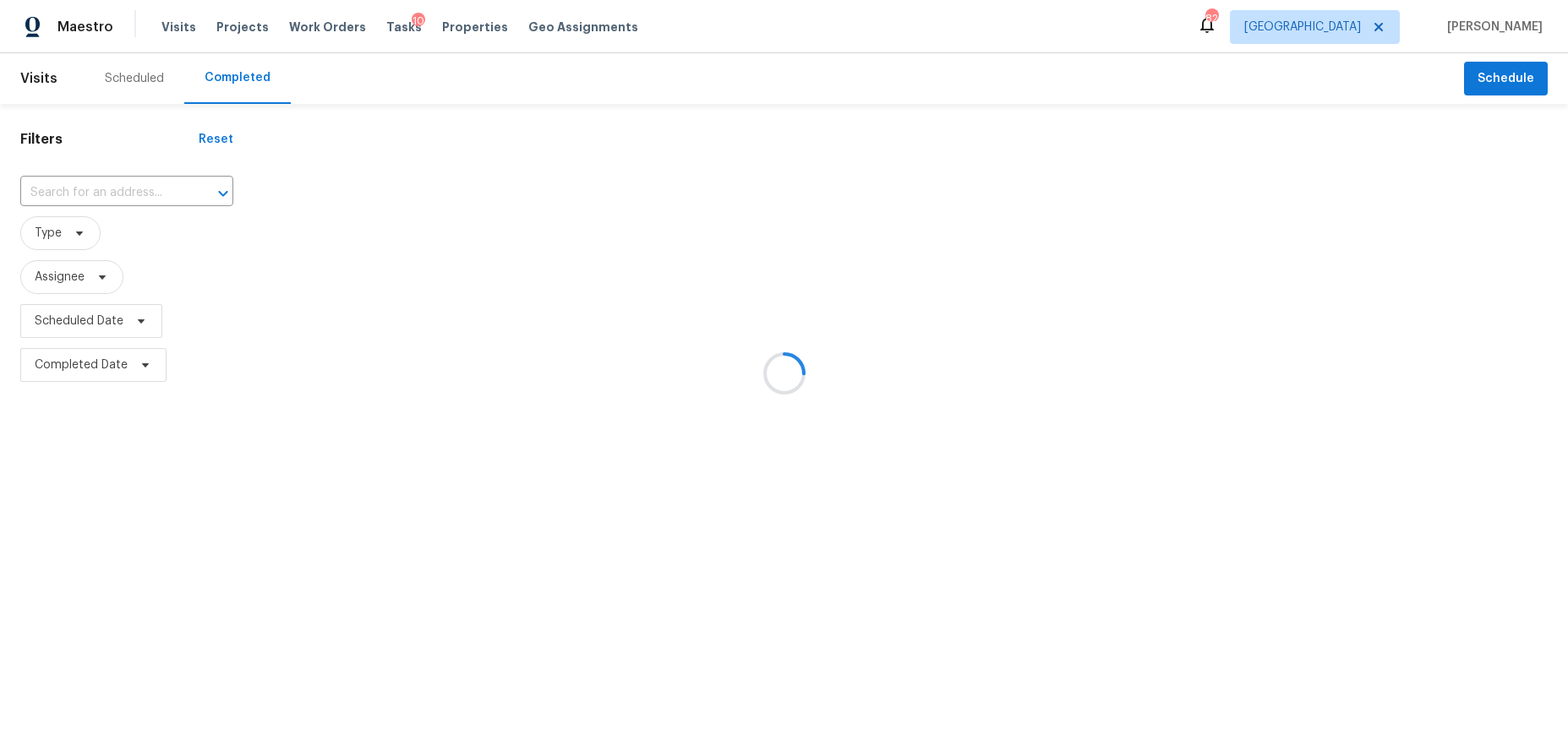 type on "[STREET_ADDRESS]" 